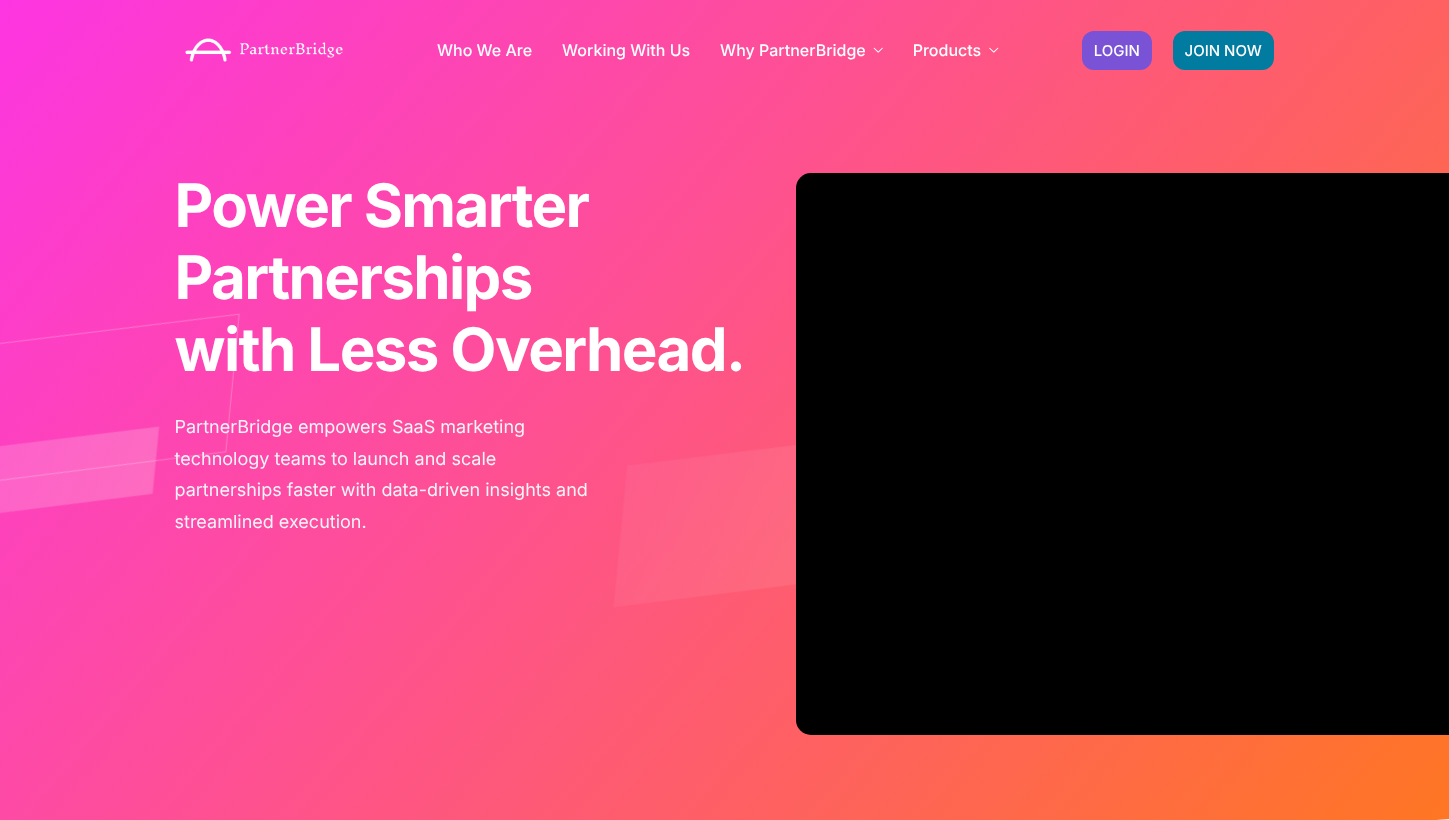 scroll, scrollTop: 0, scrollLeft: 0, axis: both 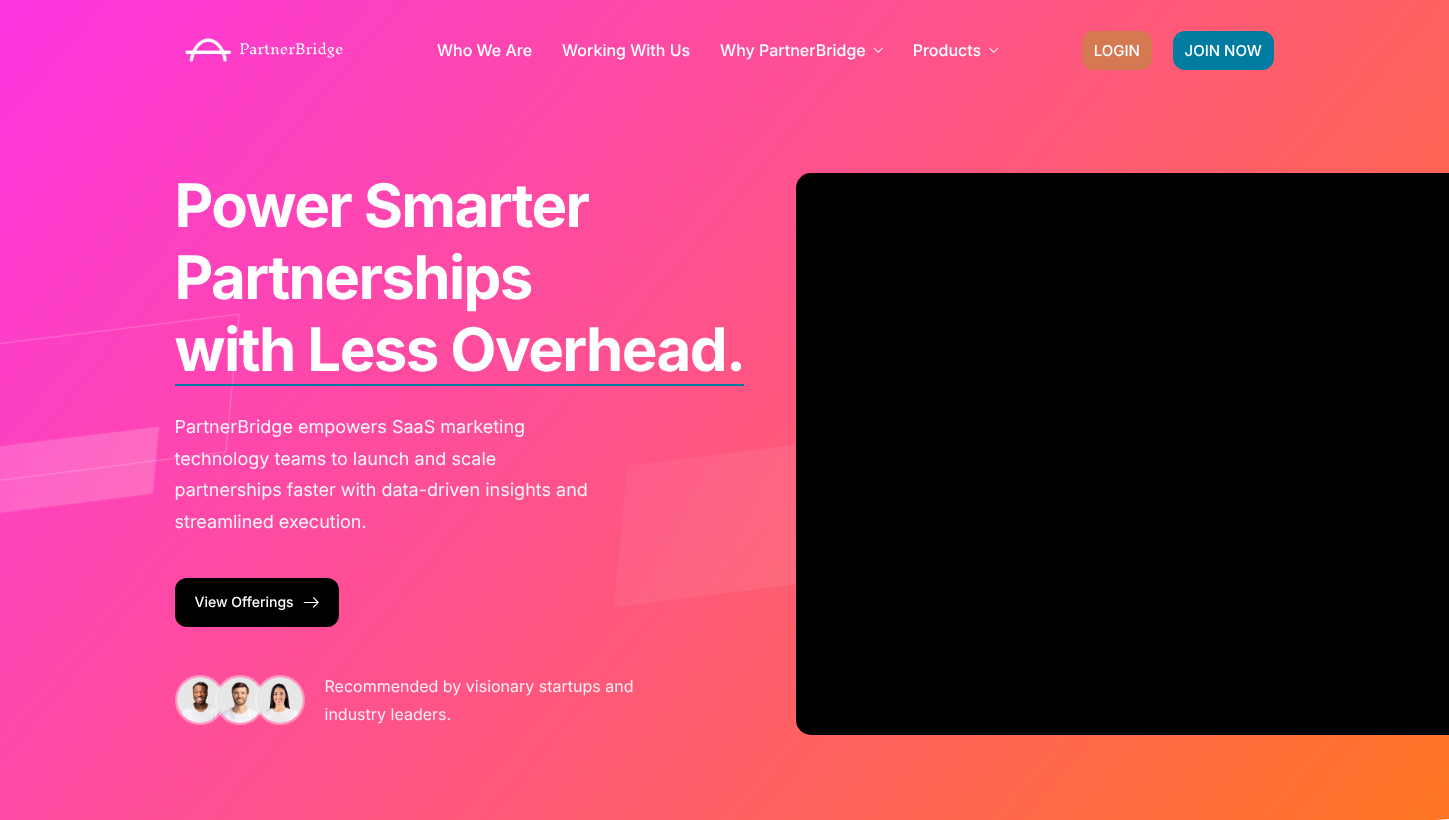 click on "LOGIN" at bounding box center [1117, 50] 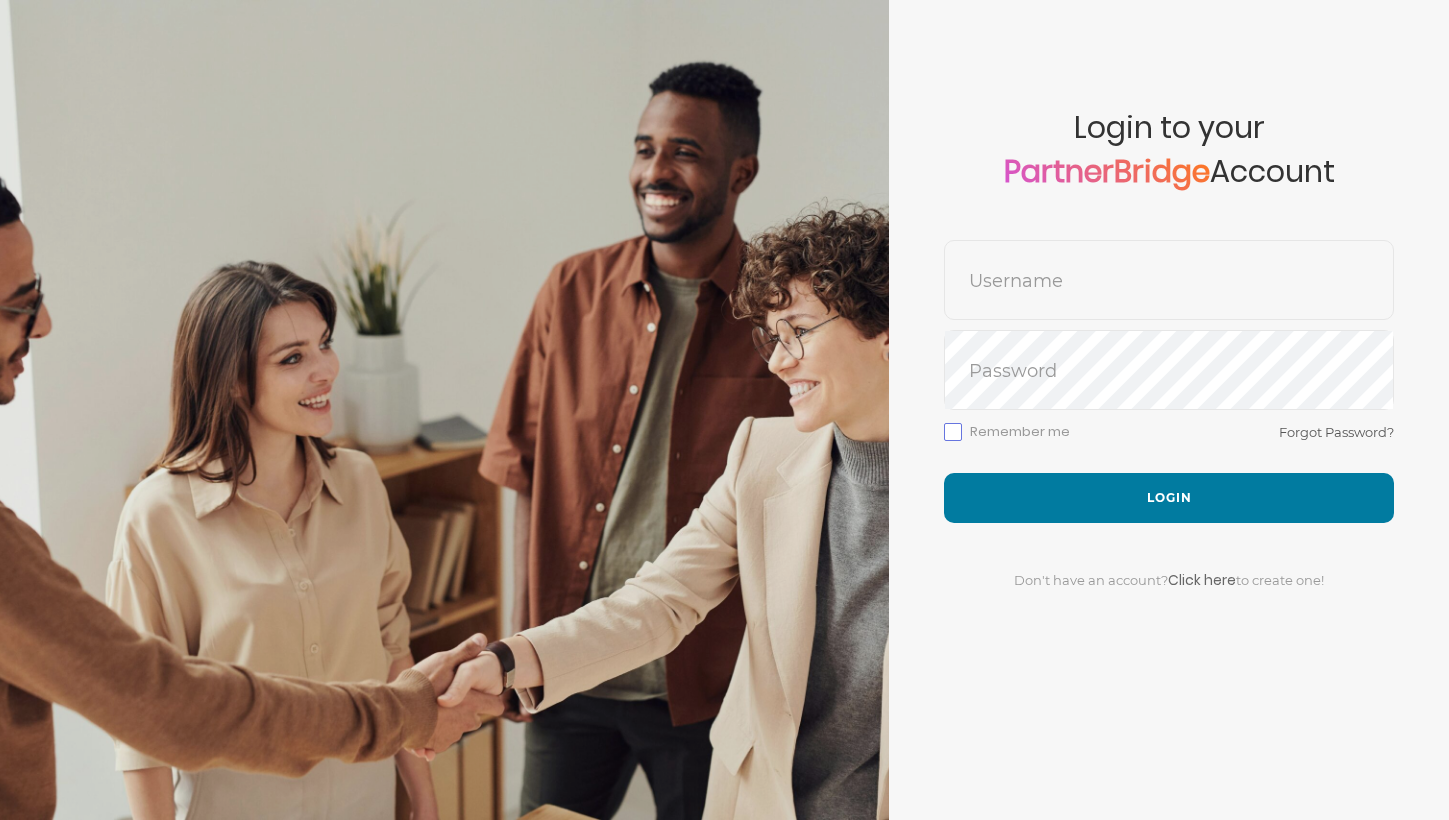 scroll, scrollTop: 0, scrollLeft: 0, axis: both 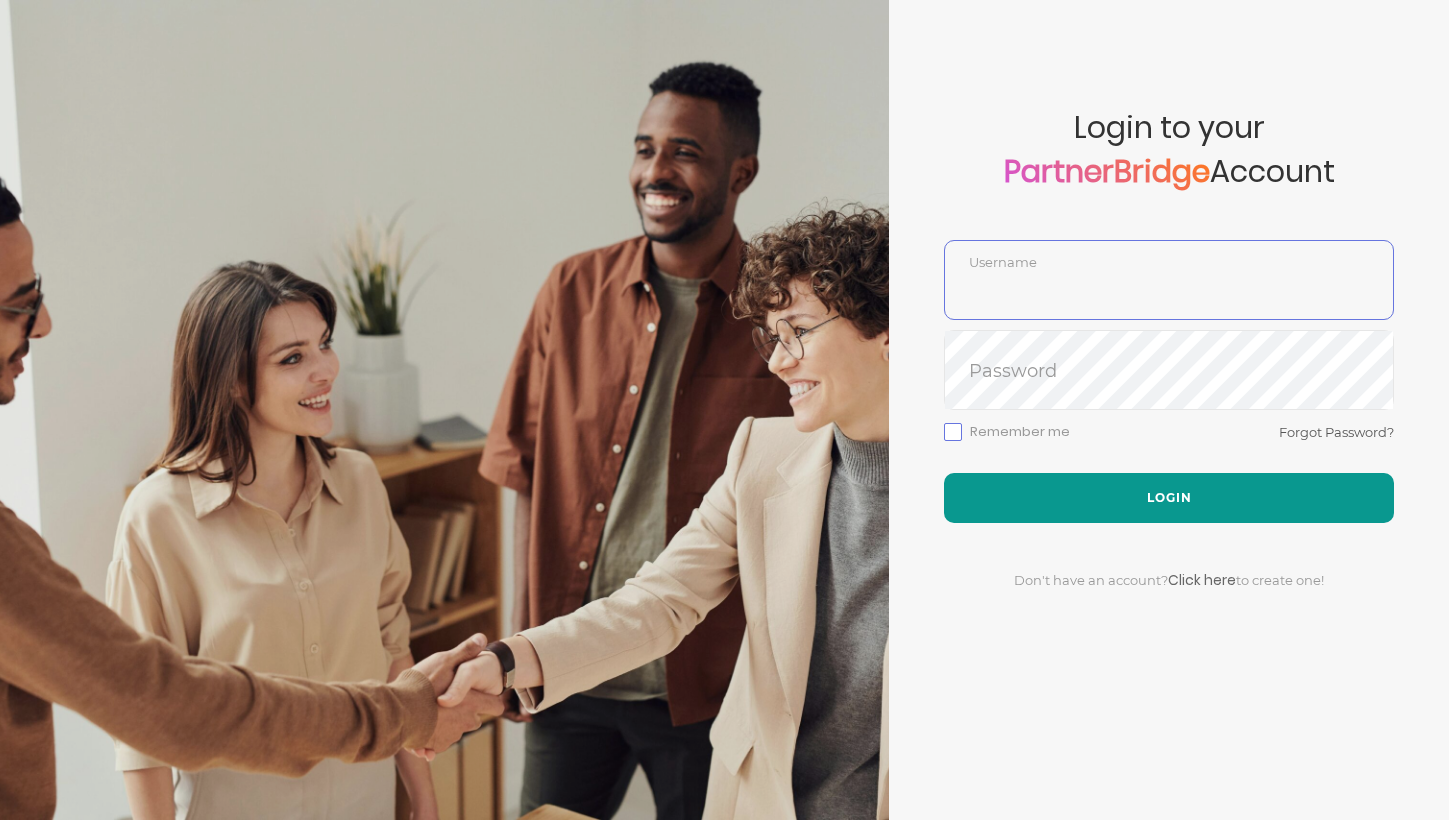 type on "DemoUser" 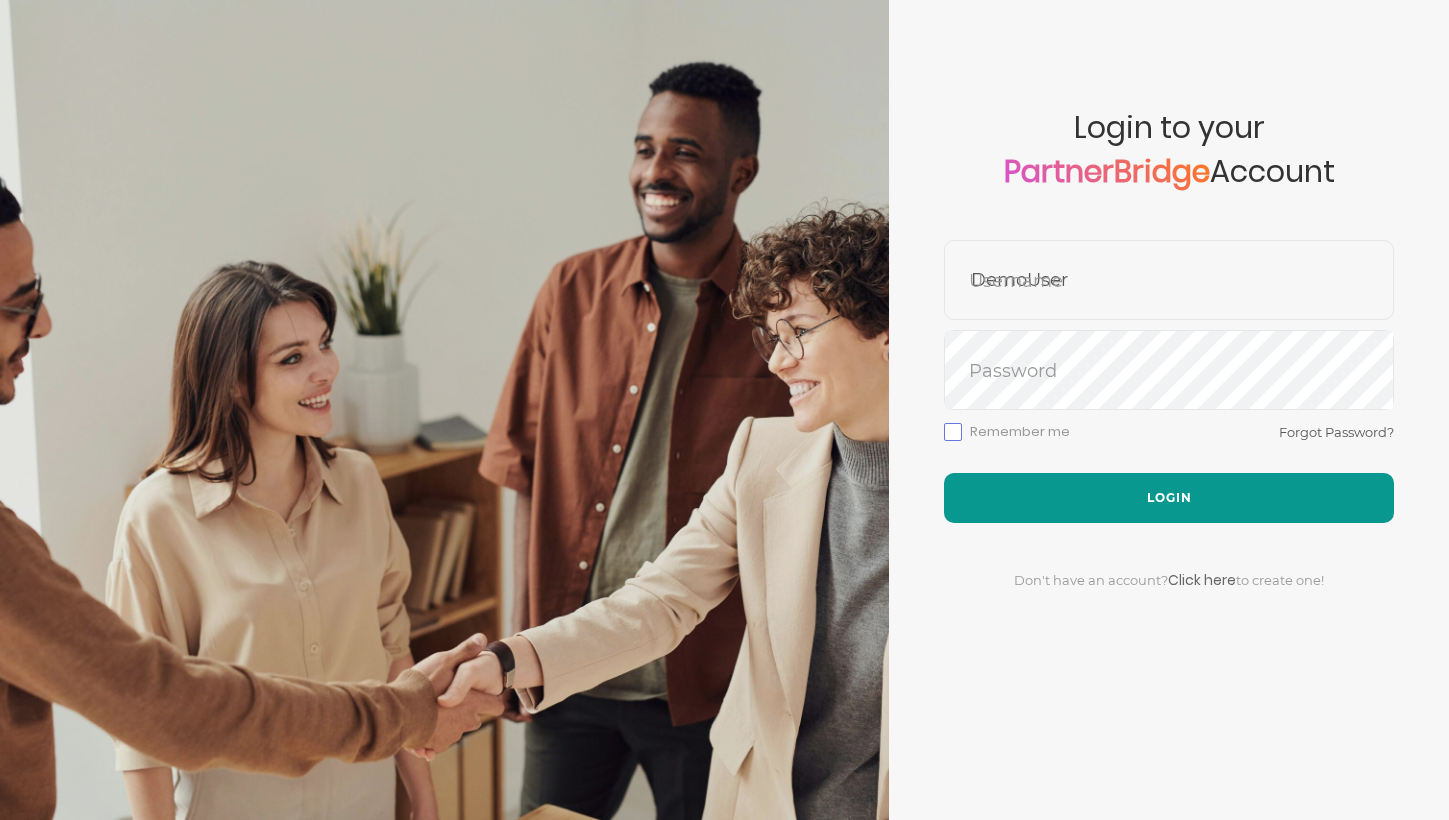 click on "Login" at bounding box center [1169, 498] 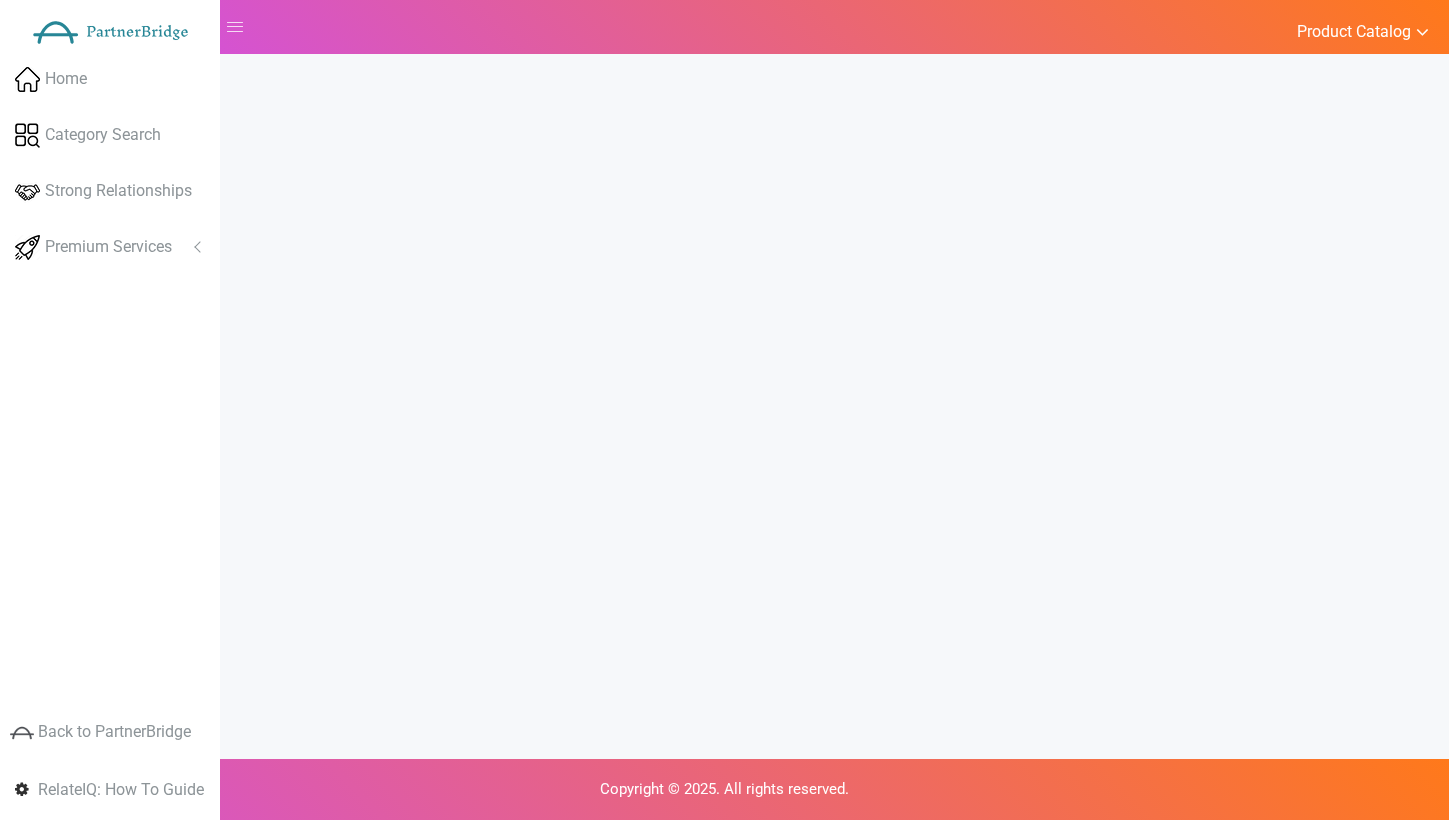 scroll, scrollTop: 0, scrollLeft: 0, axis: both 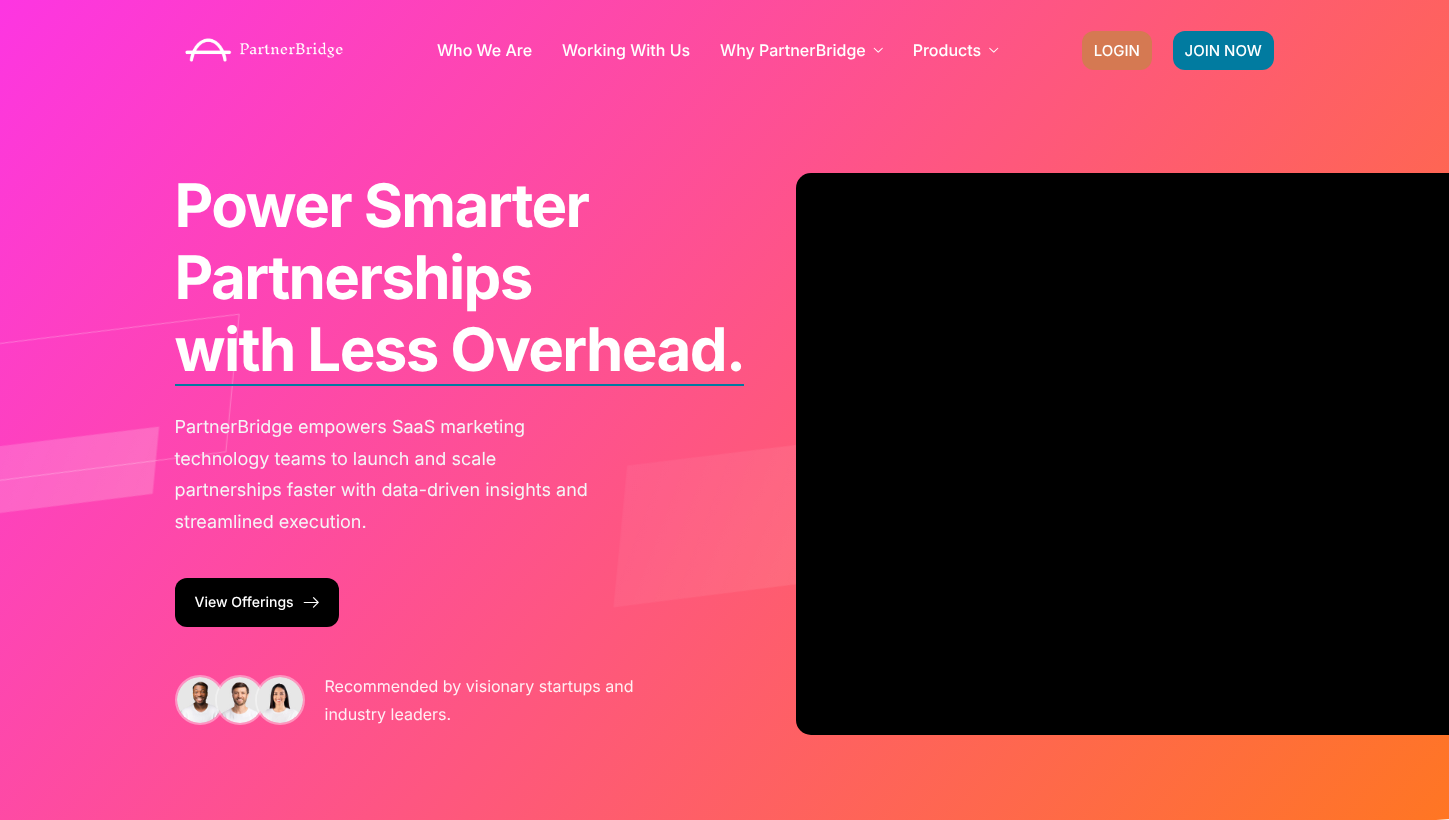 click on "LOGIN" at bounding box center [1117, 50] 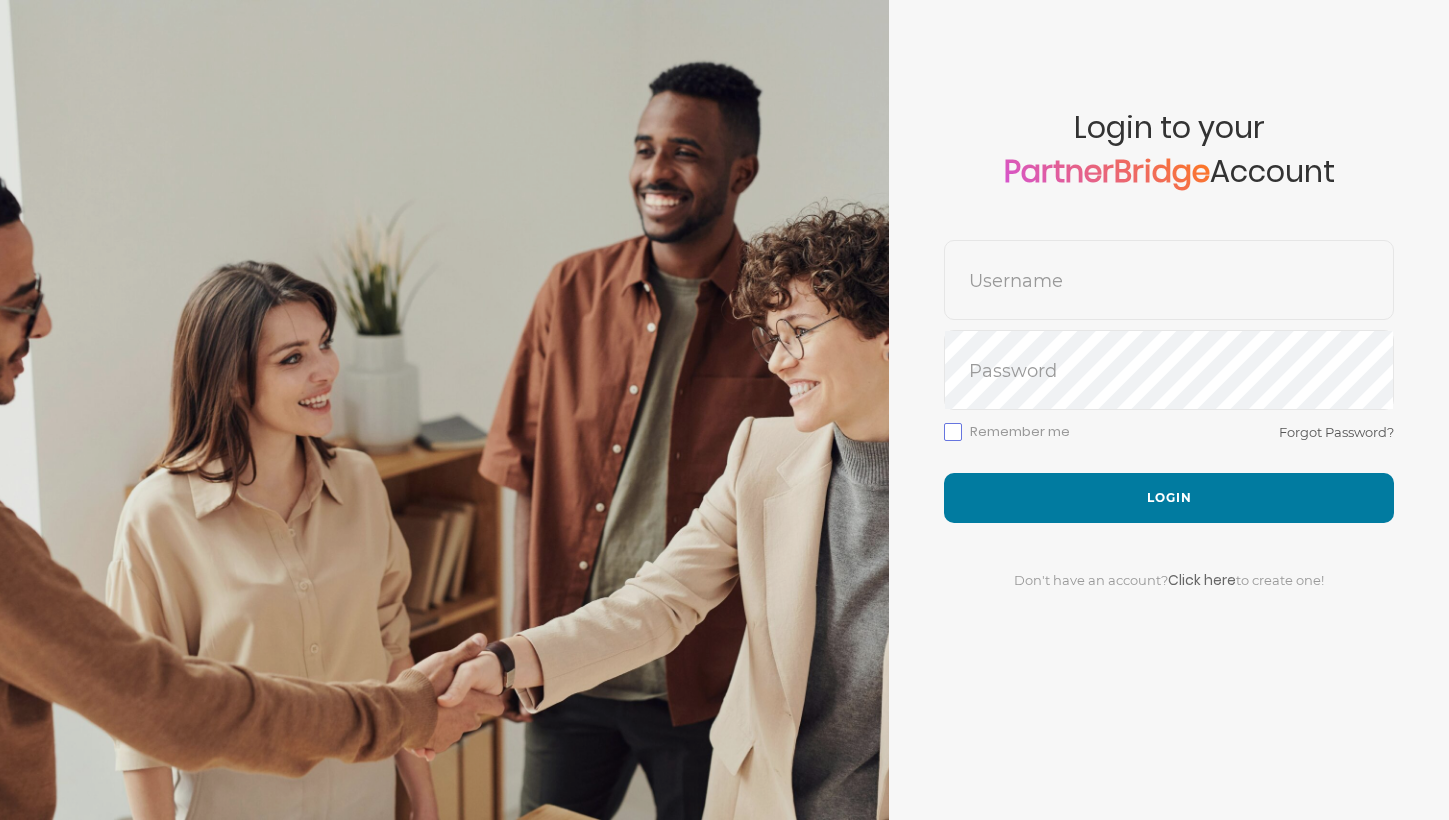 scroll, scrollTop: 0, scrollLeft: 0, axis: both 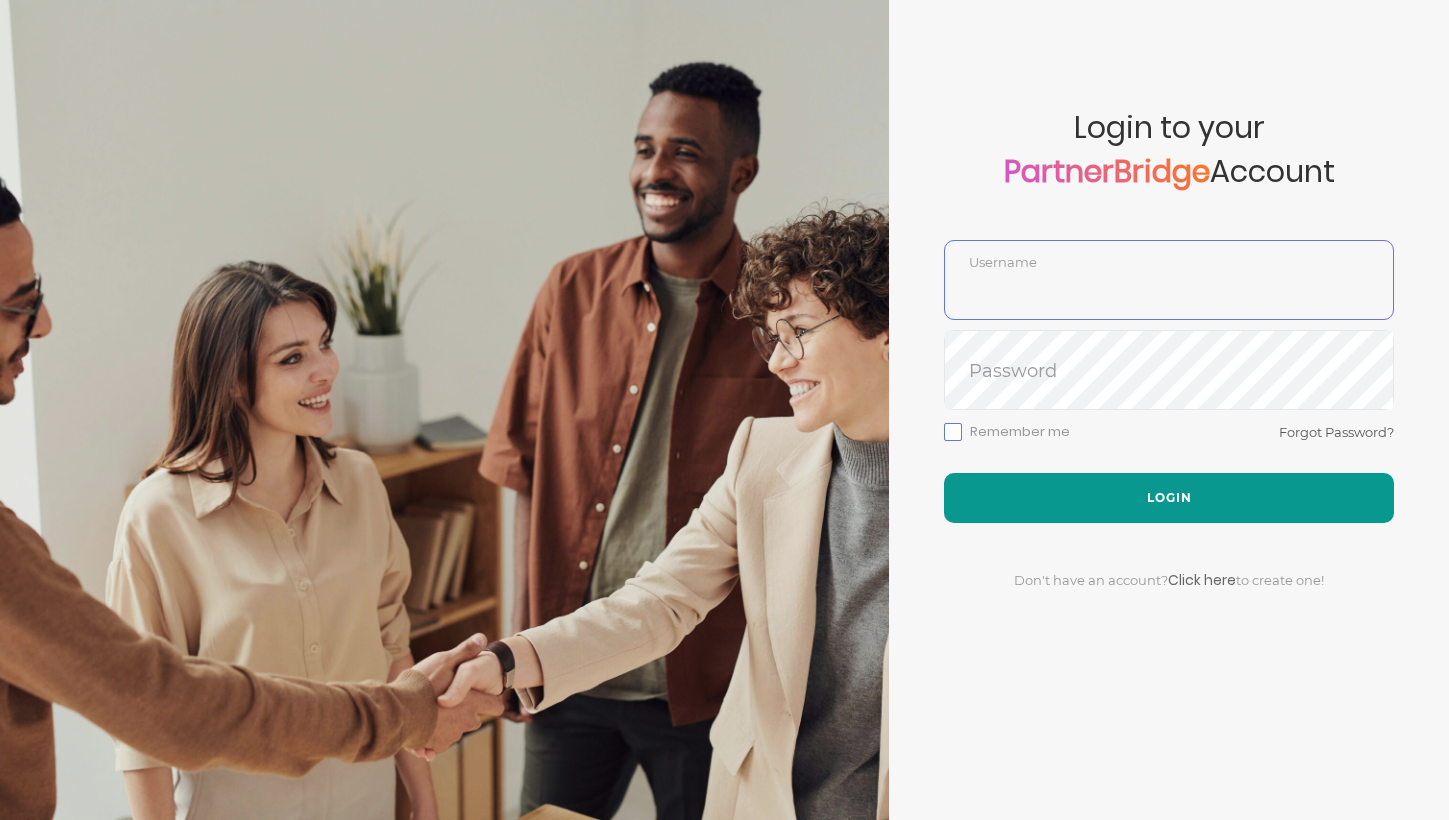 type on "DemoUser" 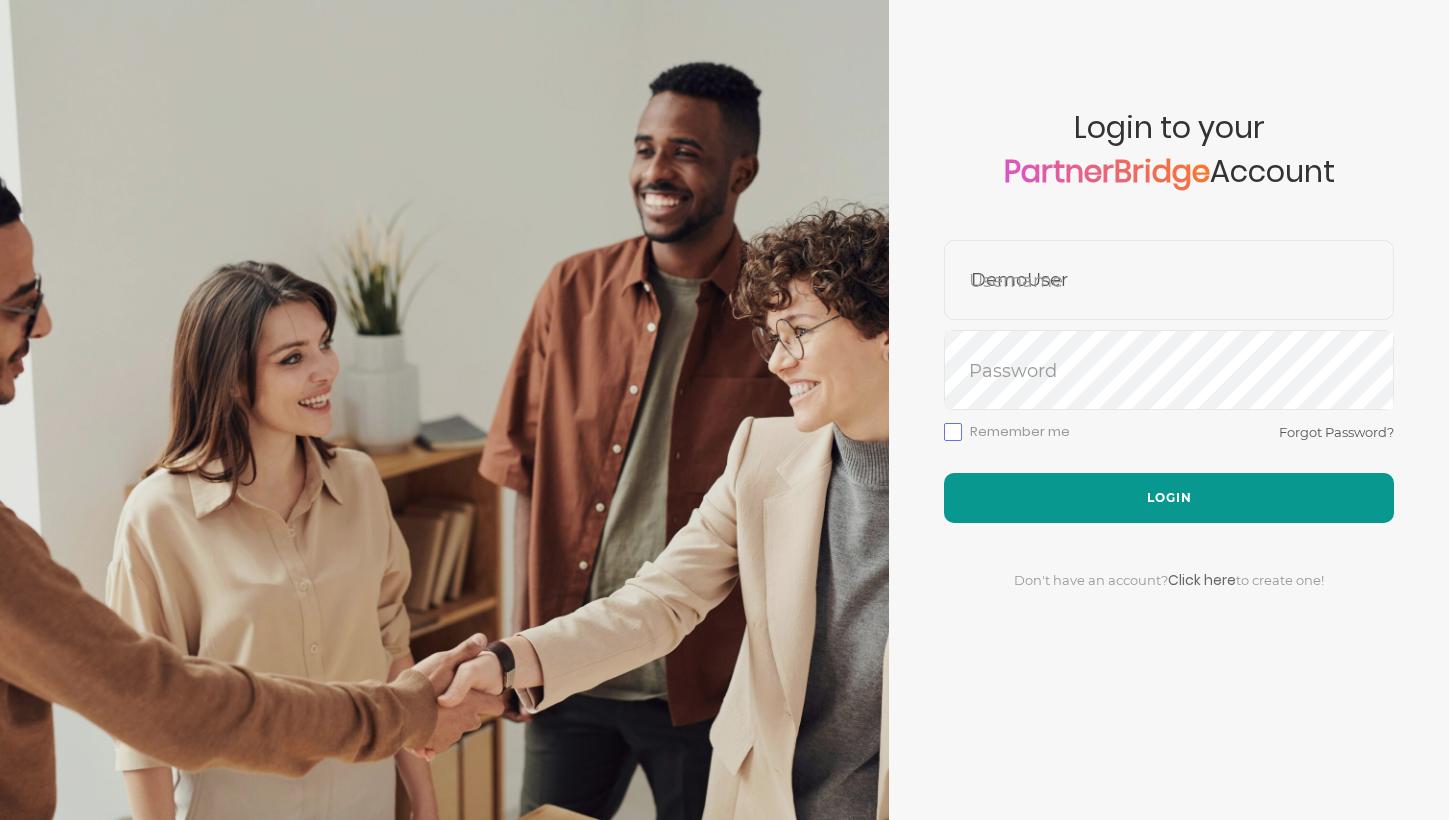 click on "Login" at bounding box center [1169, 498] 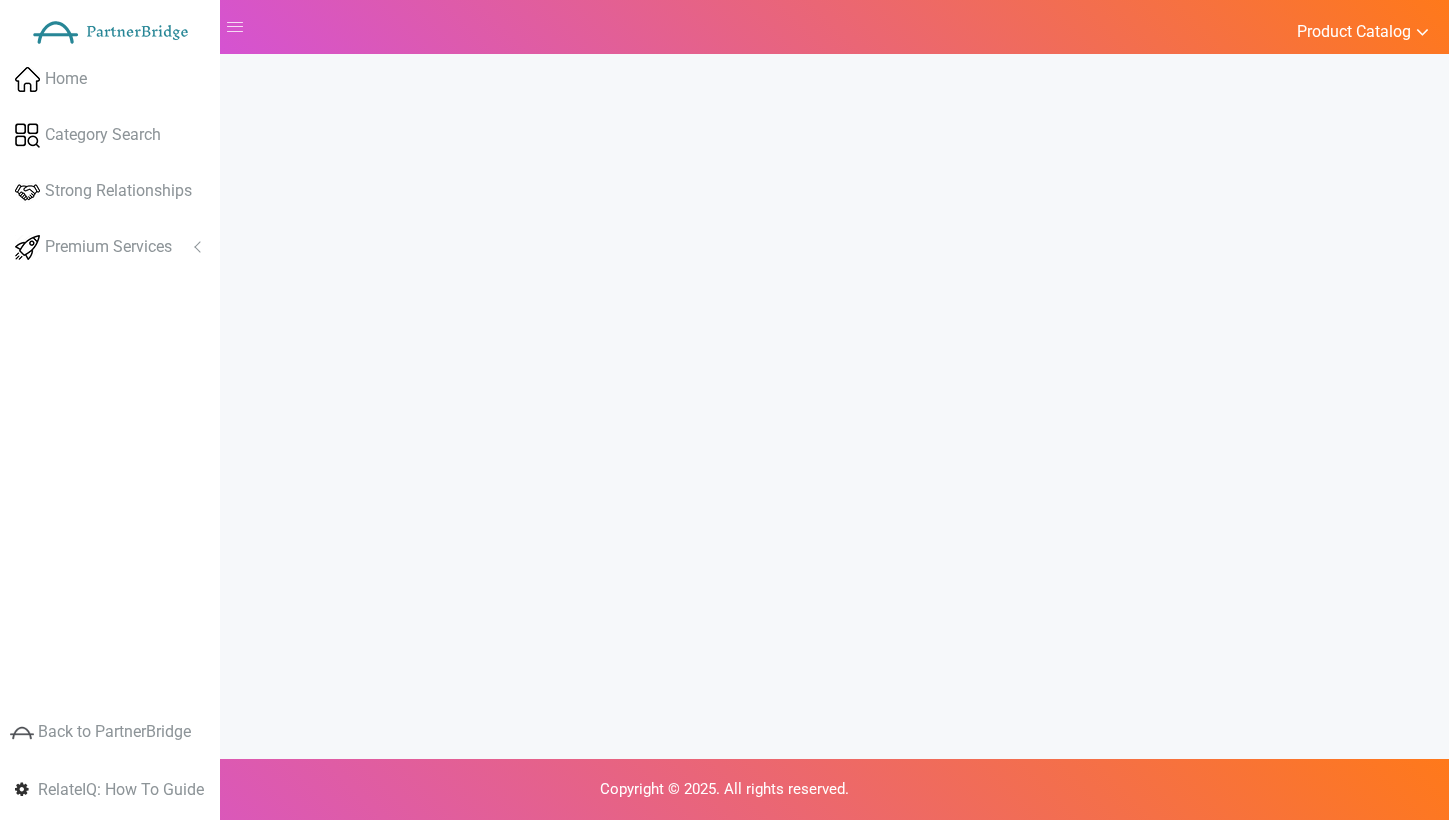 scroll, scrollTop: 0, scrollLeft: 0, axis: both 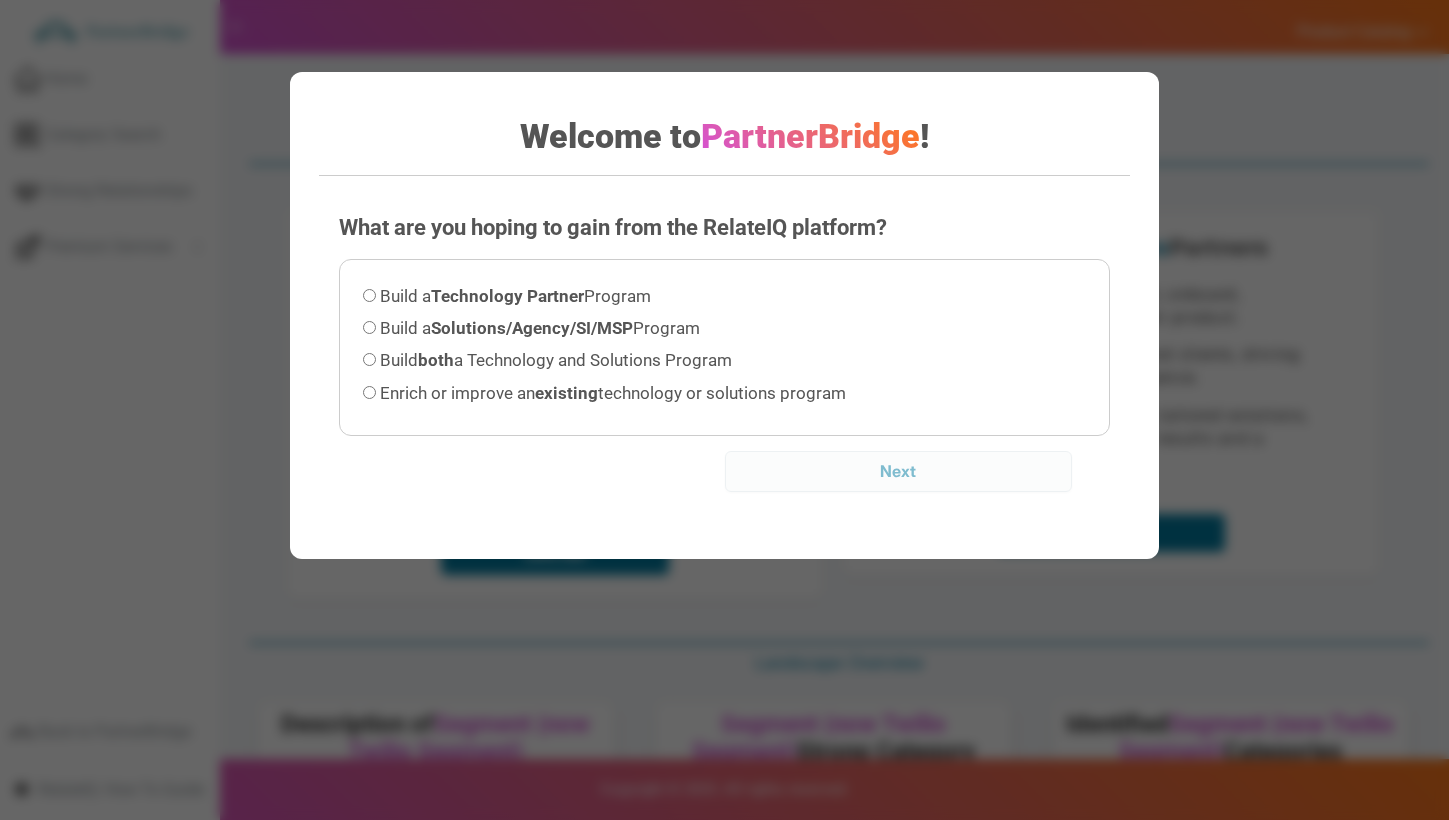 click on "Build  both  a Technology and Solutions Program" at bounding box center [556, 360] 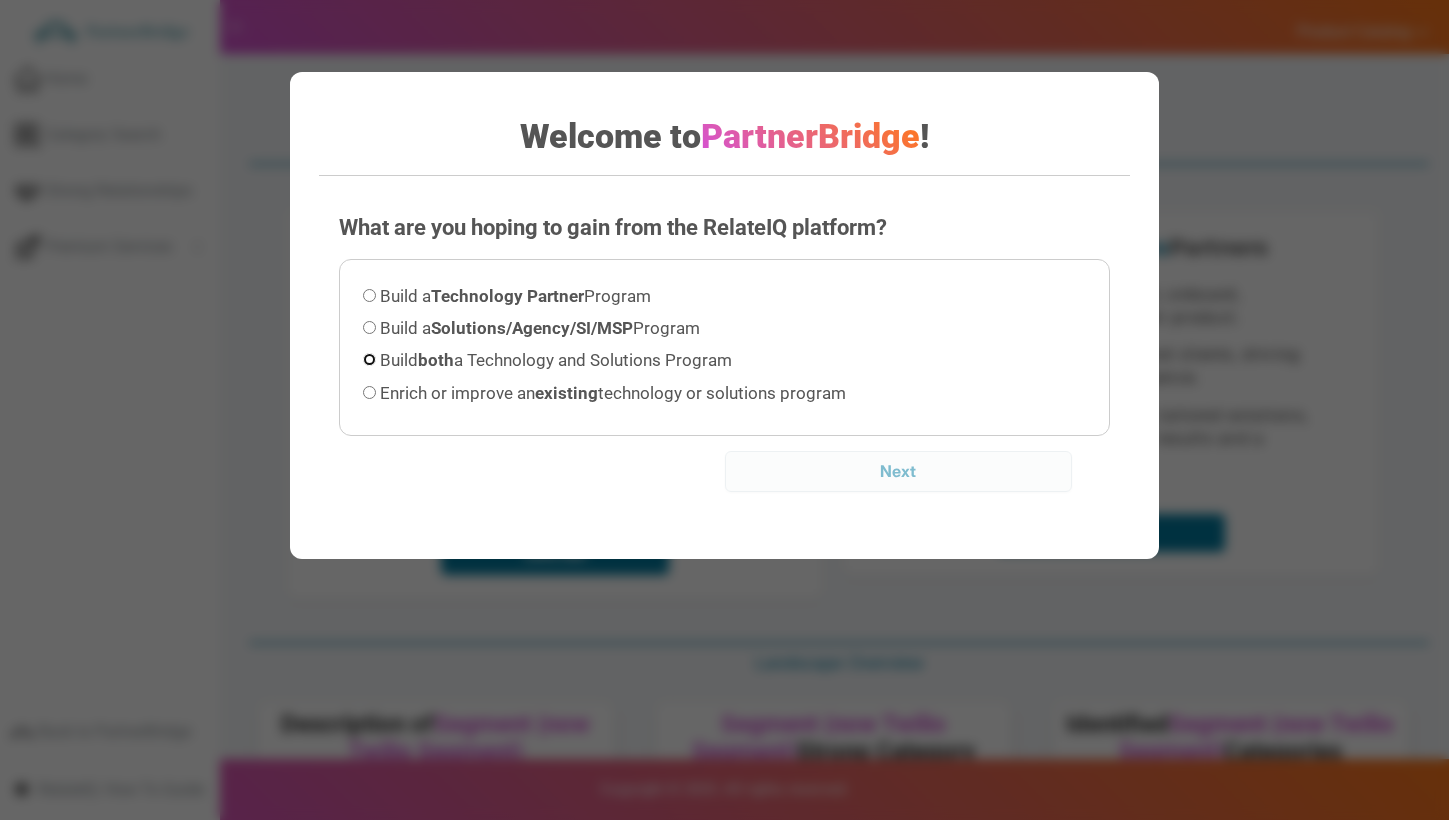 click on "Build  both  a Technology and Solutions Program" at bounding box center (369, 359) 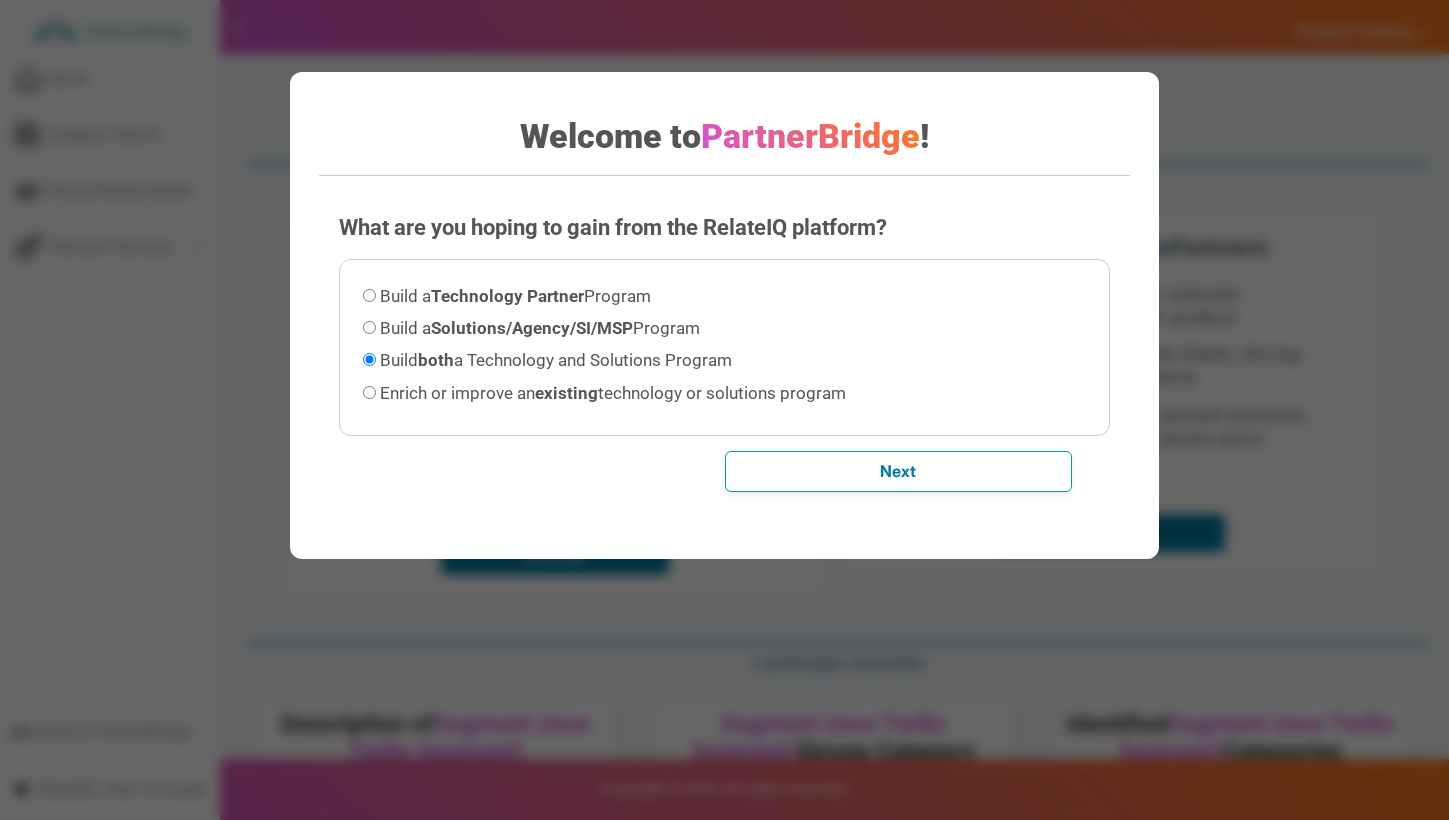 click on "Next" at bounding box center [898, 471] 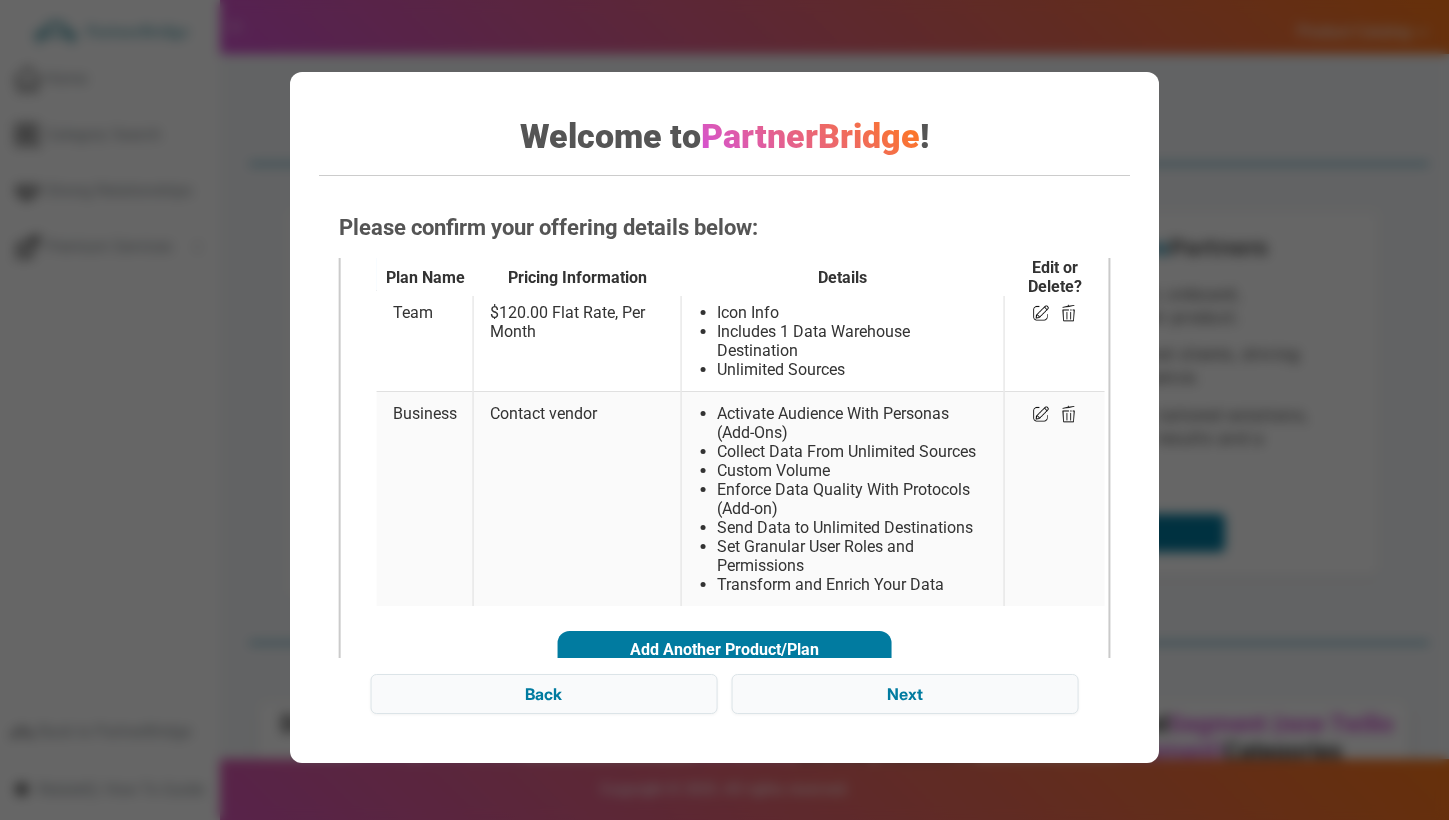 scroll, scrollTop: 214, scrollLeft: 0, axis: vertical 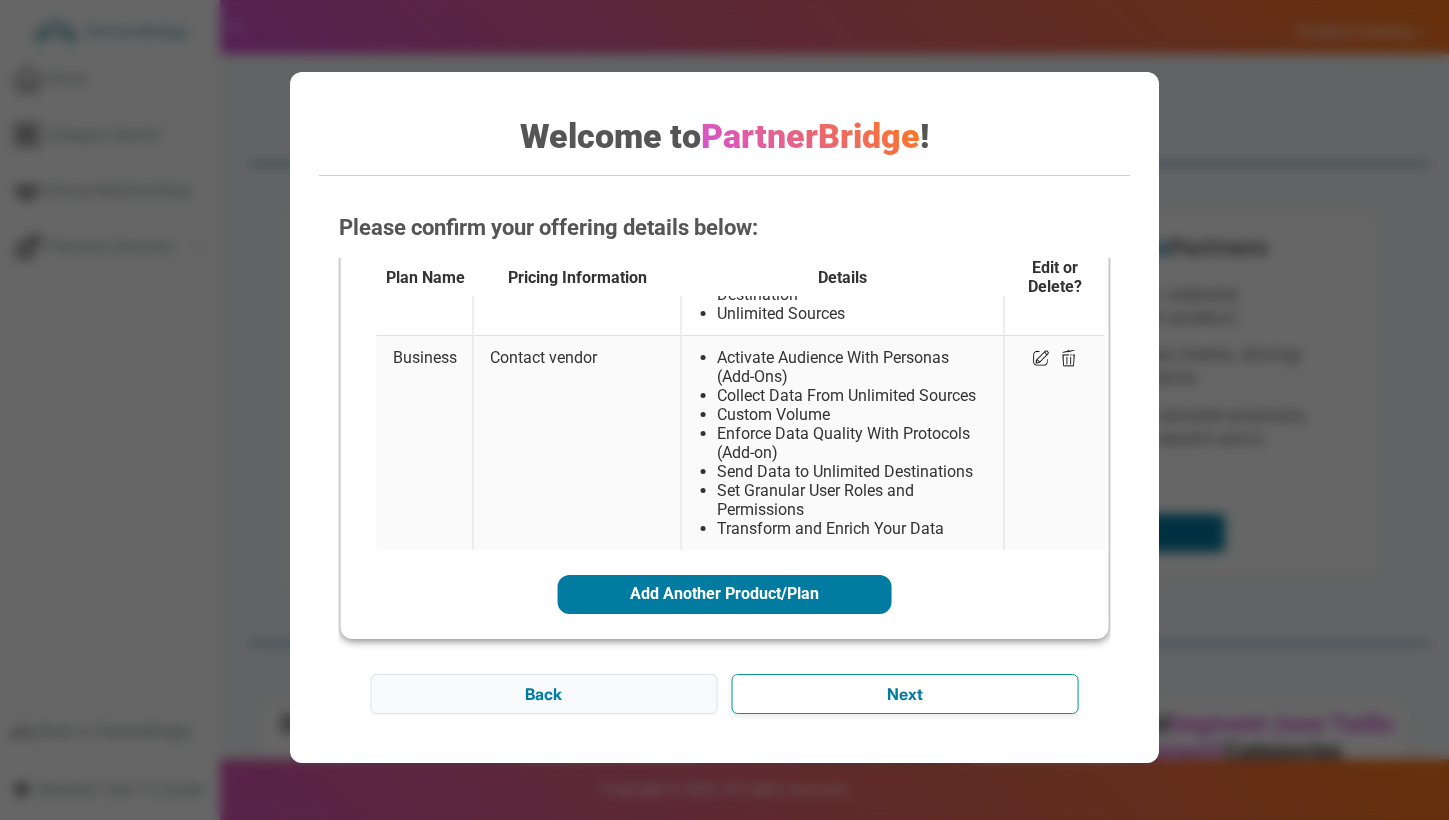 click on "Next" at bounding box center (904, 694) 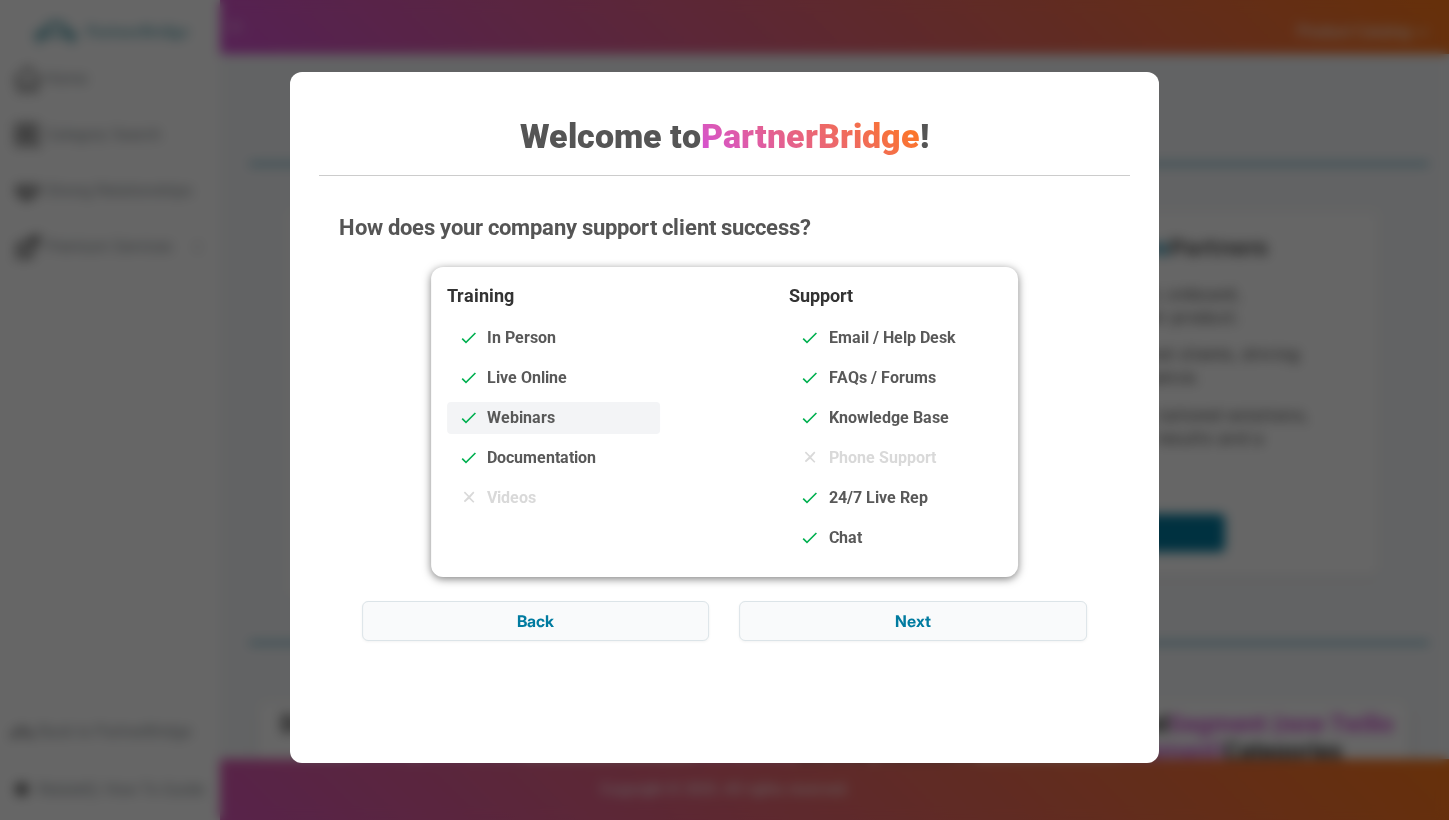 click on "Webinars" at bounding box center [554, 418] 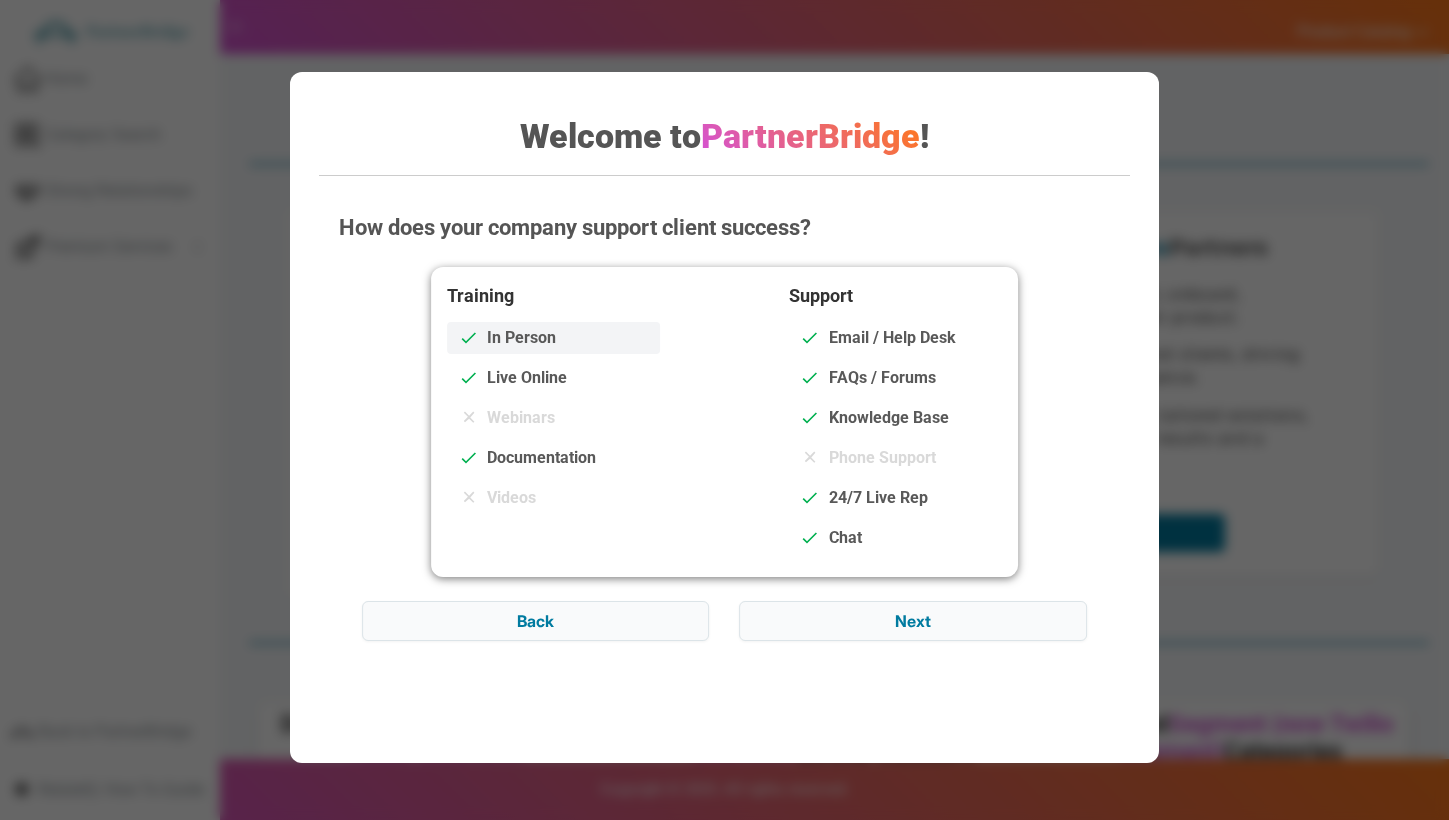 click on "In Person" at bounding box center (521, 338) 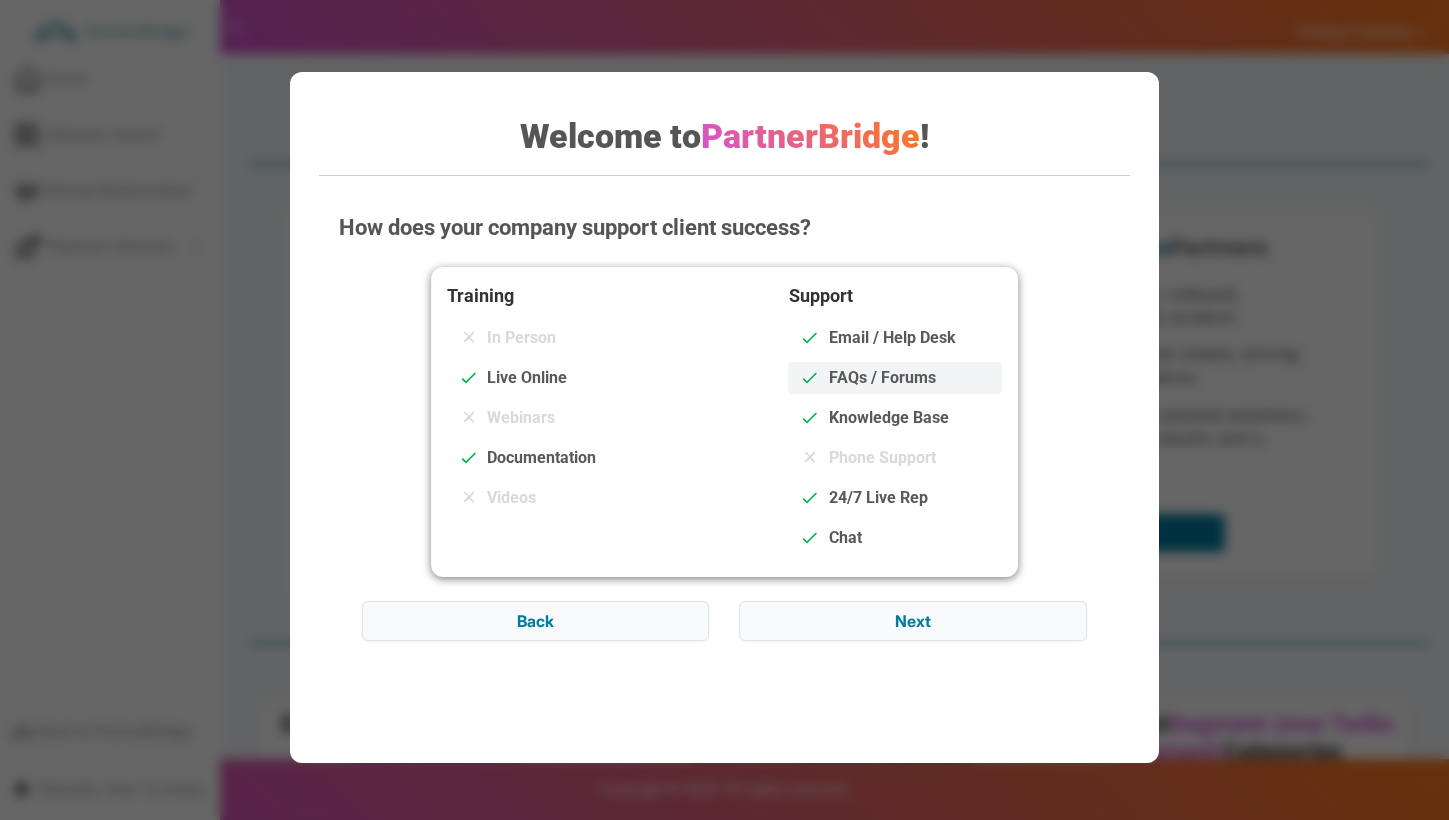 click on "FAQs / Forums" at bounding box center (882, 378) 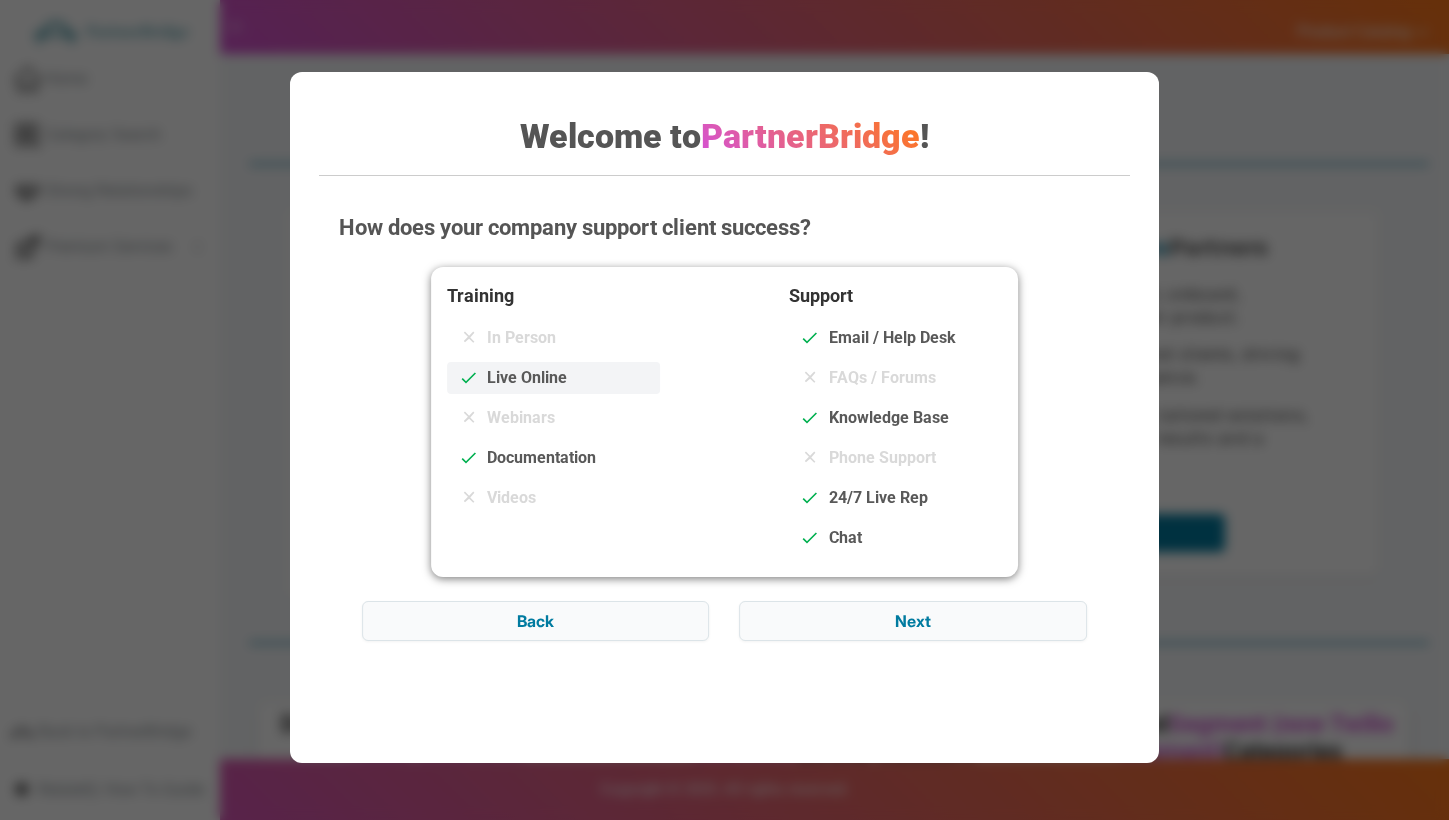 click on "Live Online" at bounding box center [554, 378] 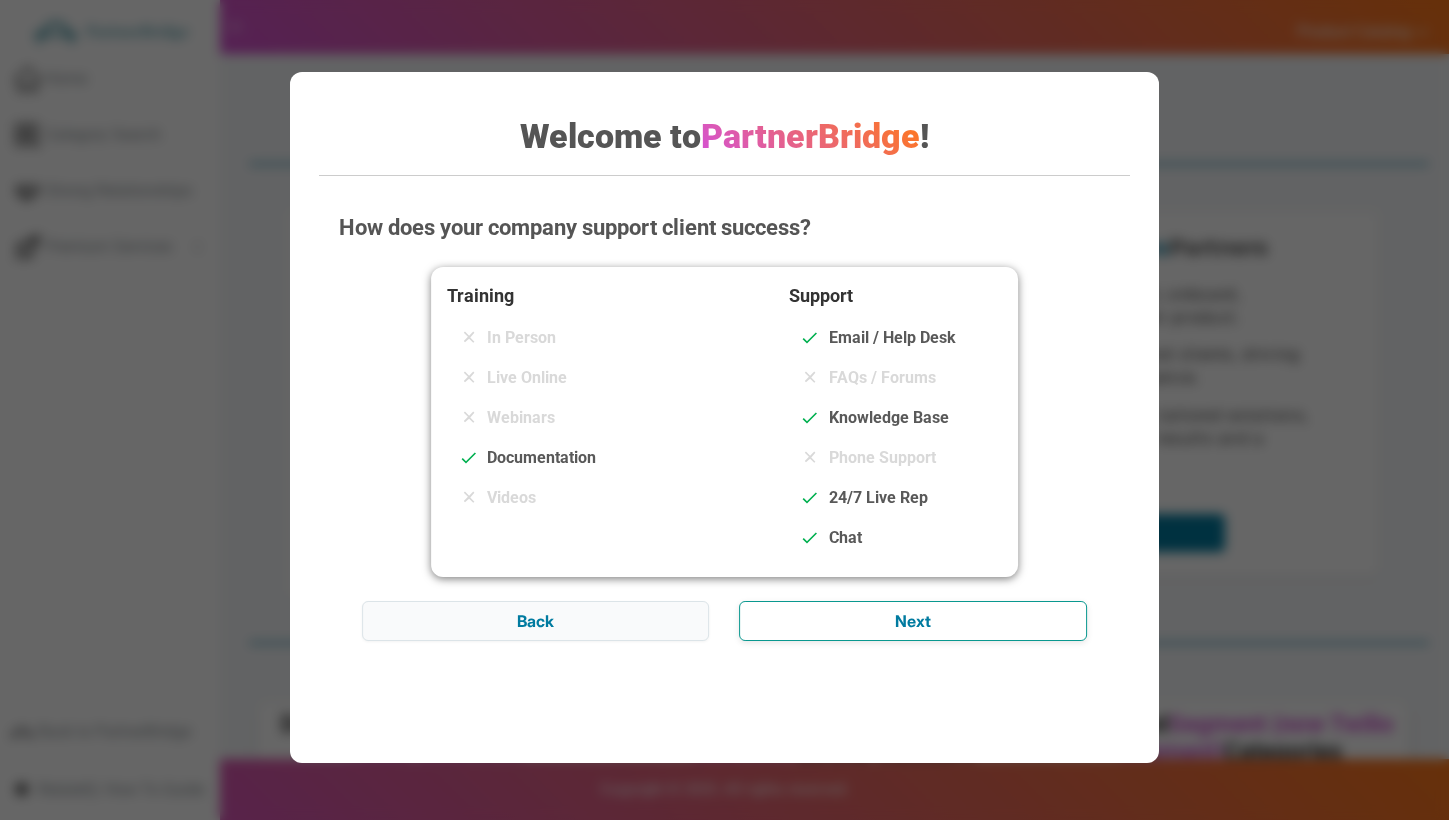click on "Next" at bounding box center [912, 621] 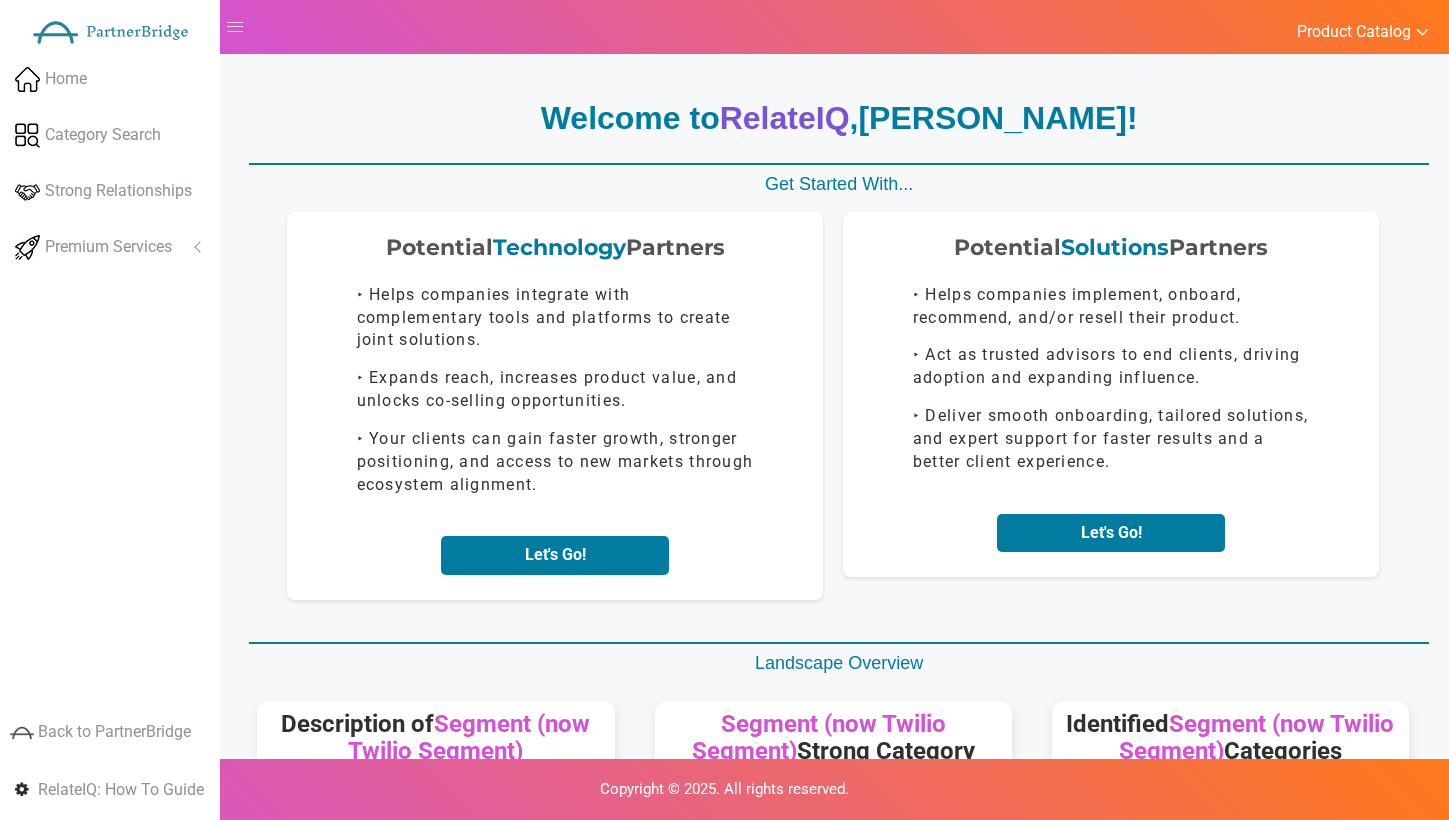 scroll, scrollTop: 0, scrollLeft: 0, axis: both 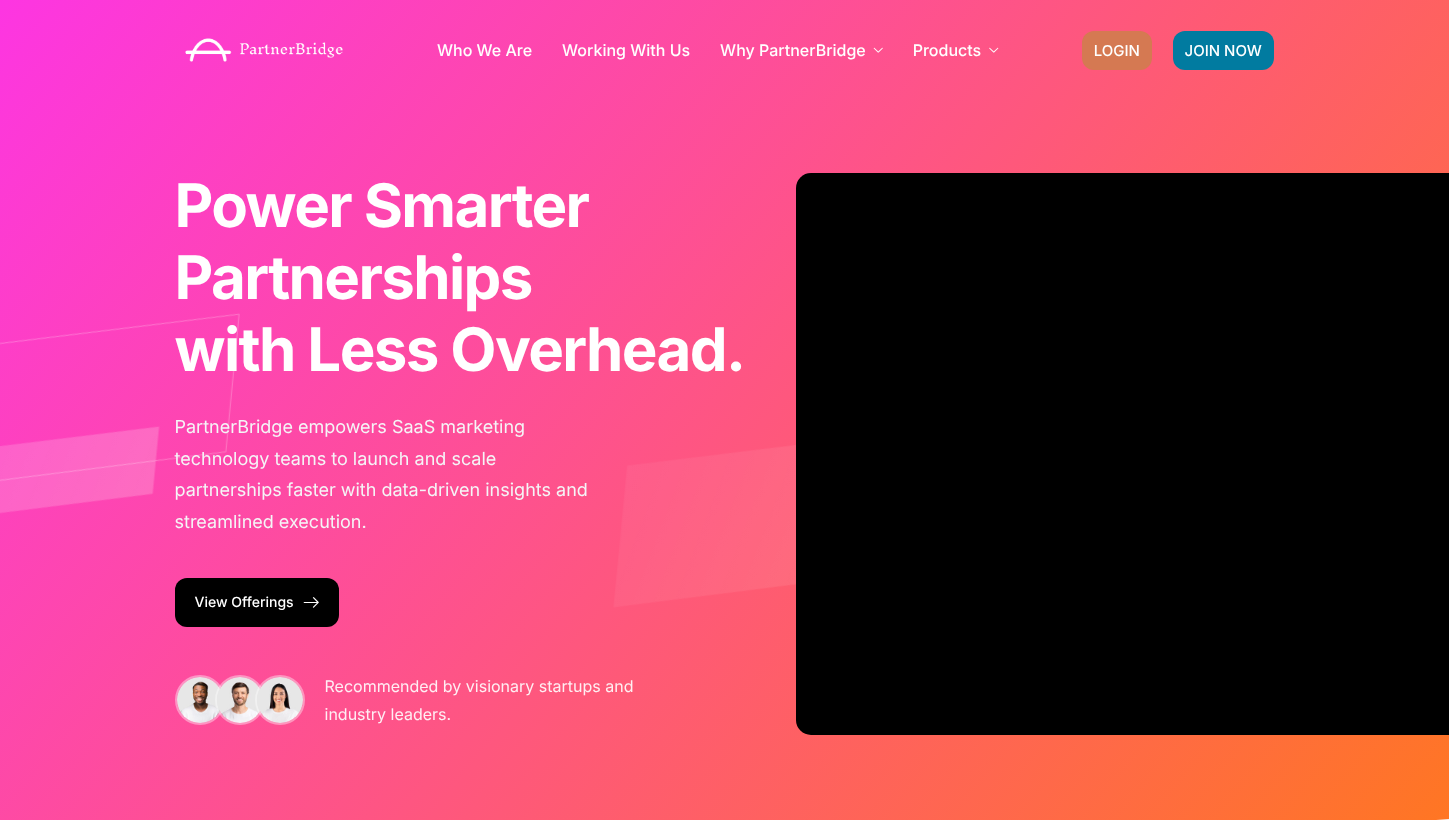 click on "LOGIN" at bounding box center (1117, 50) 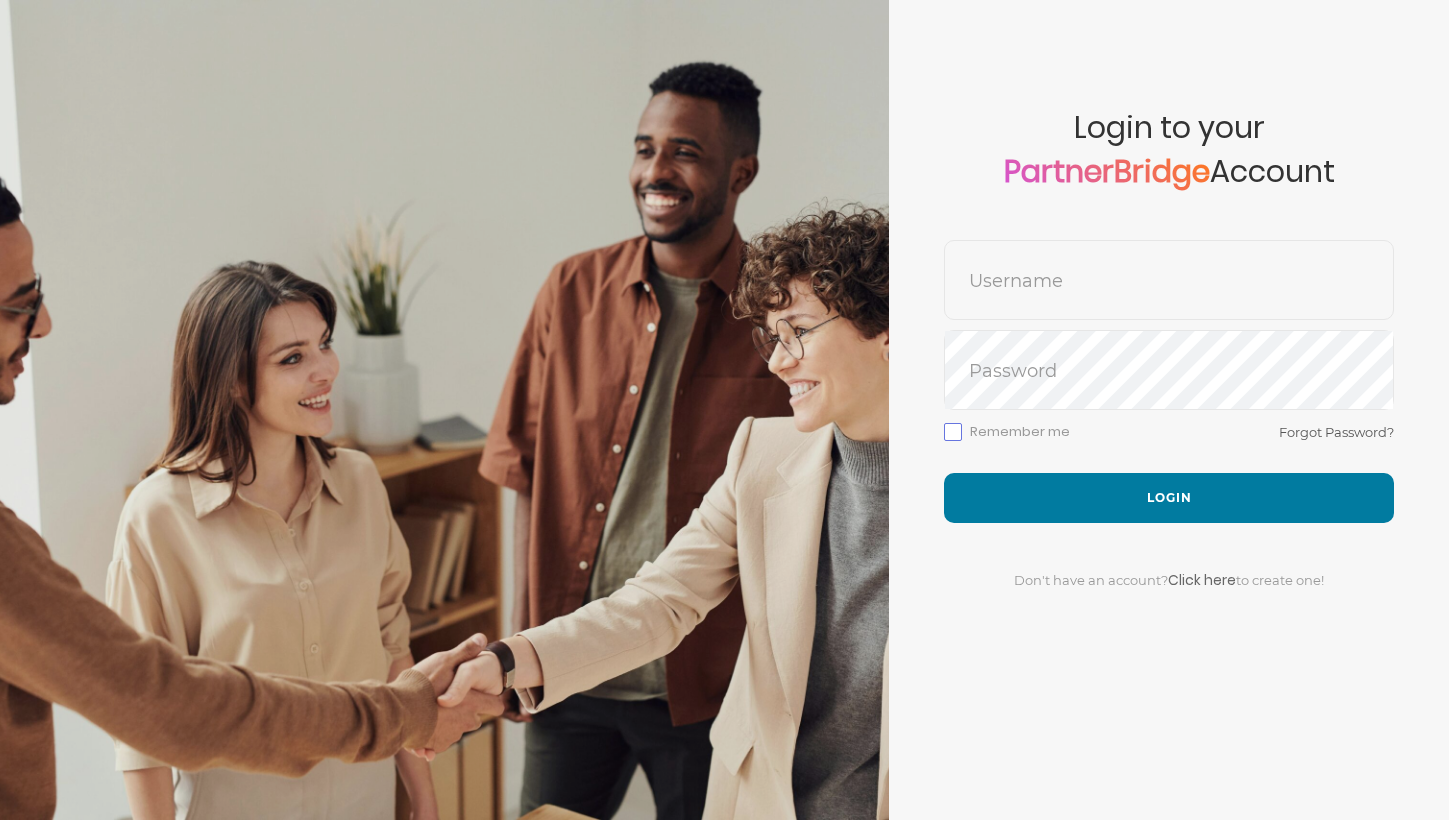 scroll, scrollTop: 0, scrollLeft: 0, axis: both 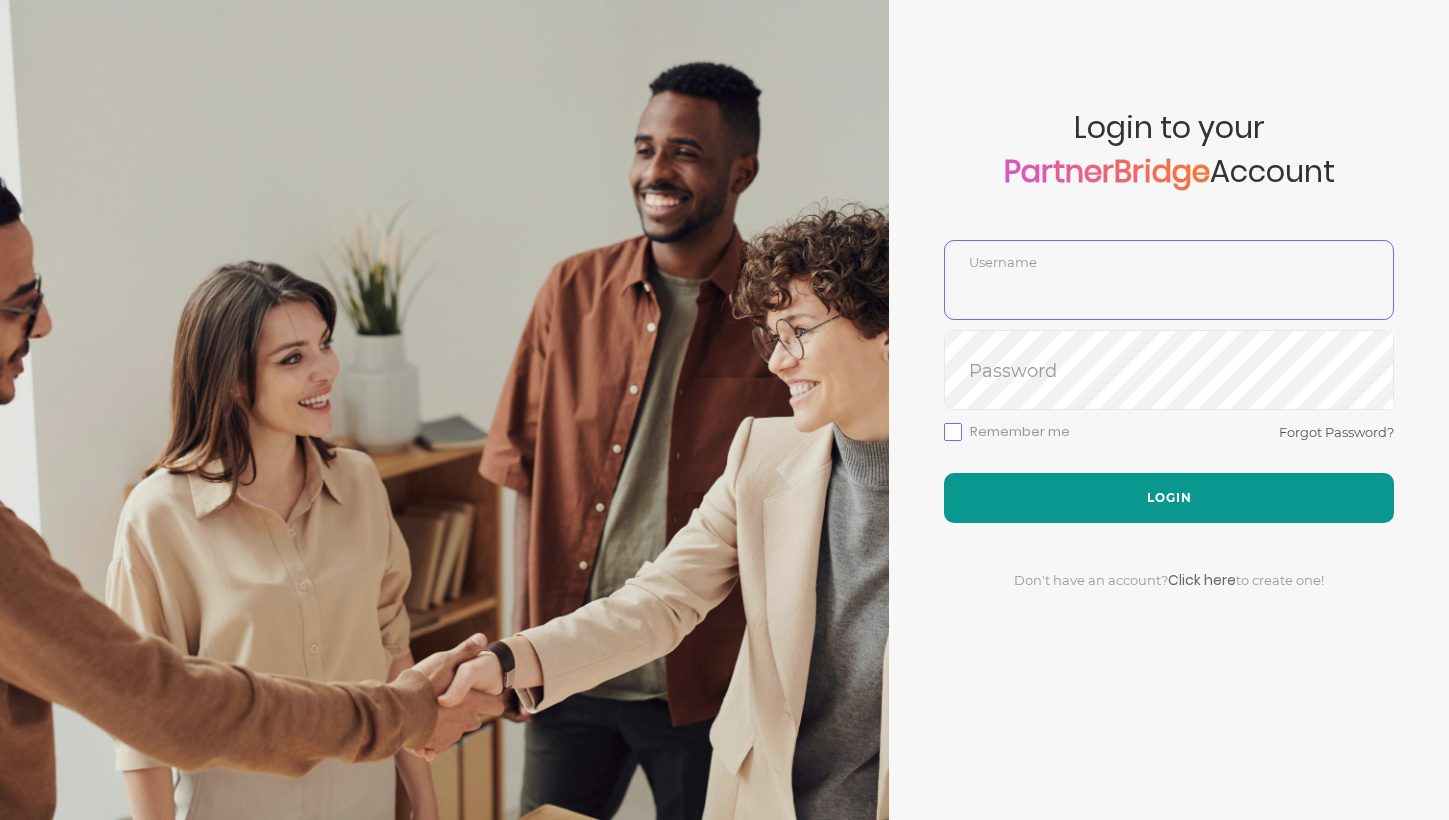 type on "DemoUser" 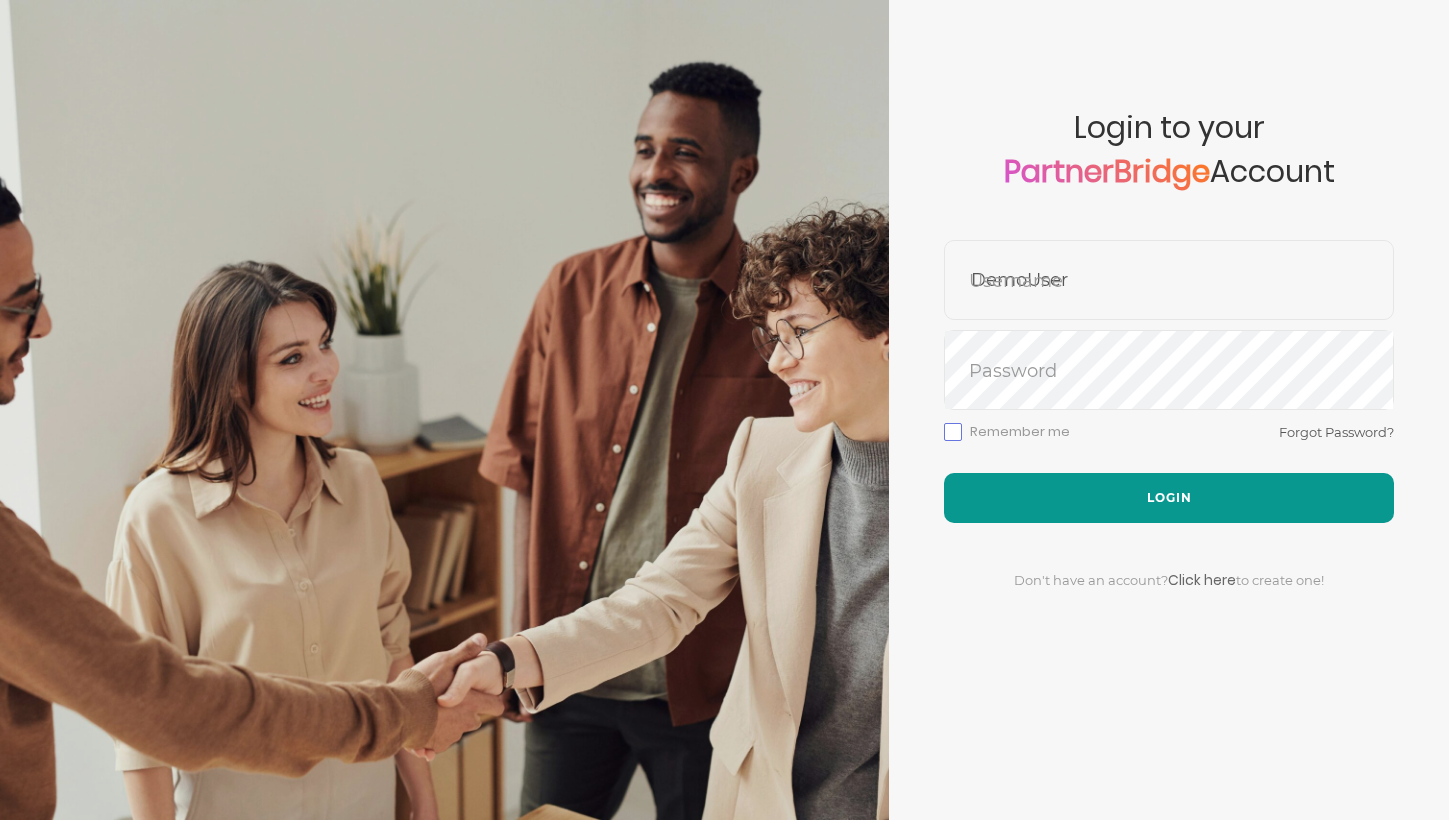 click on "Login" at bounding box center (1169, 498) 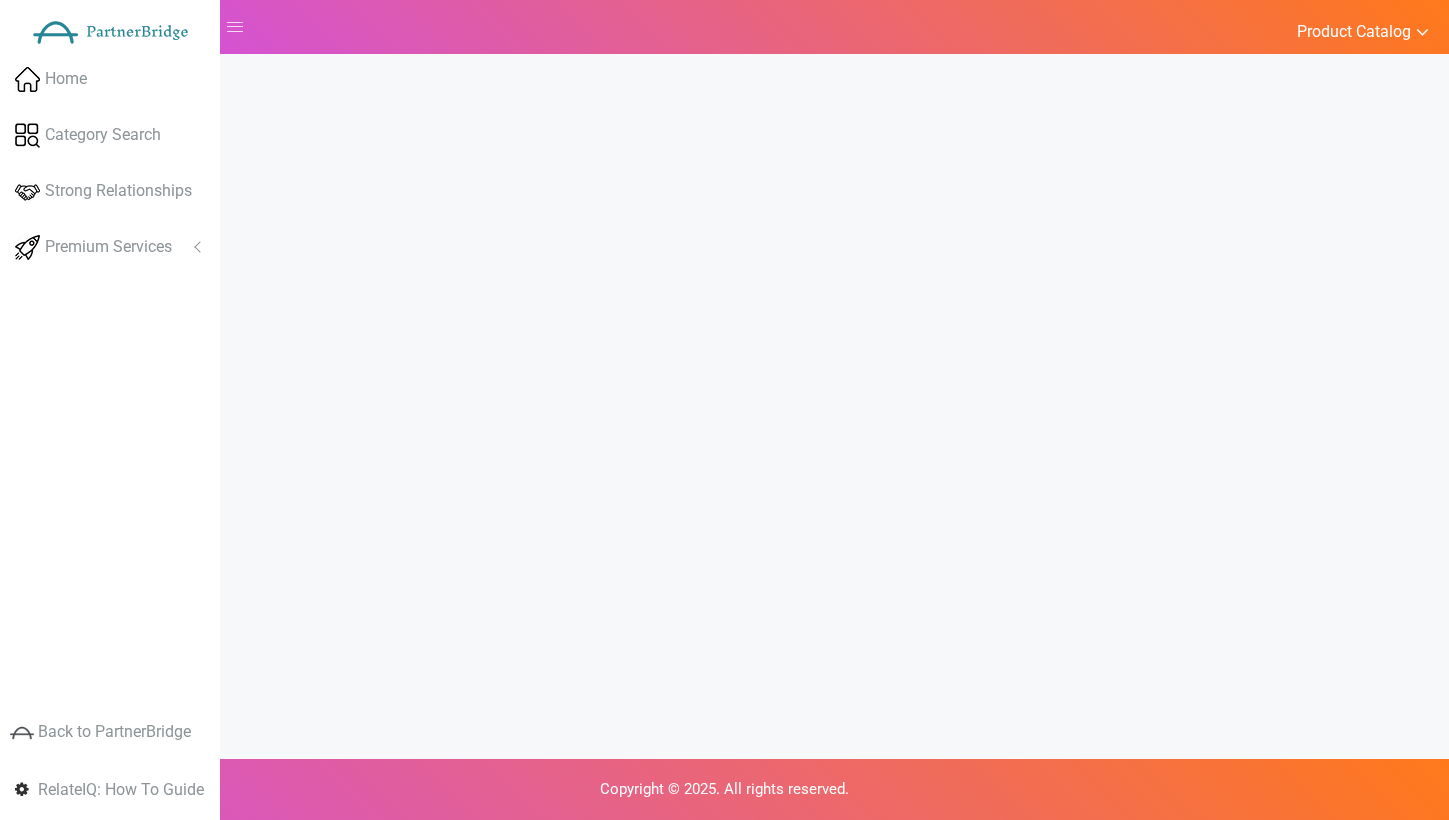 scroll, scrollTop: 0, scrollLeft: 0, axis: both 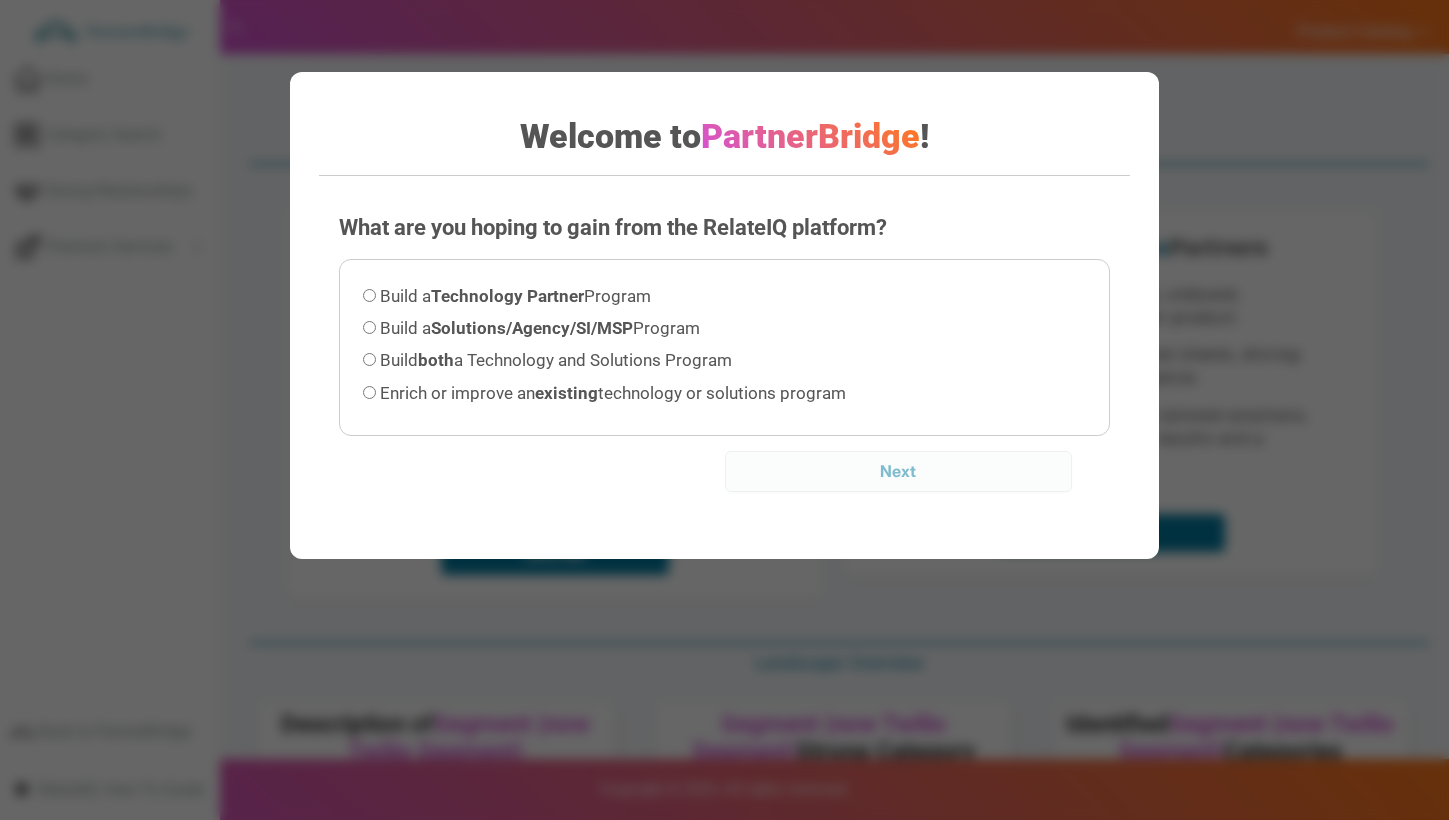 click on "Build a  Technology Partner  Program" at bounding box center [507, 296] 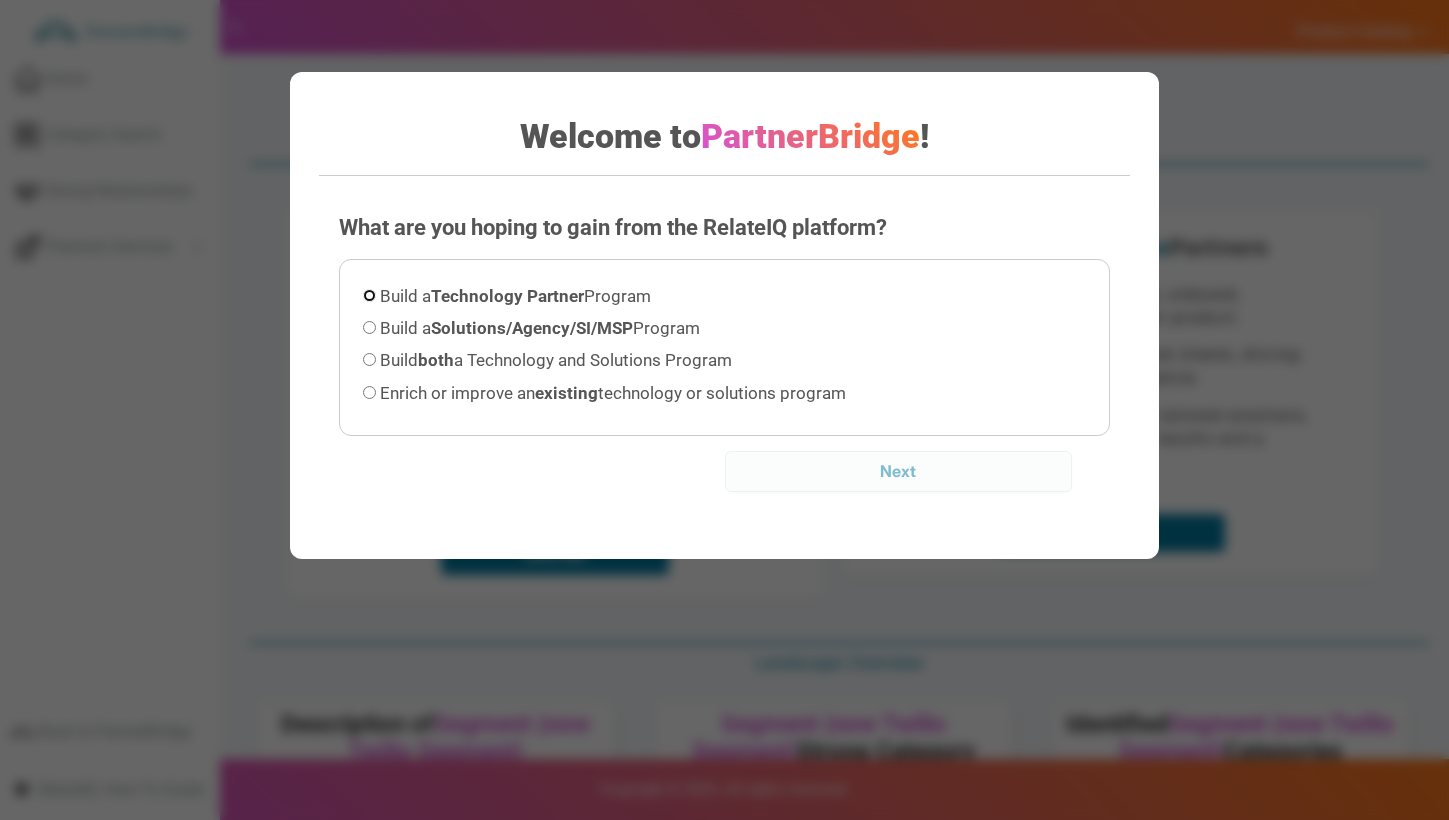 click on "Build a  Technology Partner  Program" at bounding box center [369, 295] 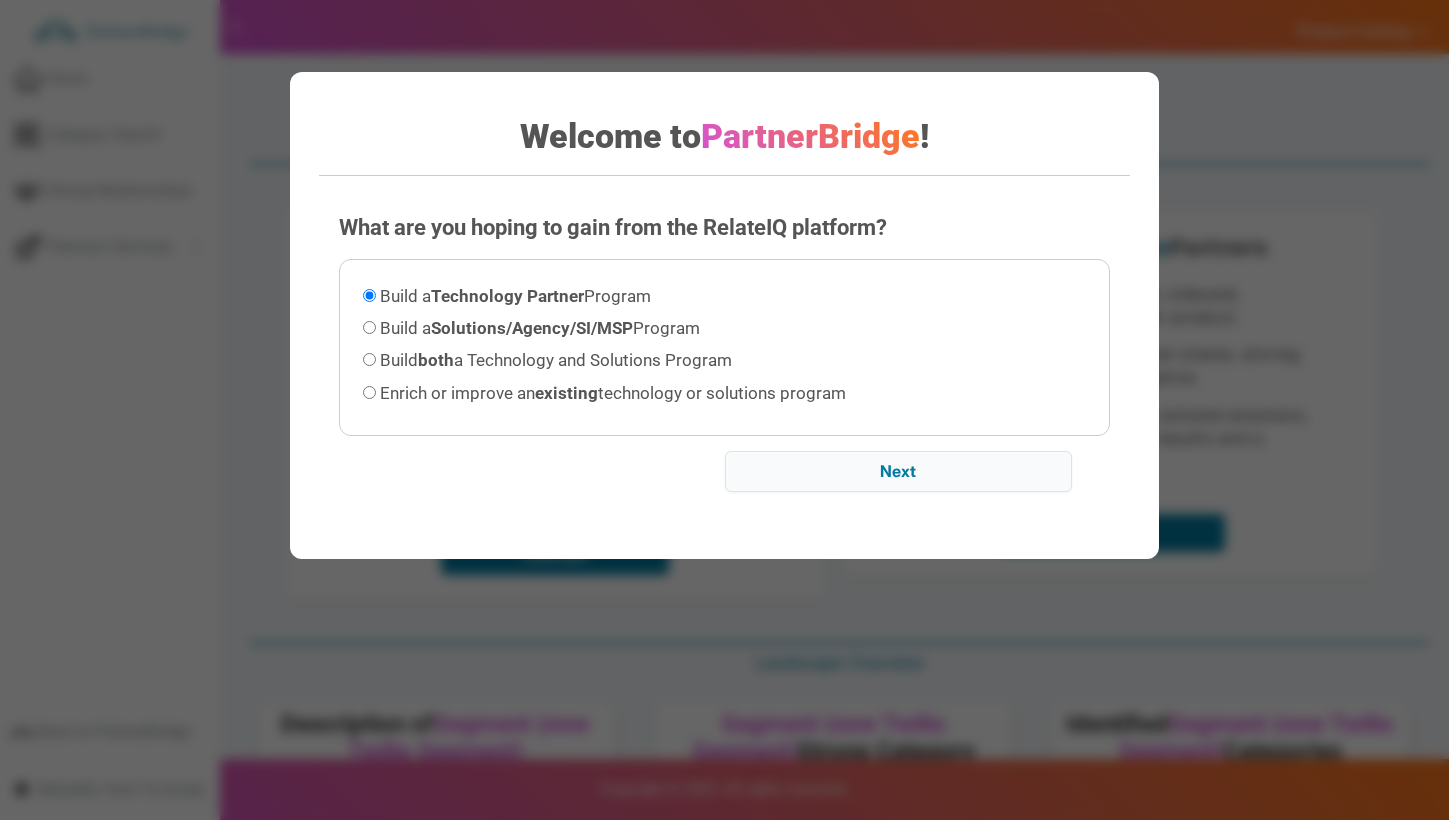 click on "Build a  Solutions/Agency/SI/MSP  Program" at bounding box center (540, 328) 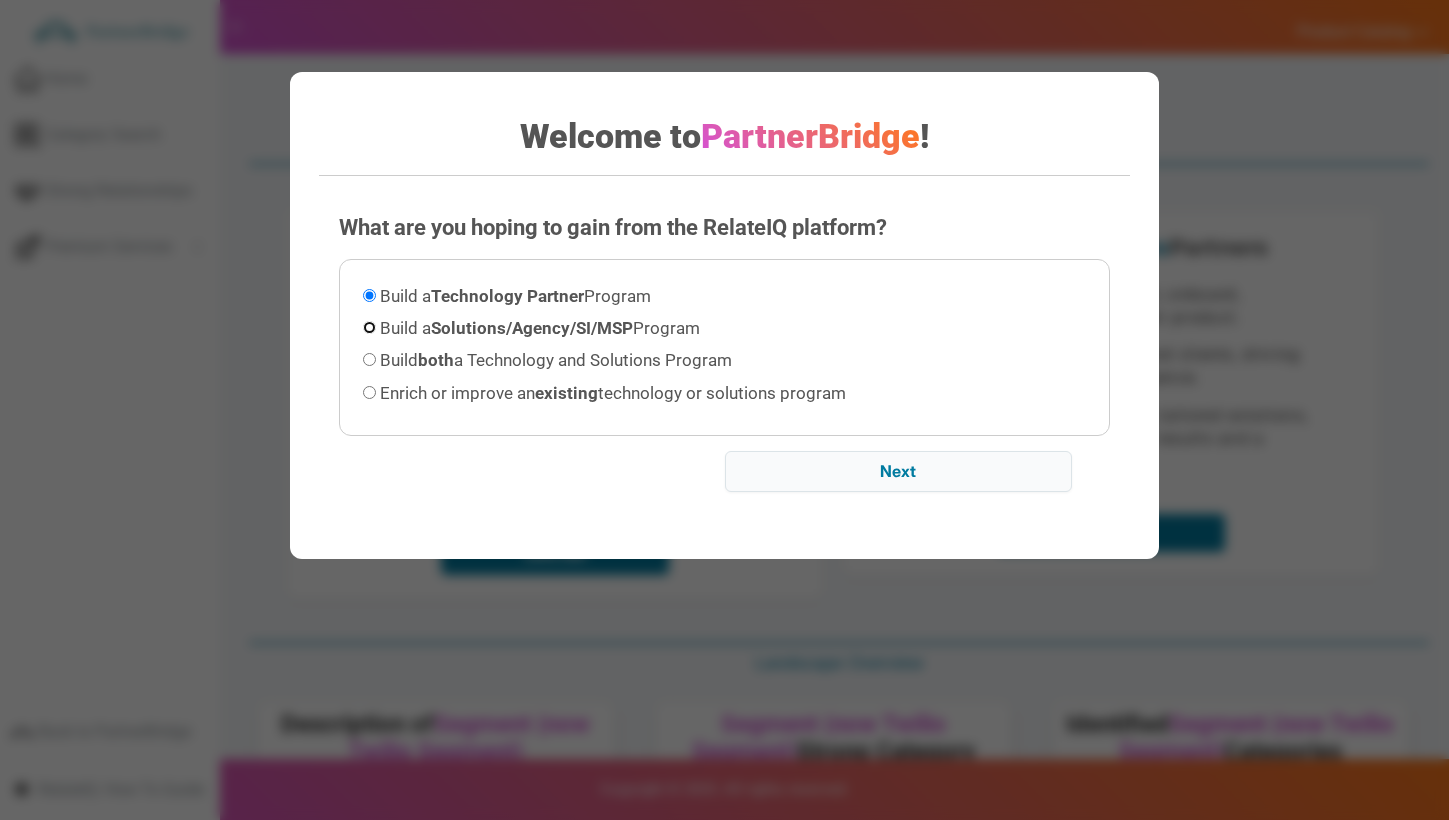 click on "Build a  Solutions/Agency/SI/MSP  Program" at bounding box center (369, 327) 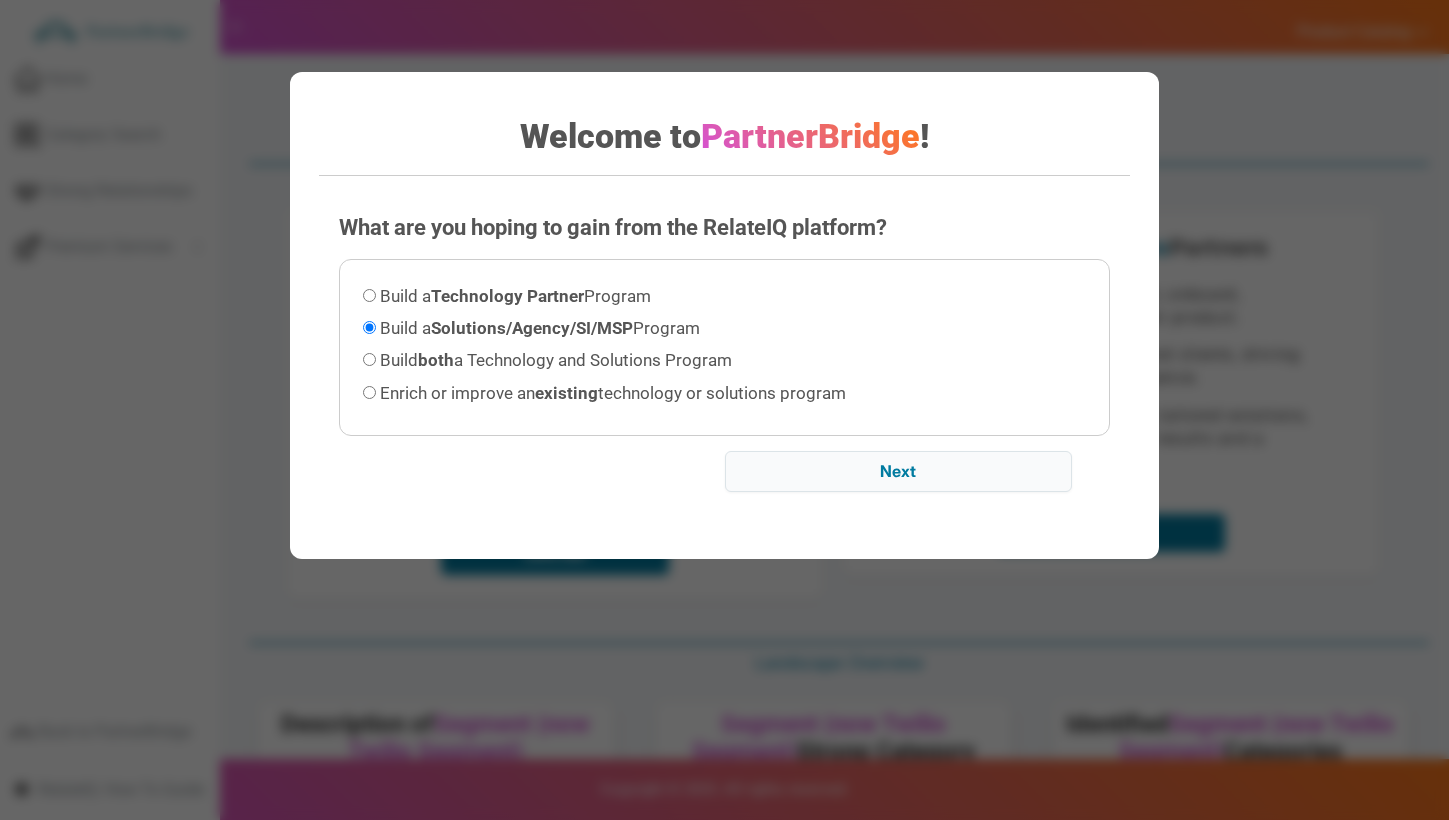 click on "What are you hoping to gain from the RelateIQ platform?
Please select an option before continuing.
Build a  Technology Partner  Program
Build a  Solutions/Agency/SI/MSP  Program
Build  both  a Technology and Solutions Program
Enrich or improve an" at bounding box center (724, 352) 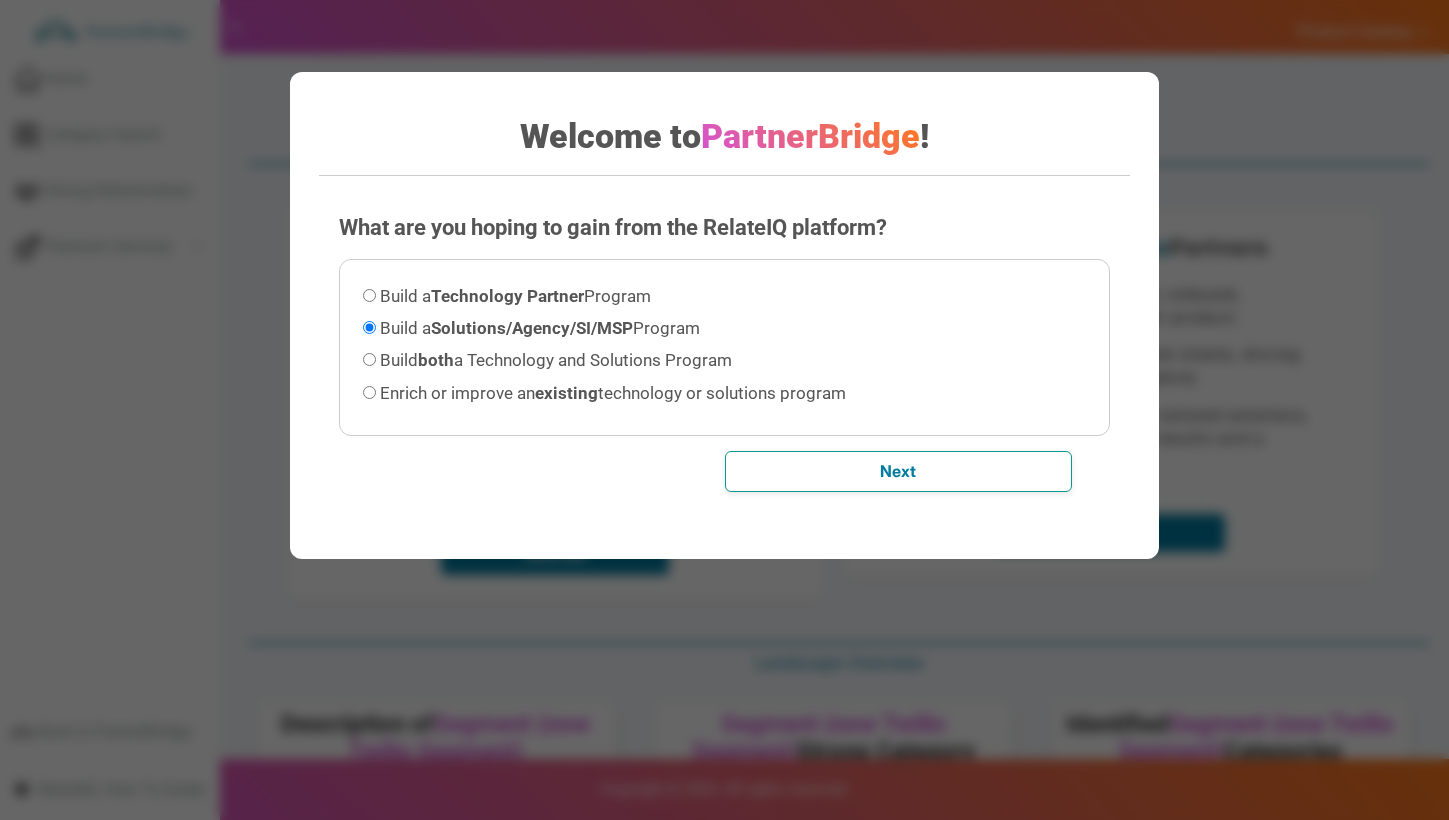 click on "Next" at bounding box center [898, 471] 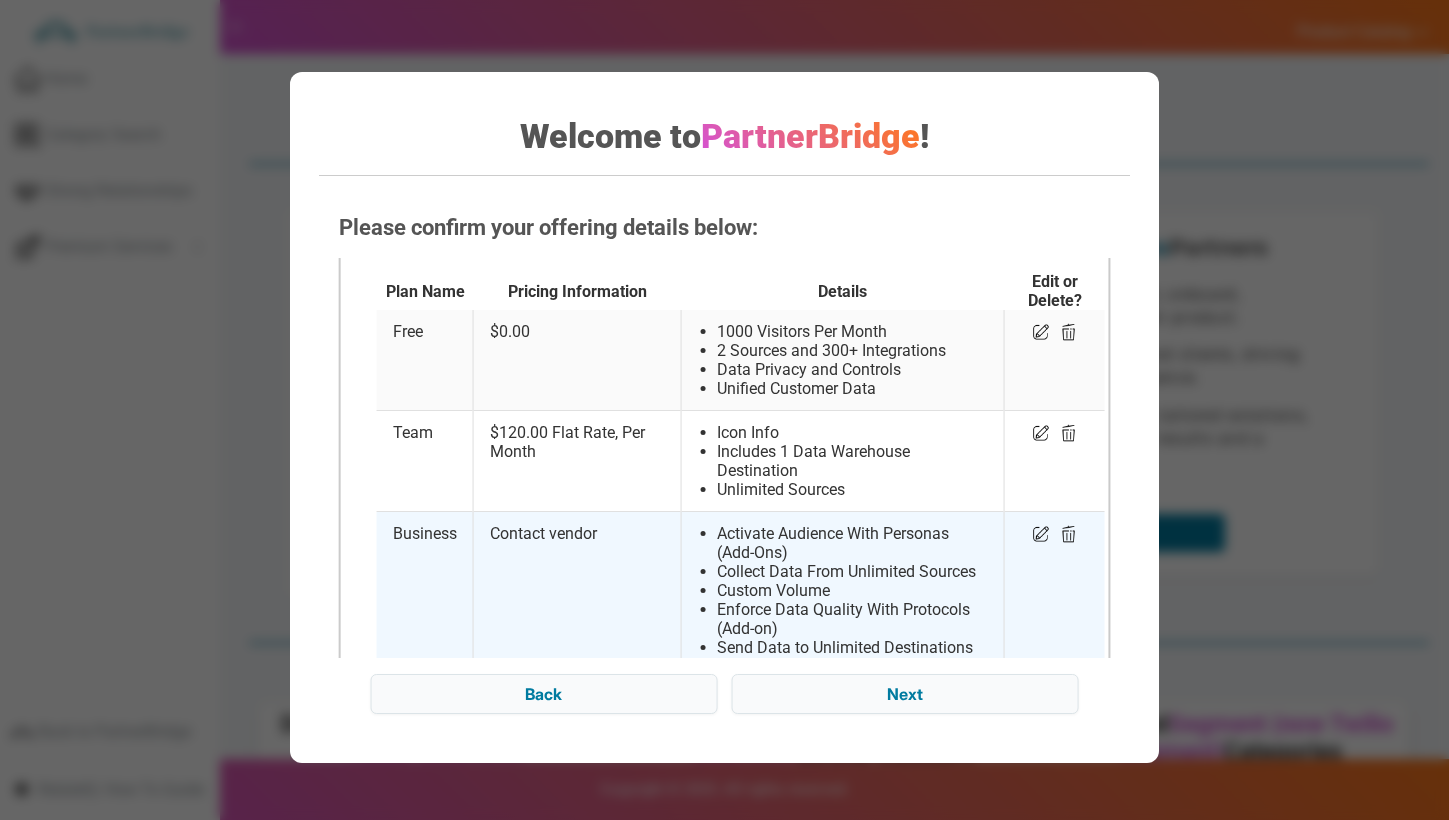 scroll, scrollTop: 0, scrollLeft: 0, axis: both 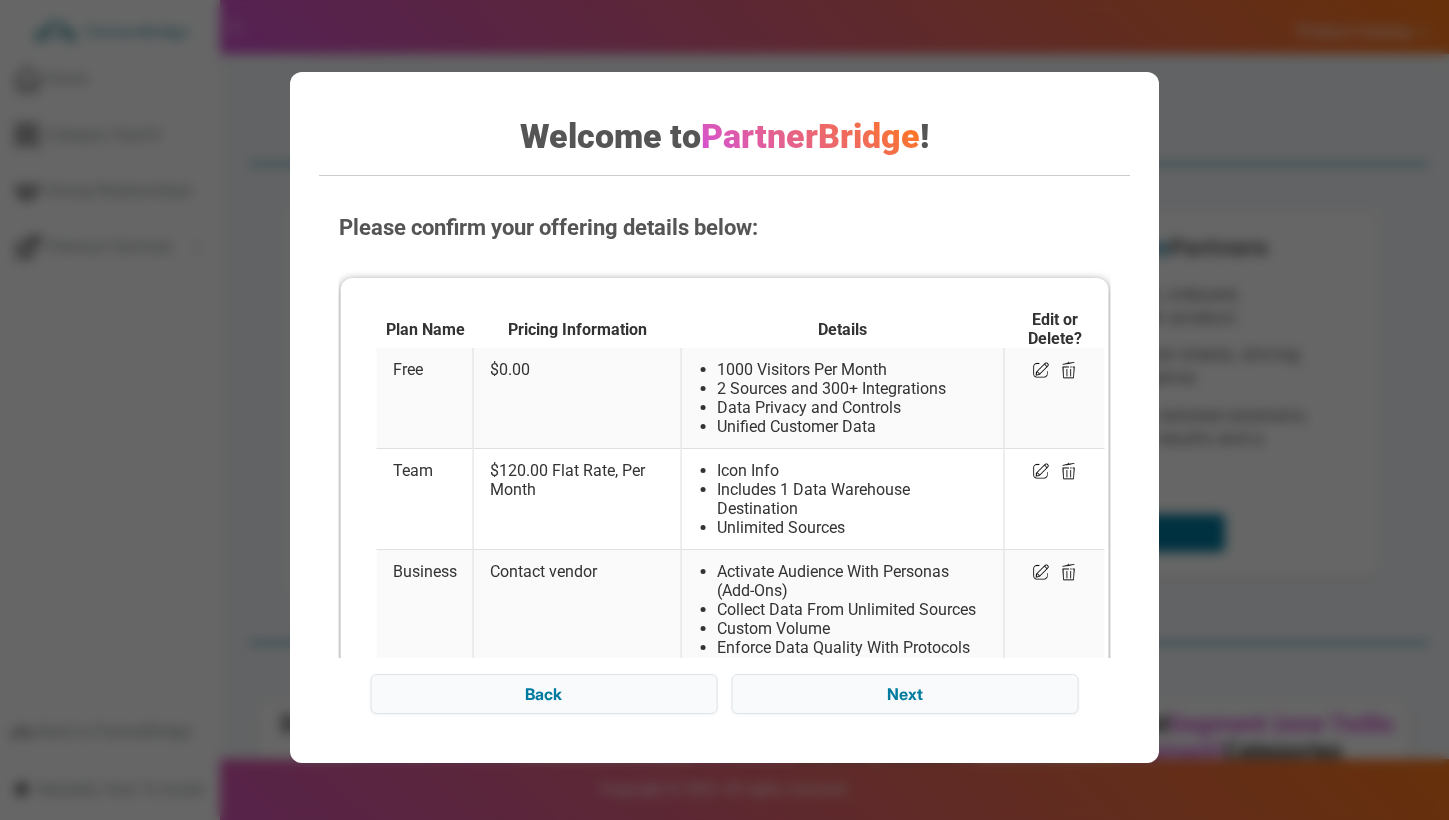 click on "Please confirm your offering details below:
Plan Name
Pricing Information
Details
Edit or Delete?
Free
$0.00
1000 Visitors Per Month 2 Sources and 300+ Integrations Data Privacy and Controls Unified Customer Data
Team Business" at bounding box center [724, 463] 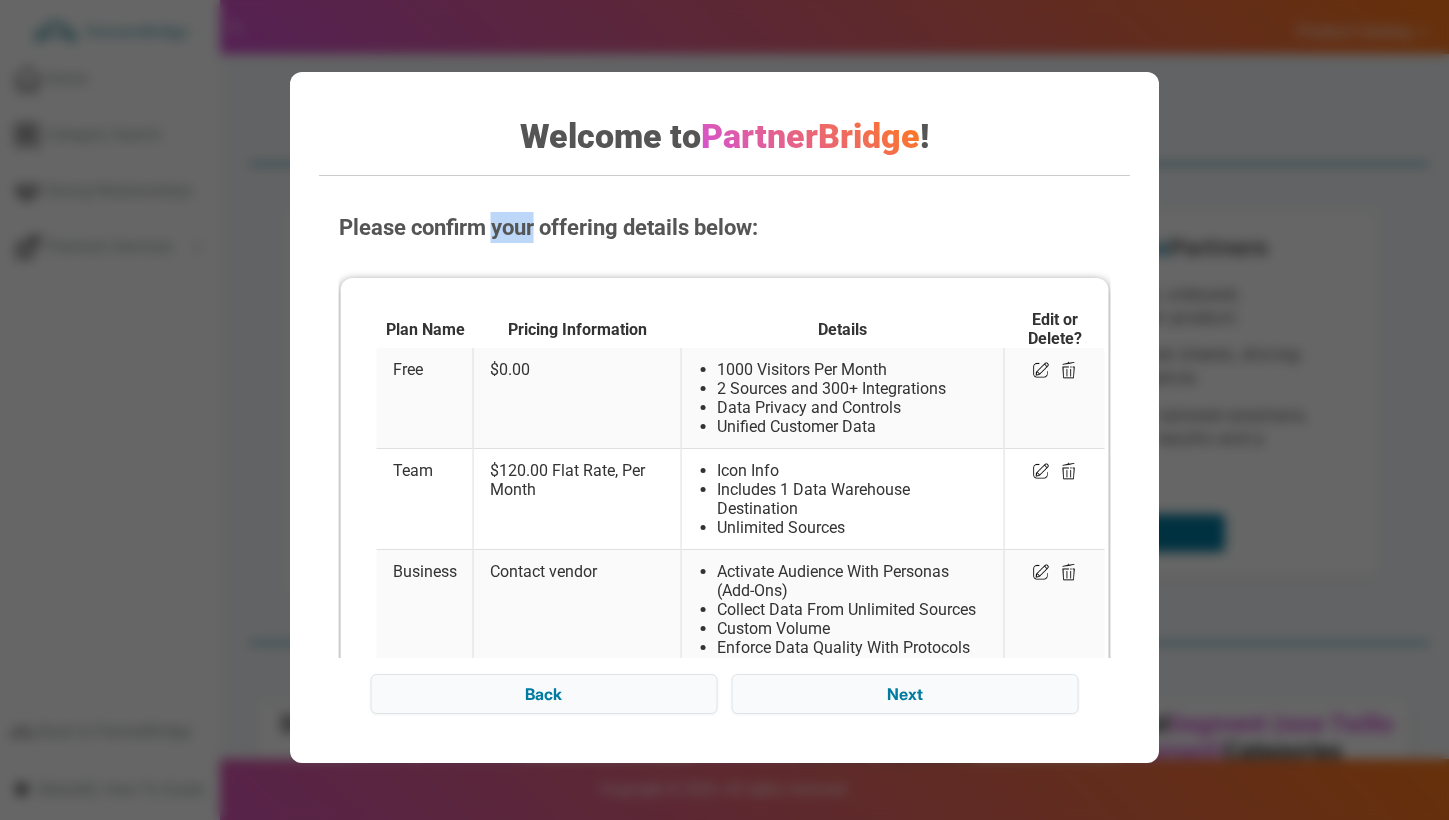 click on "Please confirm your offering details below:" at bounding box center (724, 227) 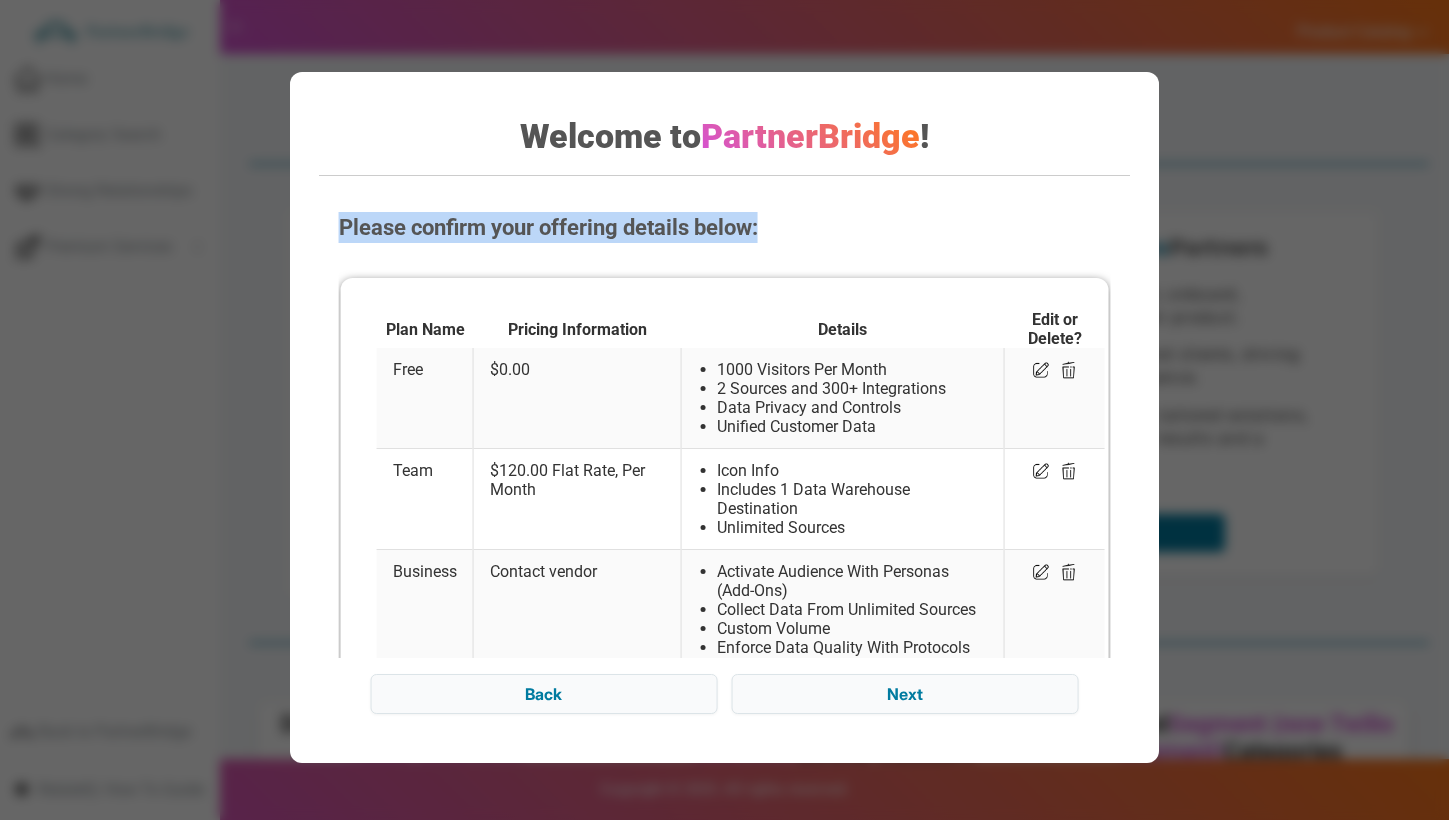 click on "Please confirm your offering details below:" at bounding box center [724, 227] 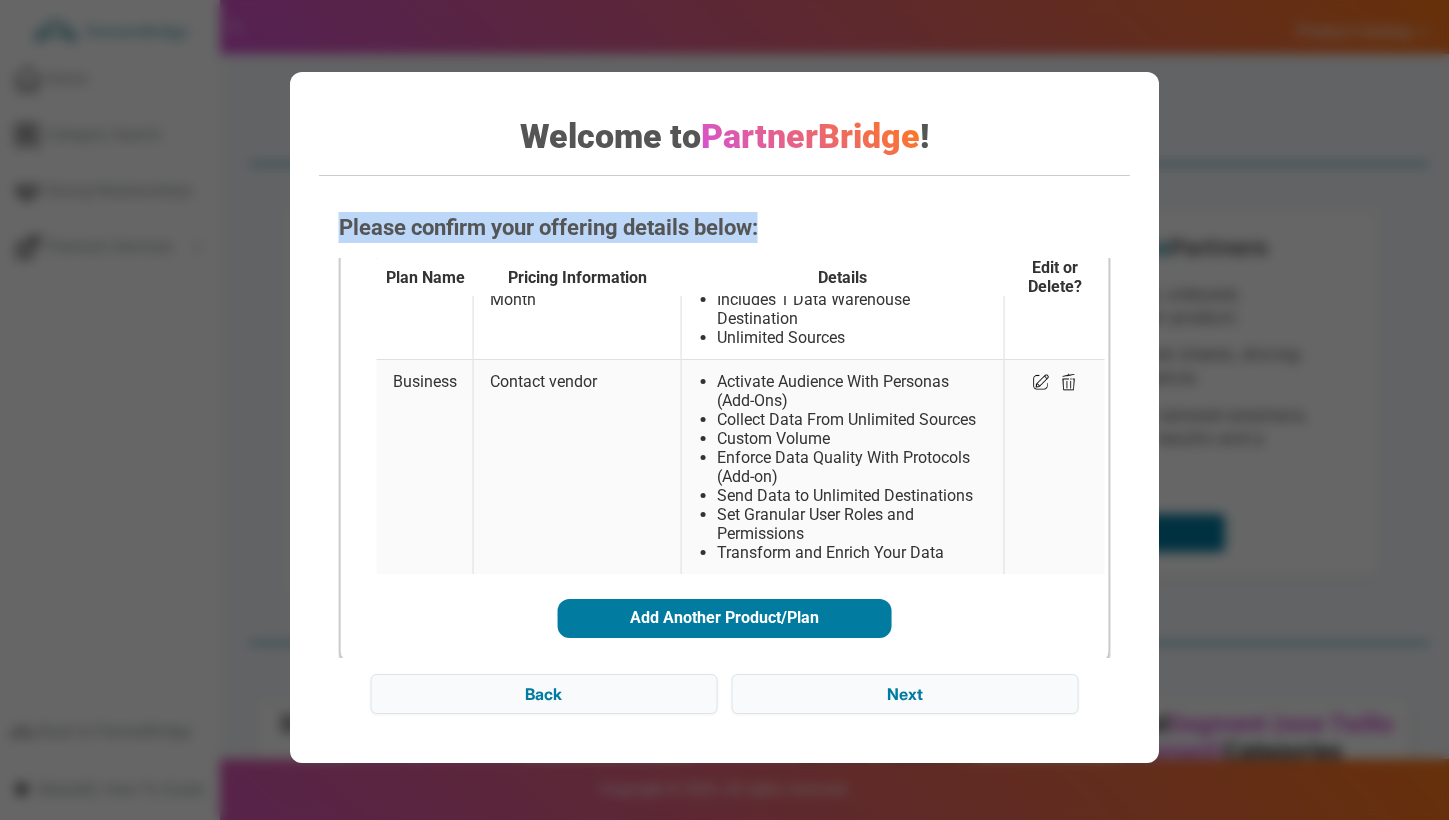 scroll, scrollTop: 214, scrollLeft: 0, axis: vertical 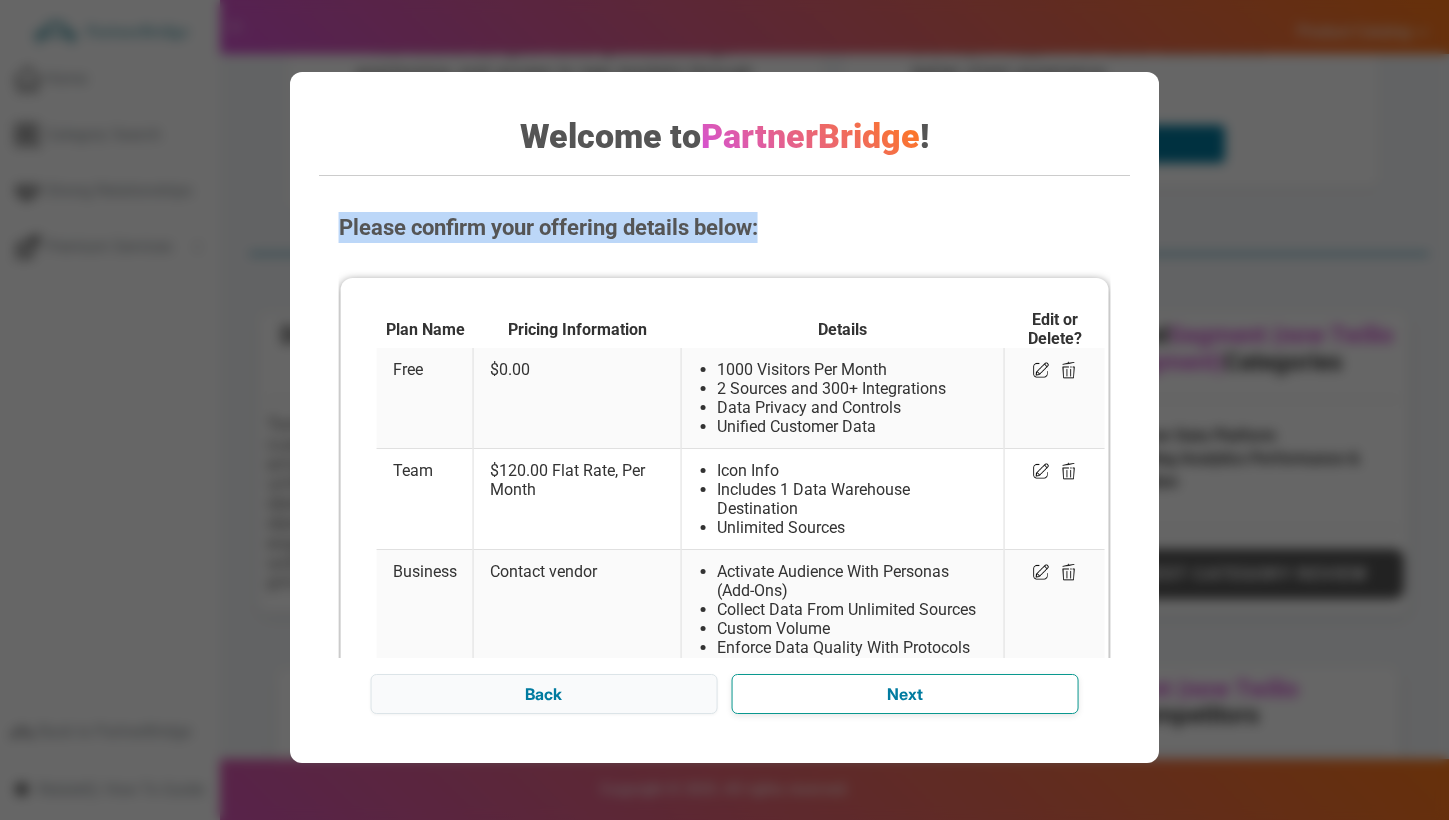 click on "Next" at bounding box center (904, 694) 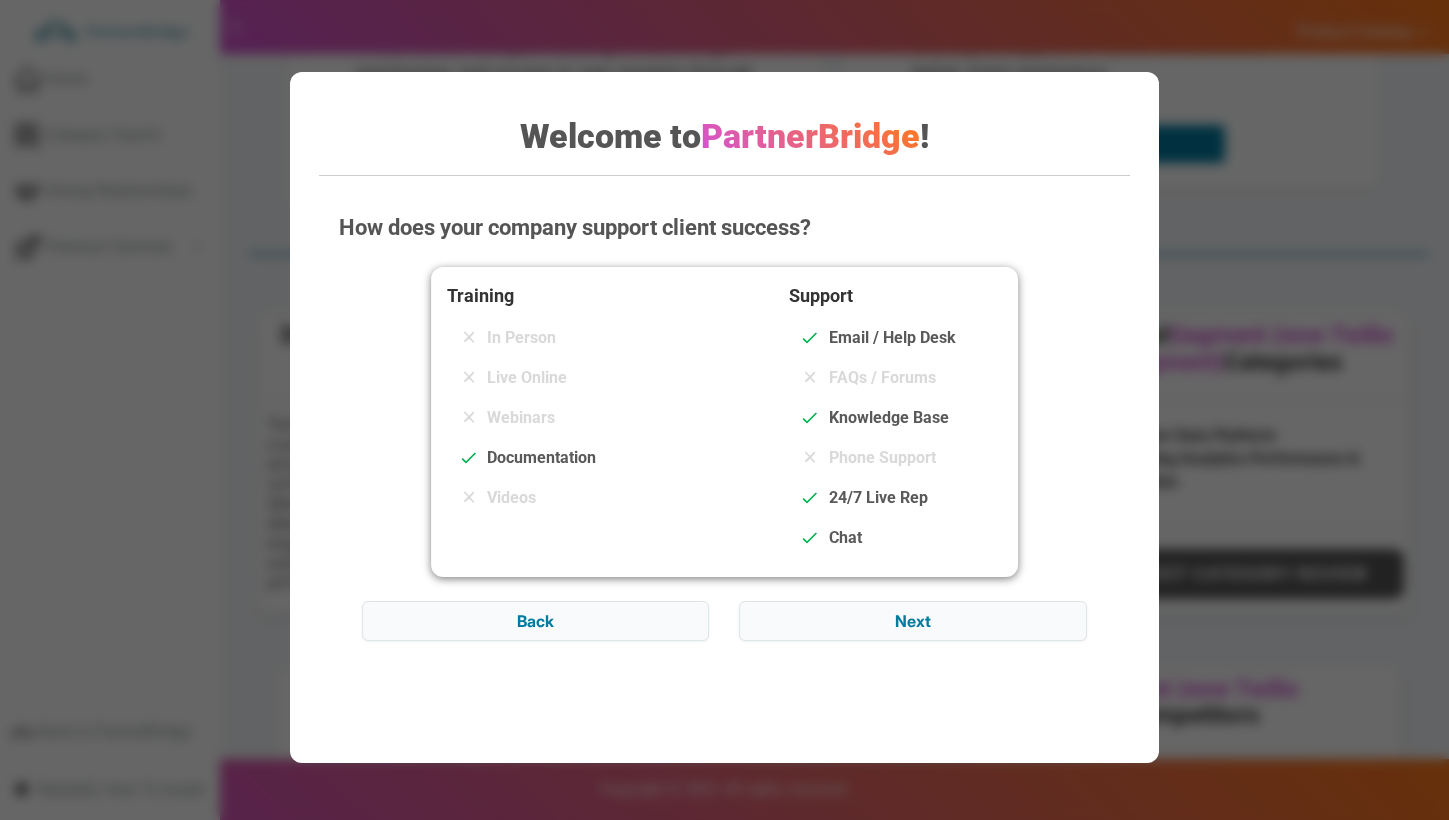 click on "How does your company support client success?
Training In Person Live Online Webinars Documentation Videos Support Email / Help Desk FAQs / Forums Knowledge Base Phone Support 24/7 Live Rep Chat
Back
Next" at bounding box center [724, 463] 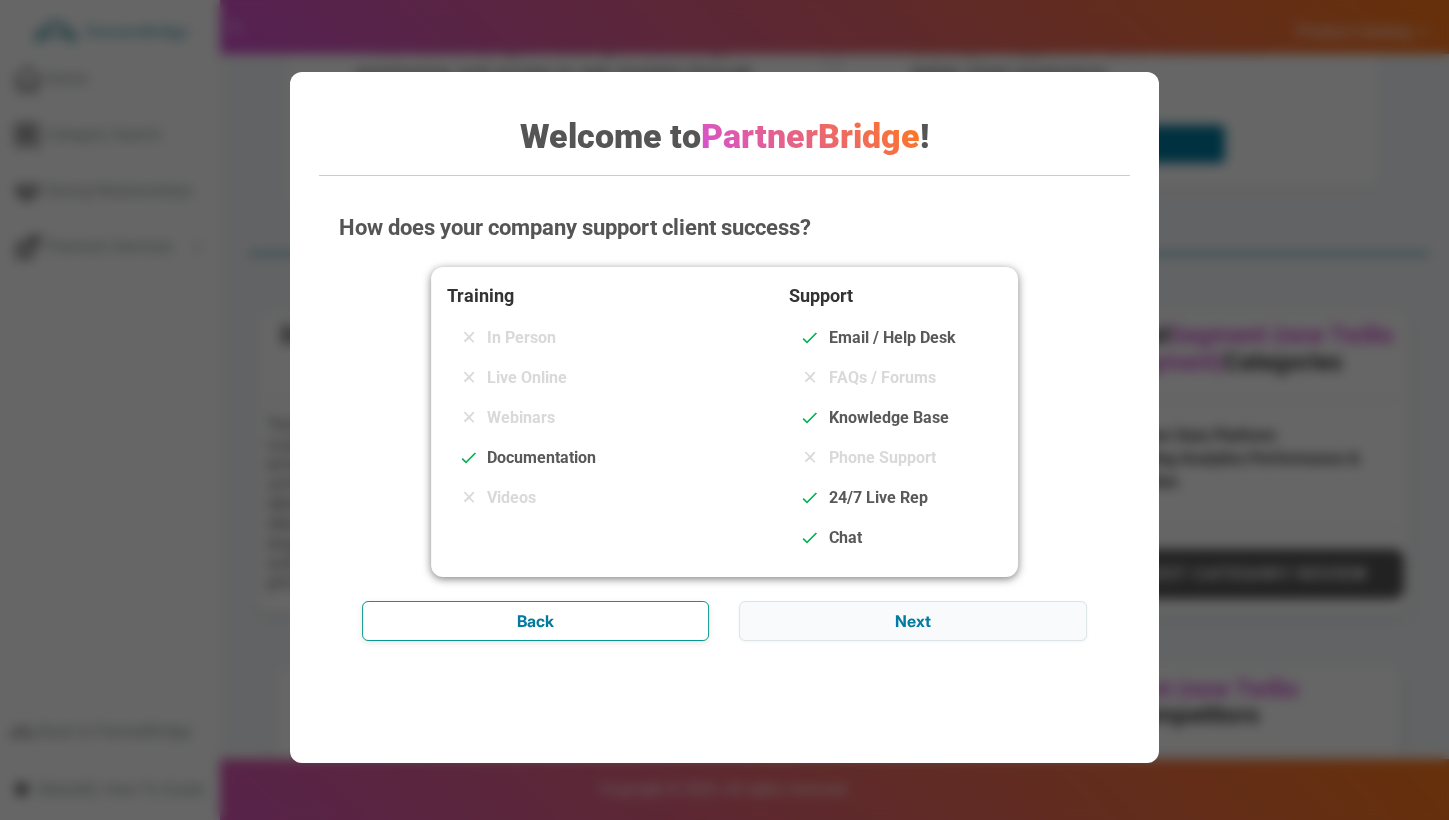 click on "Back" at bounding box center (535, 621) 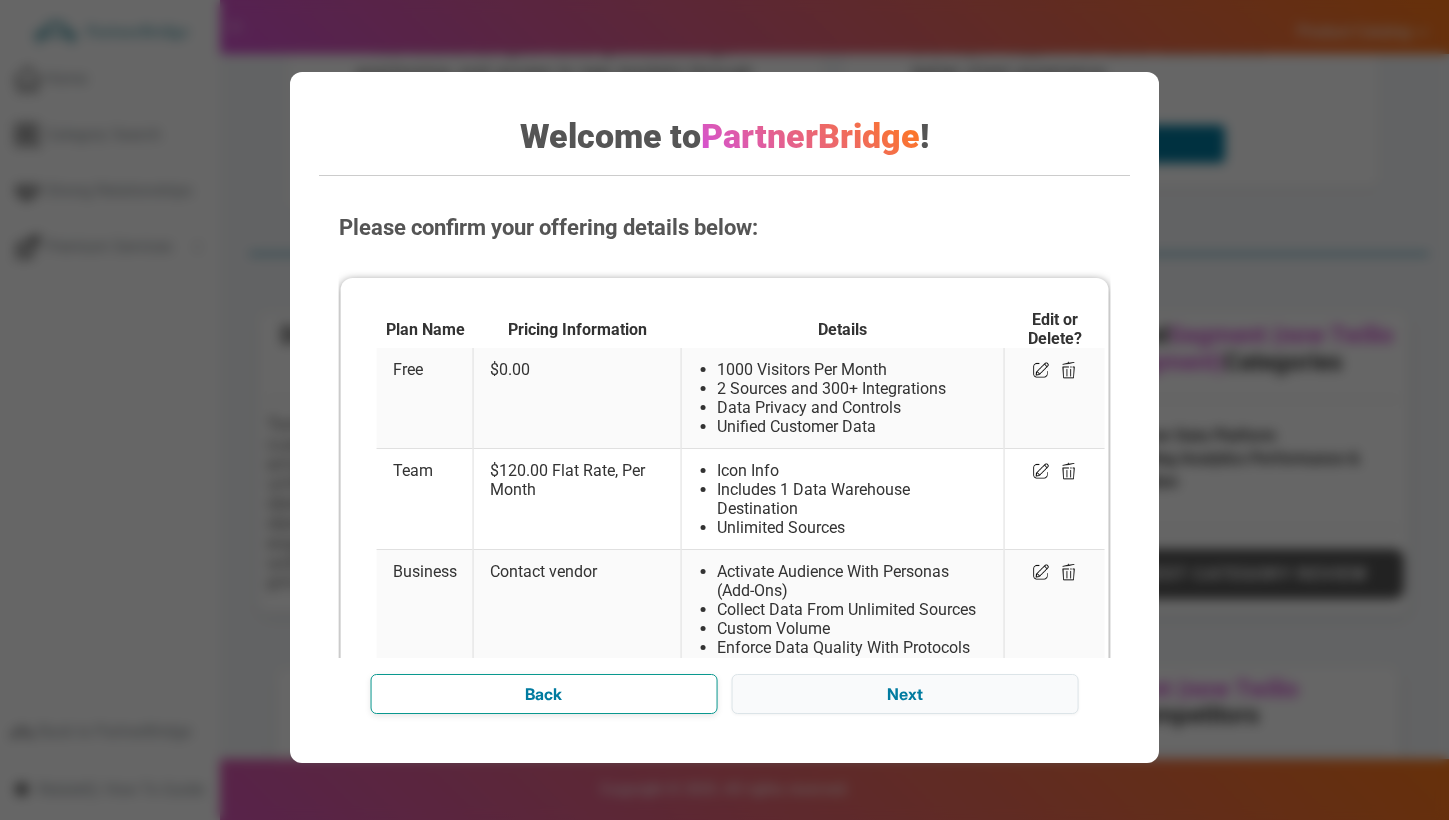 click on "Back" at bounding box center (543, 694) 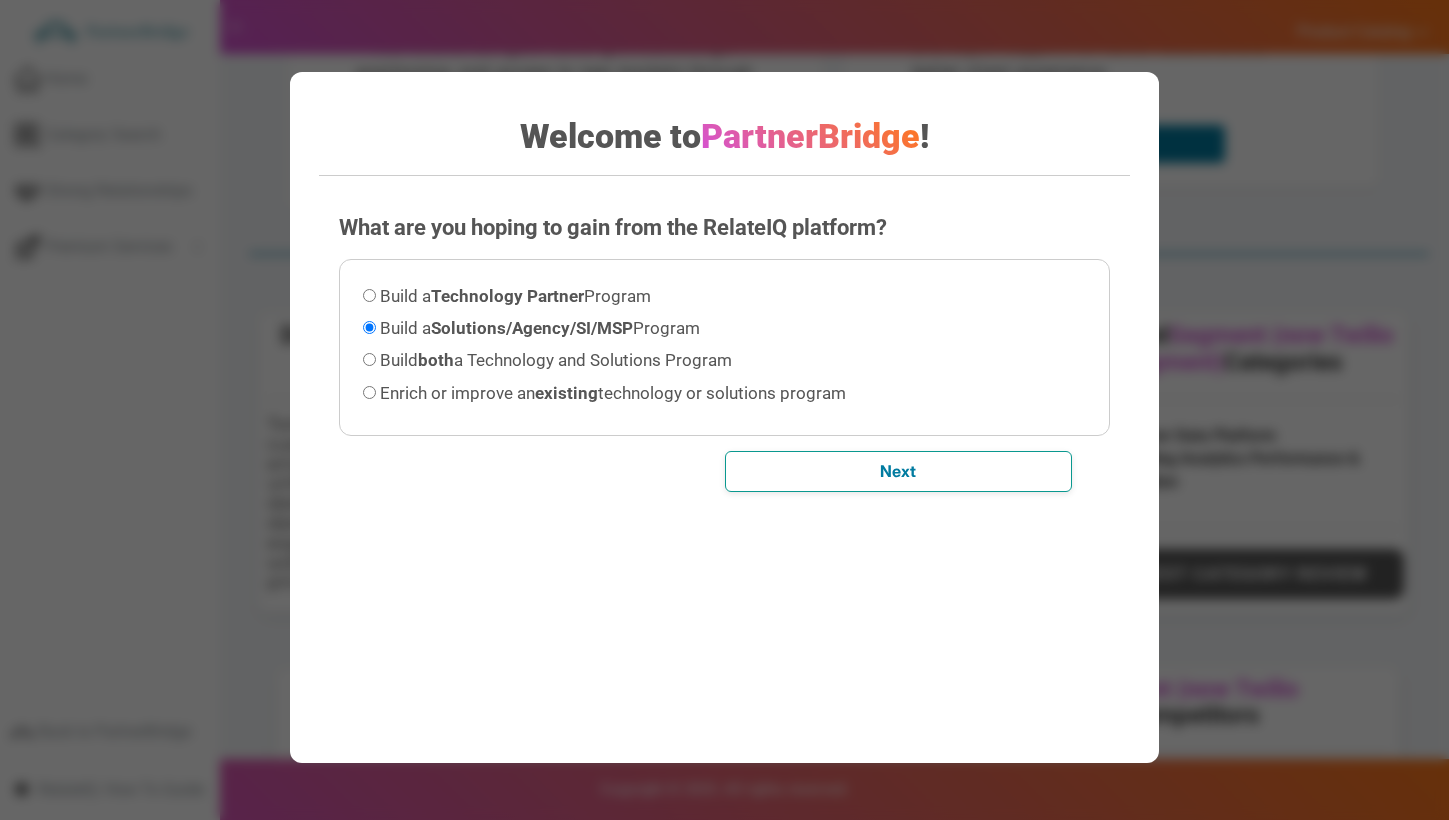 click on "Next" at bounding box center [898, 471] 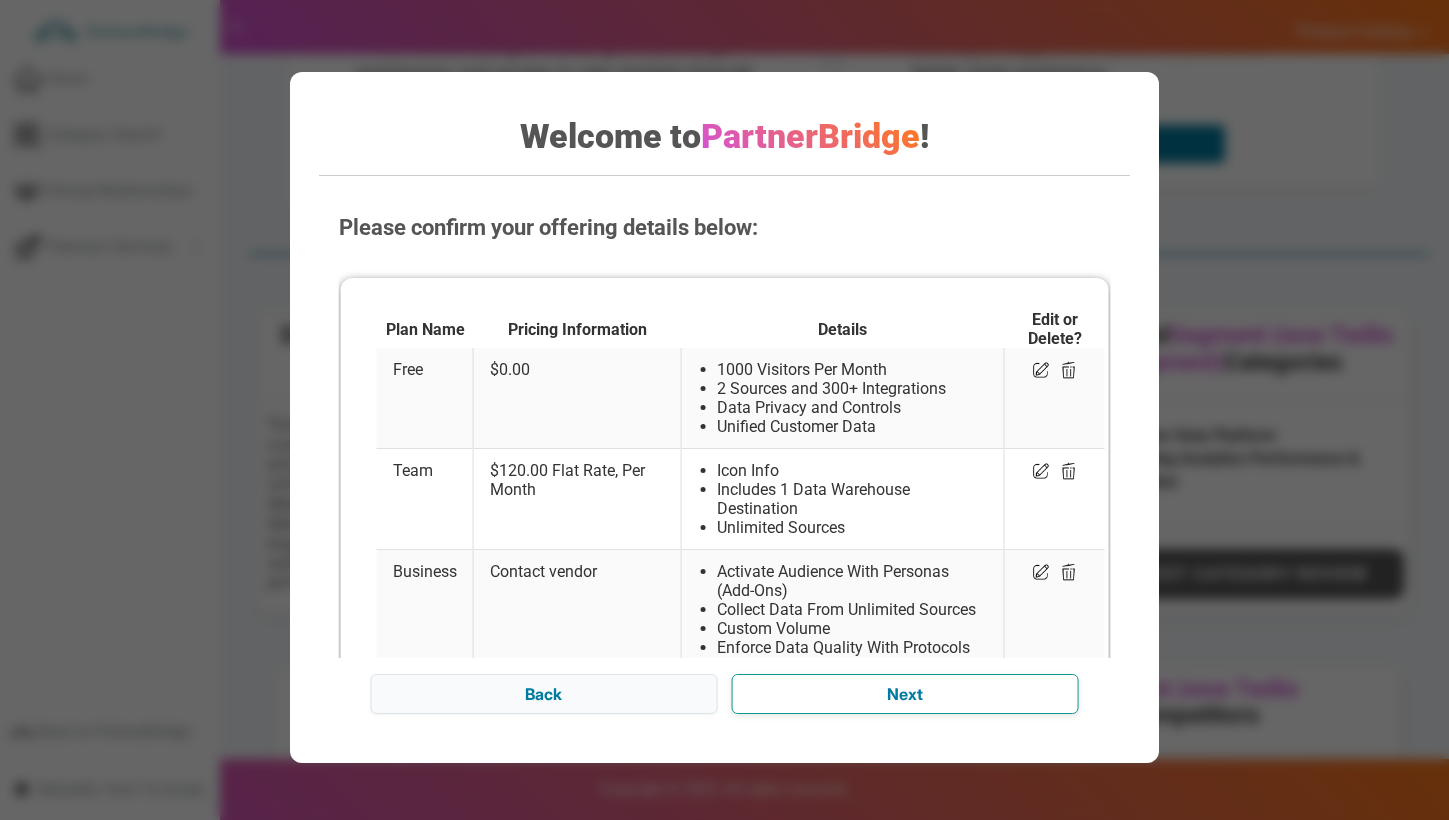 click on "Next" at bounding box center (904, 694) 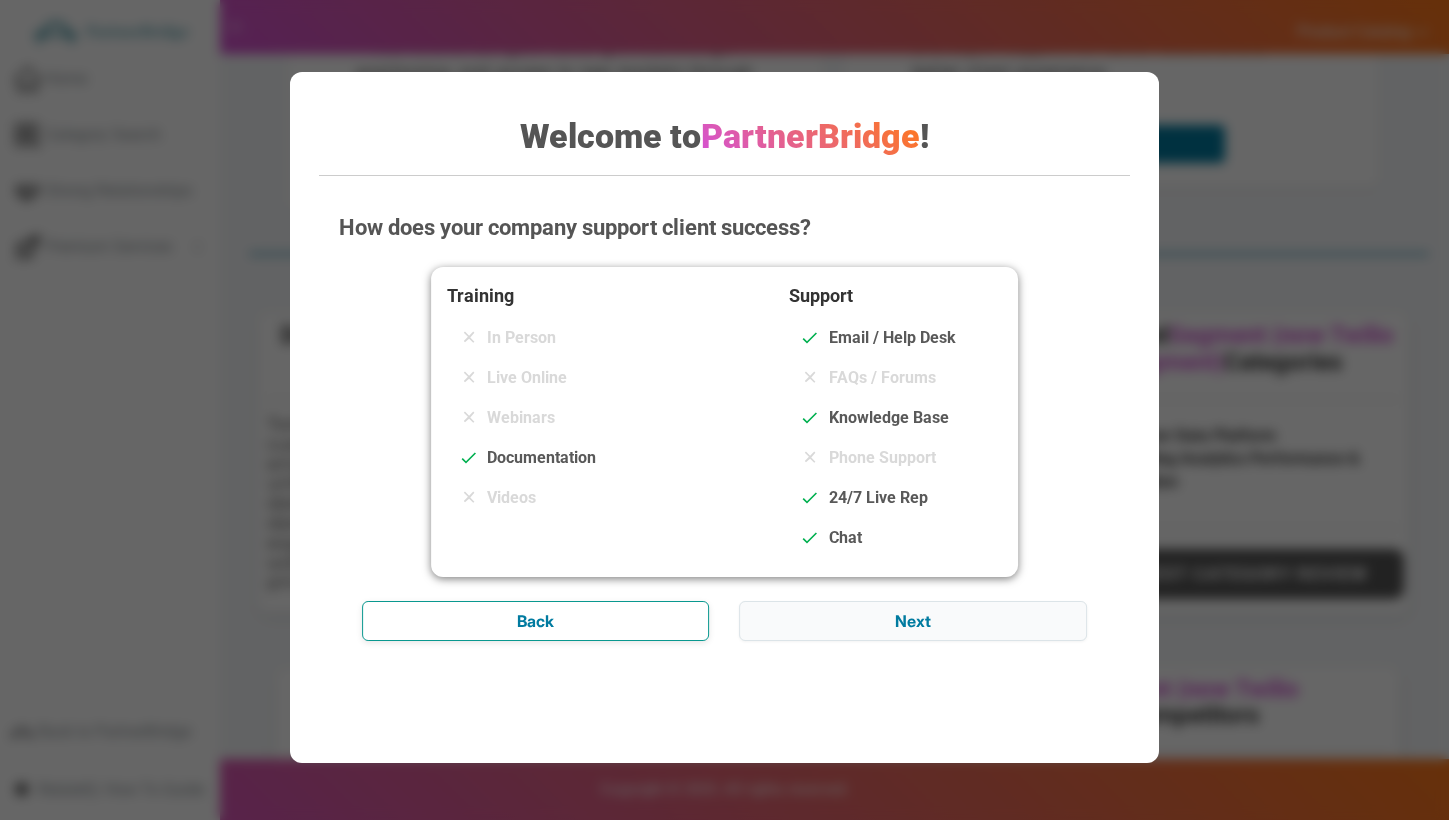 click on "Back" at bounding box center (535, 621) 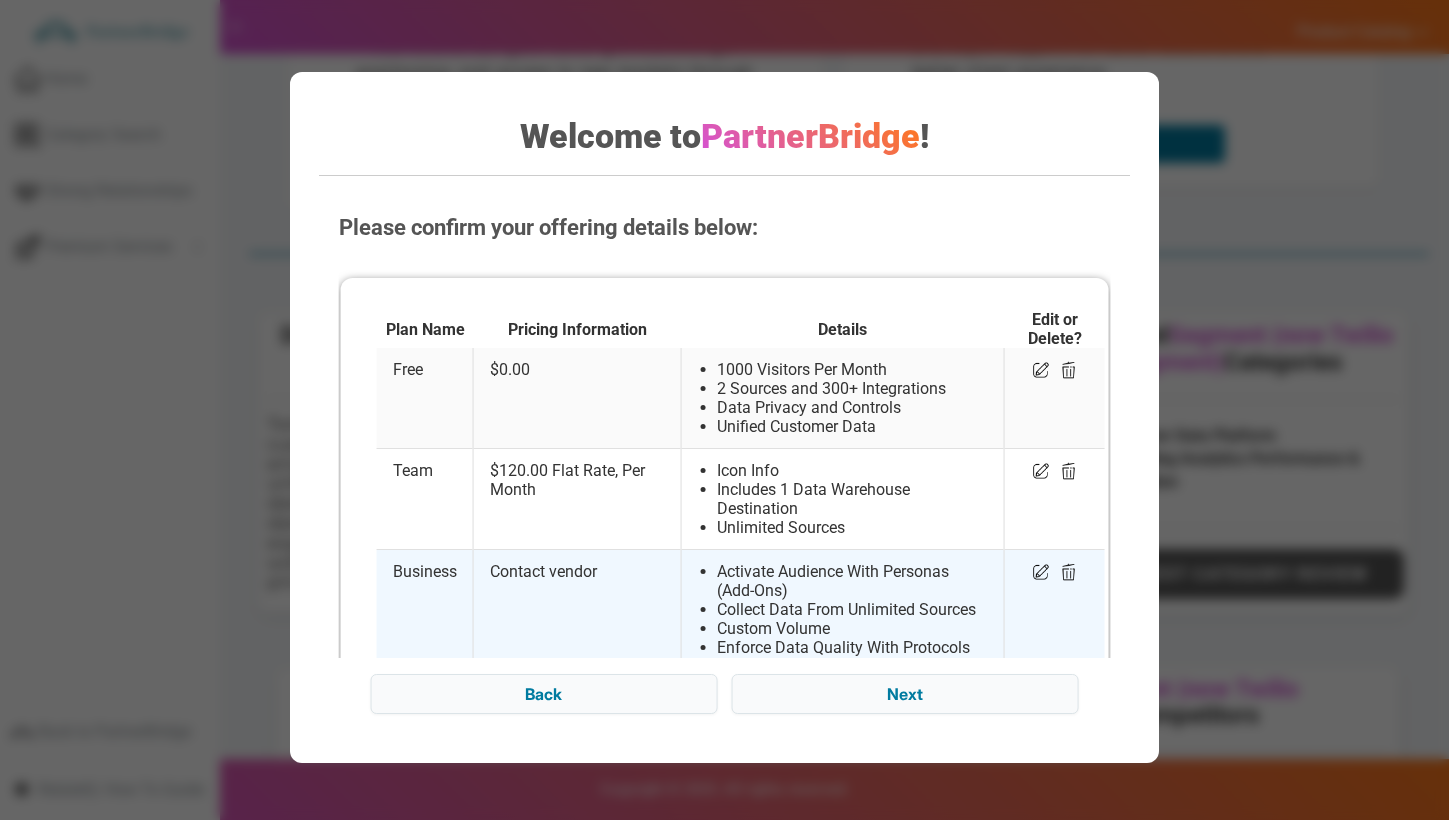 scroll, scrollTop: 214, scrollLeft: 0, axis: vertical 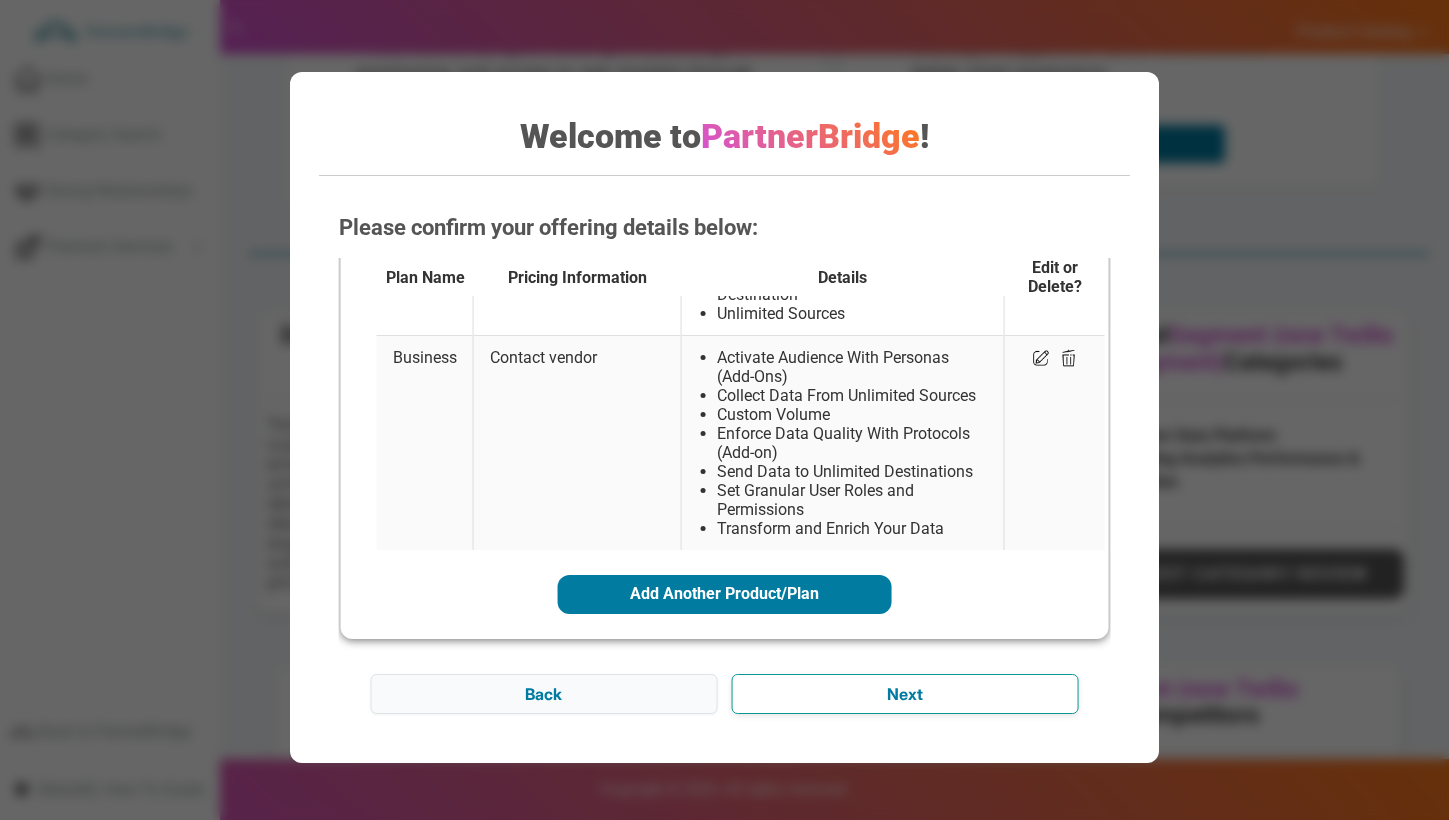 click on "Next" at bounding box center (904, 694) 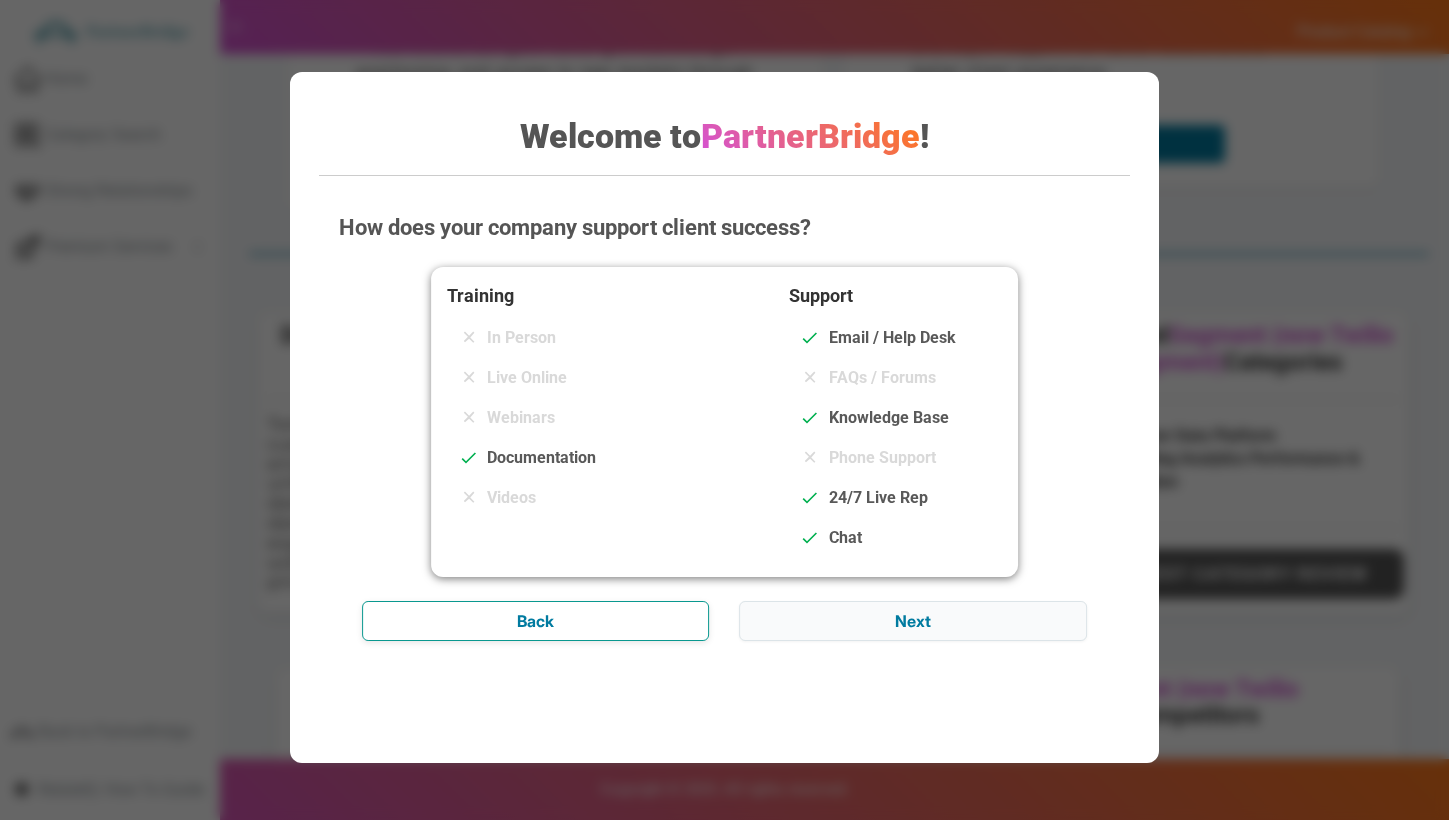 click on "Back" at bounding box center (535, 621) 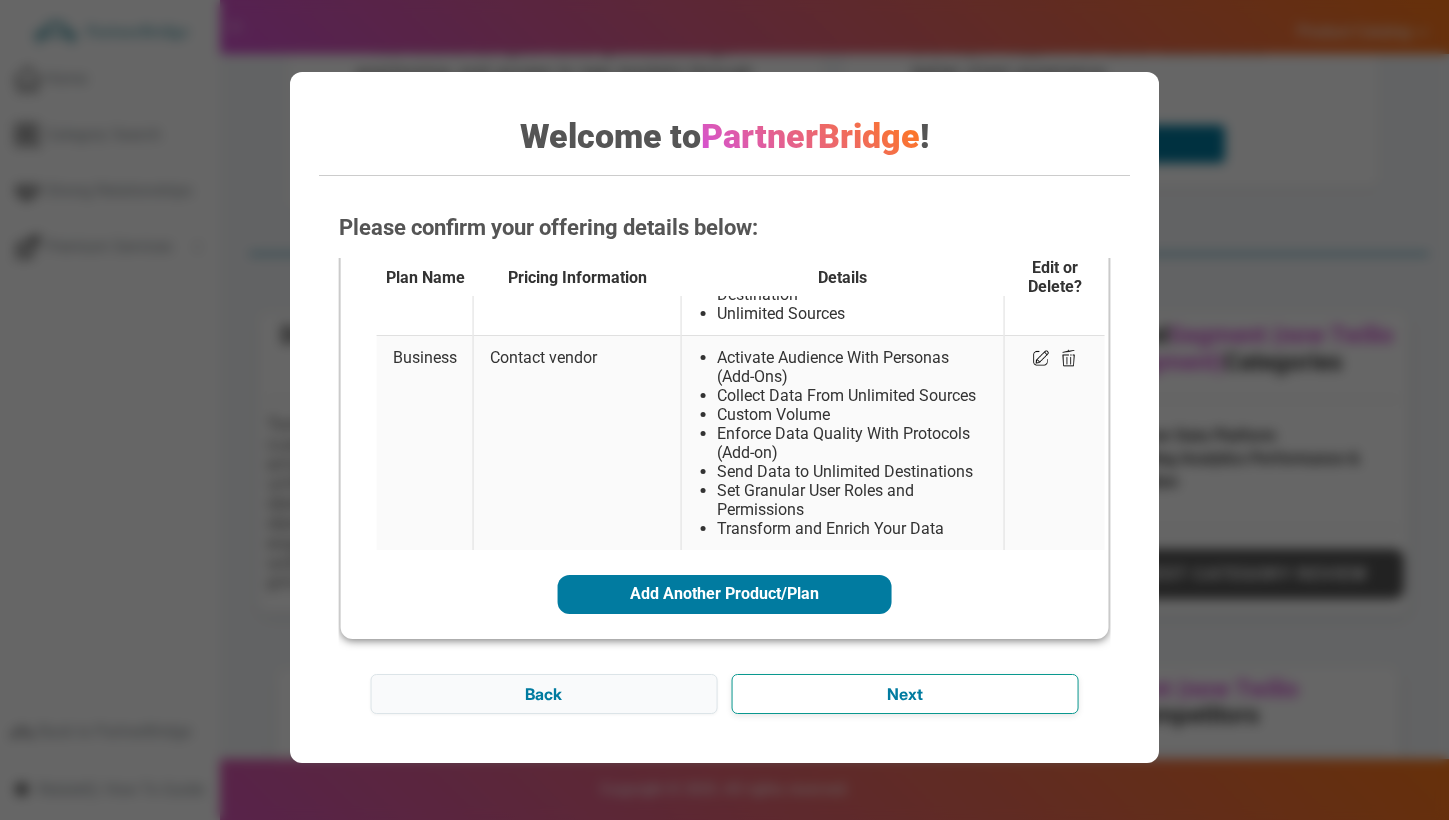 click on "Next" at bounding box center [904, 694] 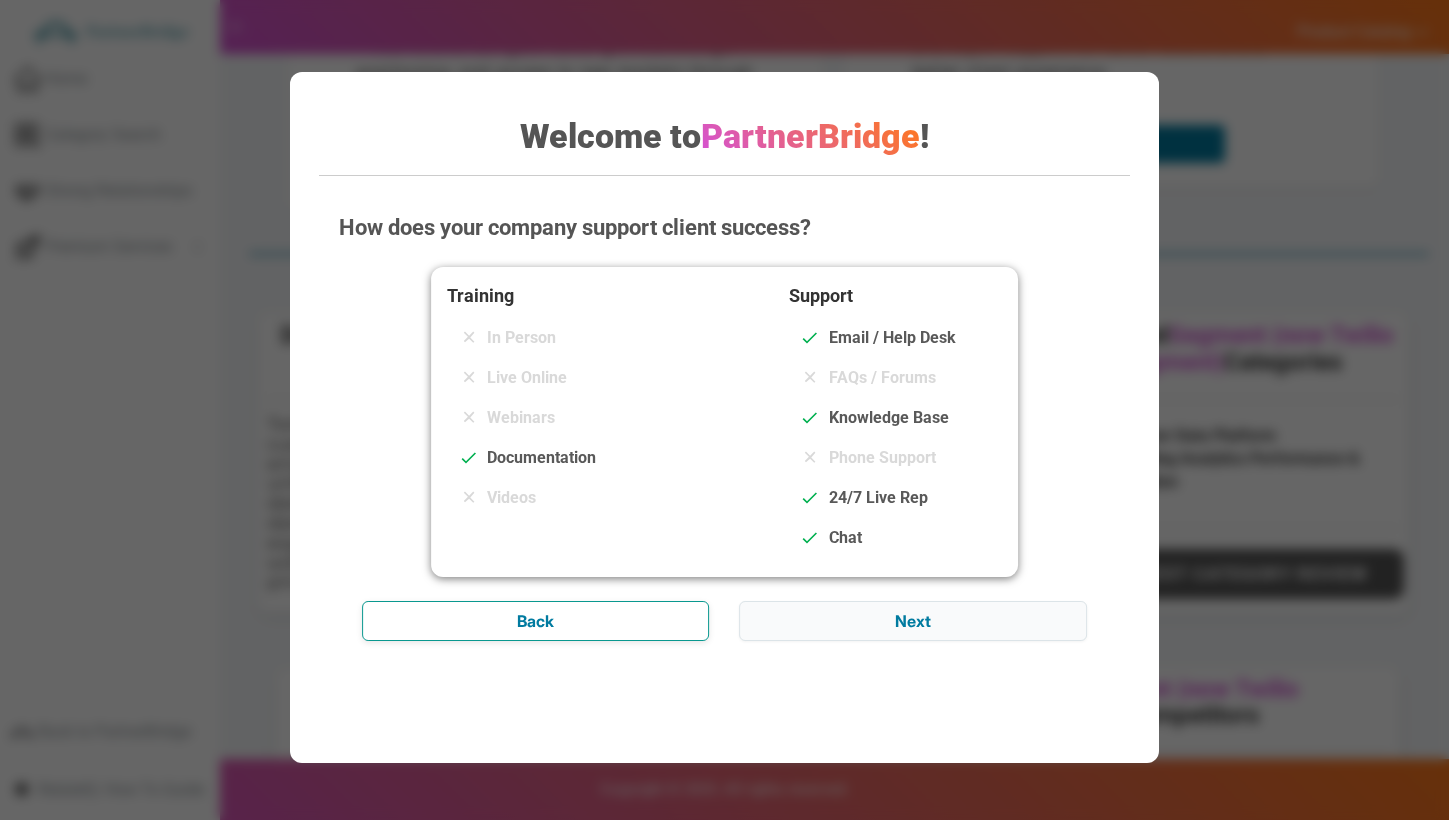 click on "Back" at bounding box center (535, 621) 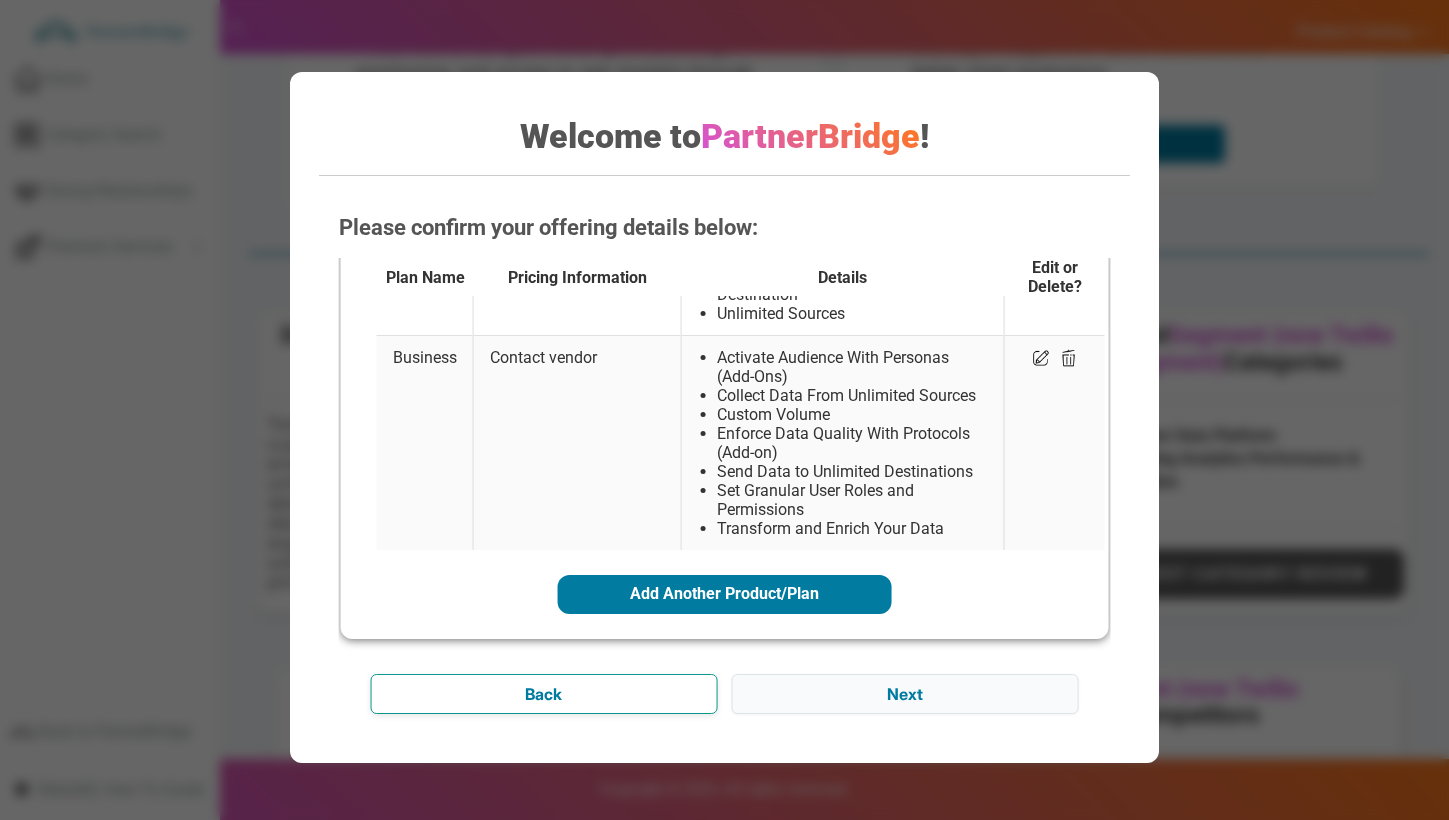 click on "Back" at bounding box center [543, 694] 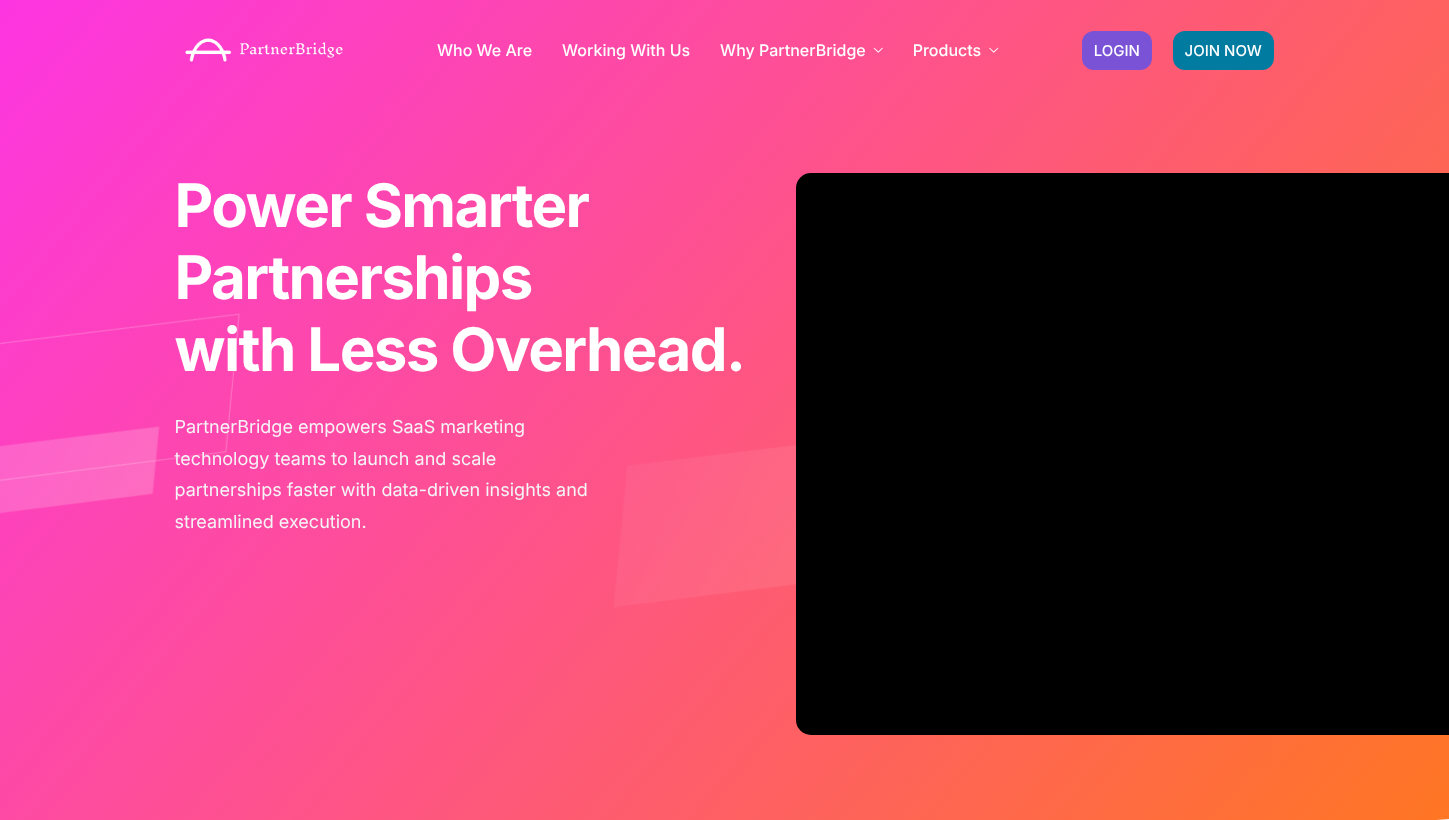 scroll, scrollTop: 0, scrollLeft: 0, axis: both 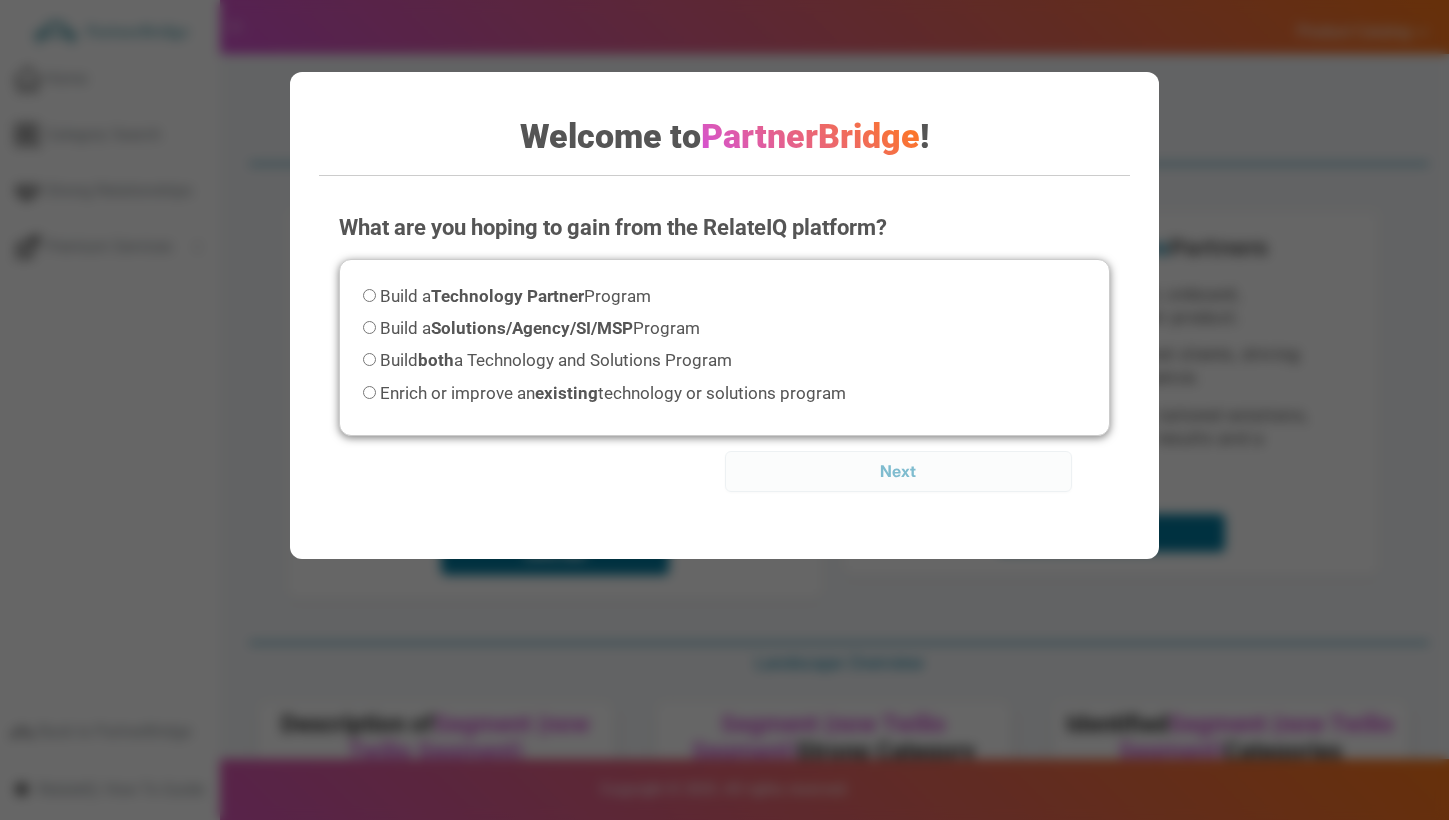 click on "Build a  Solutions/Agency/SI/MSP  Program" at bounding box center (531, 328) 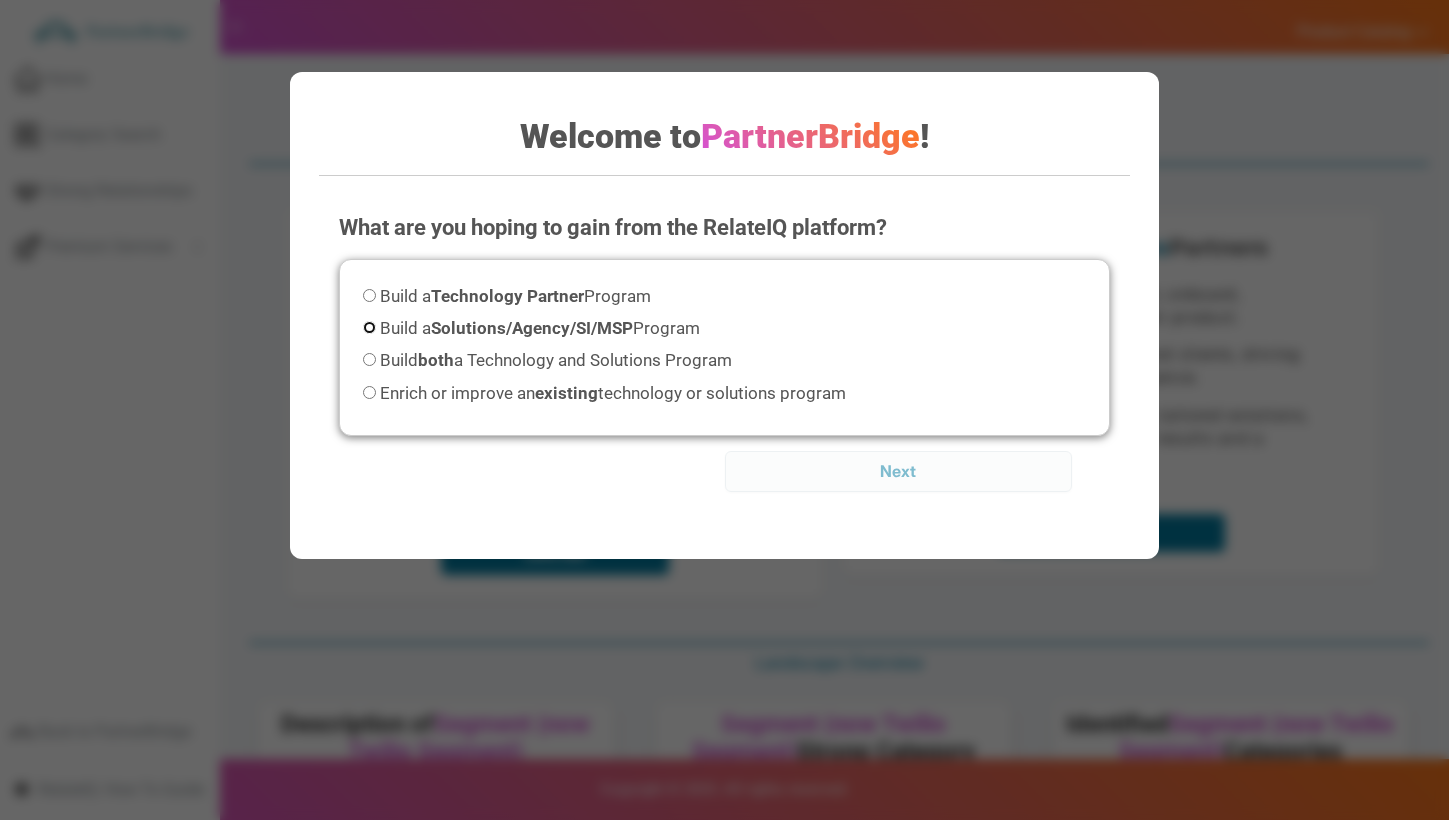 click on "Build a  Solutions/Agency/SI/MSP  Program" at bounding box center [369, 327] 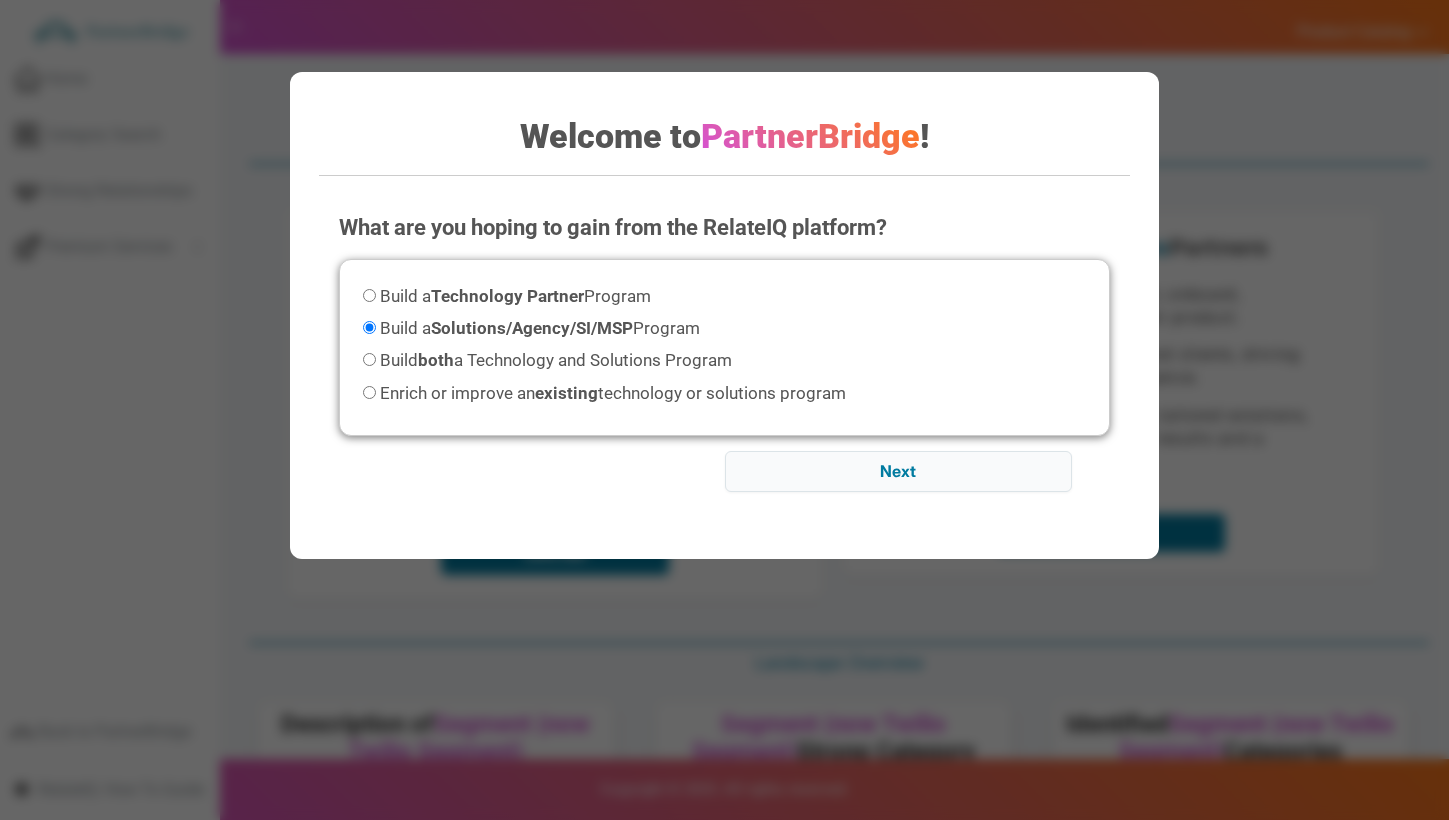 click on "What are you hoping to gain from the RelateIQ platform?
Please select an option before continuing.
Build a  Technology Partner  Program
Build a  Solutions/Agency/SI/MSP  Program
Build  both  a Technology and Solutions Program
Enrich or improve an" at bounding box center (724, 352) 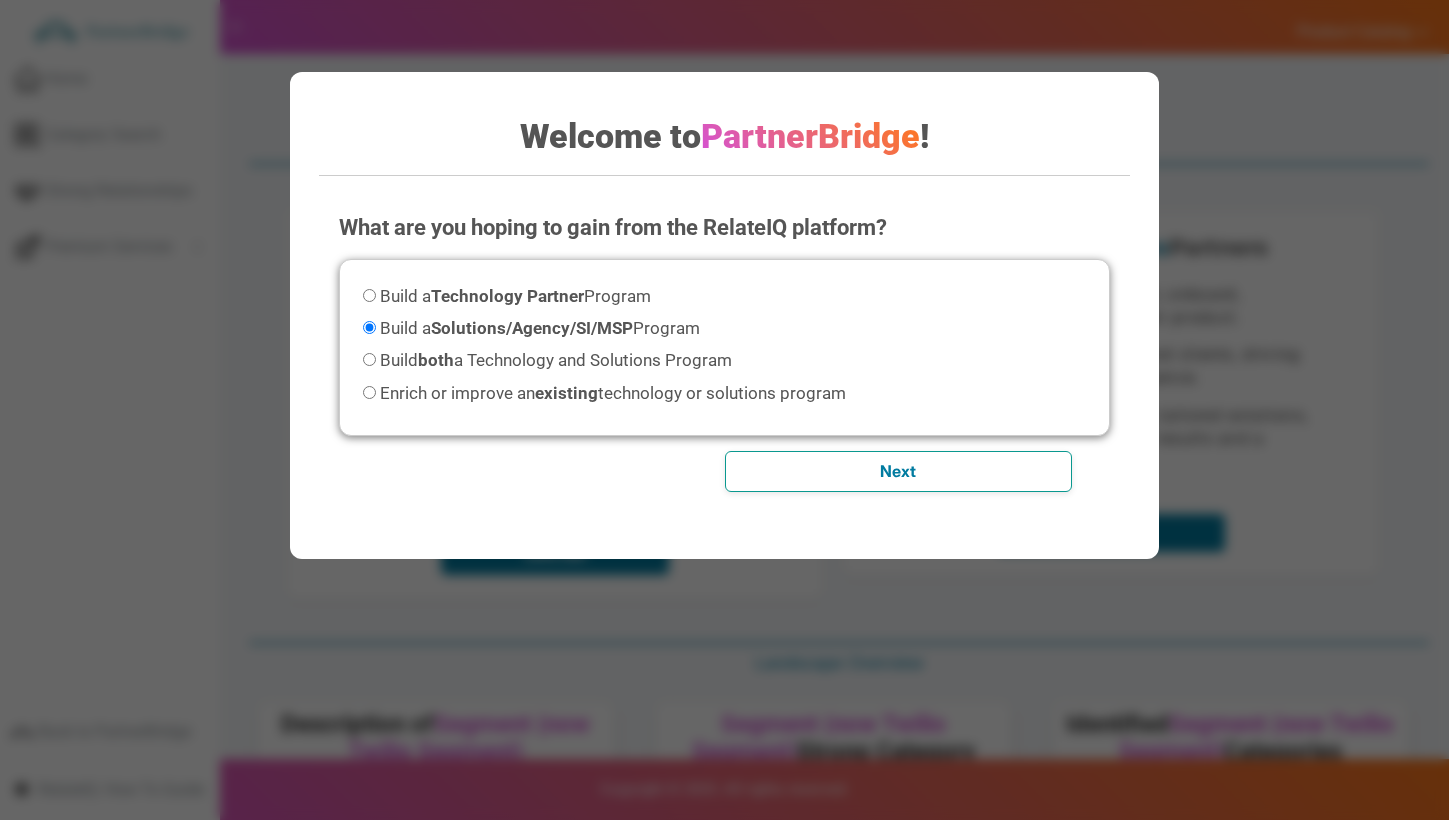 click on "Next" at bounding box center [898, 471] 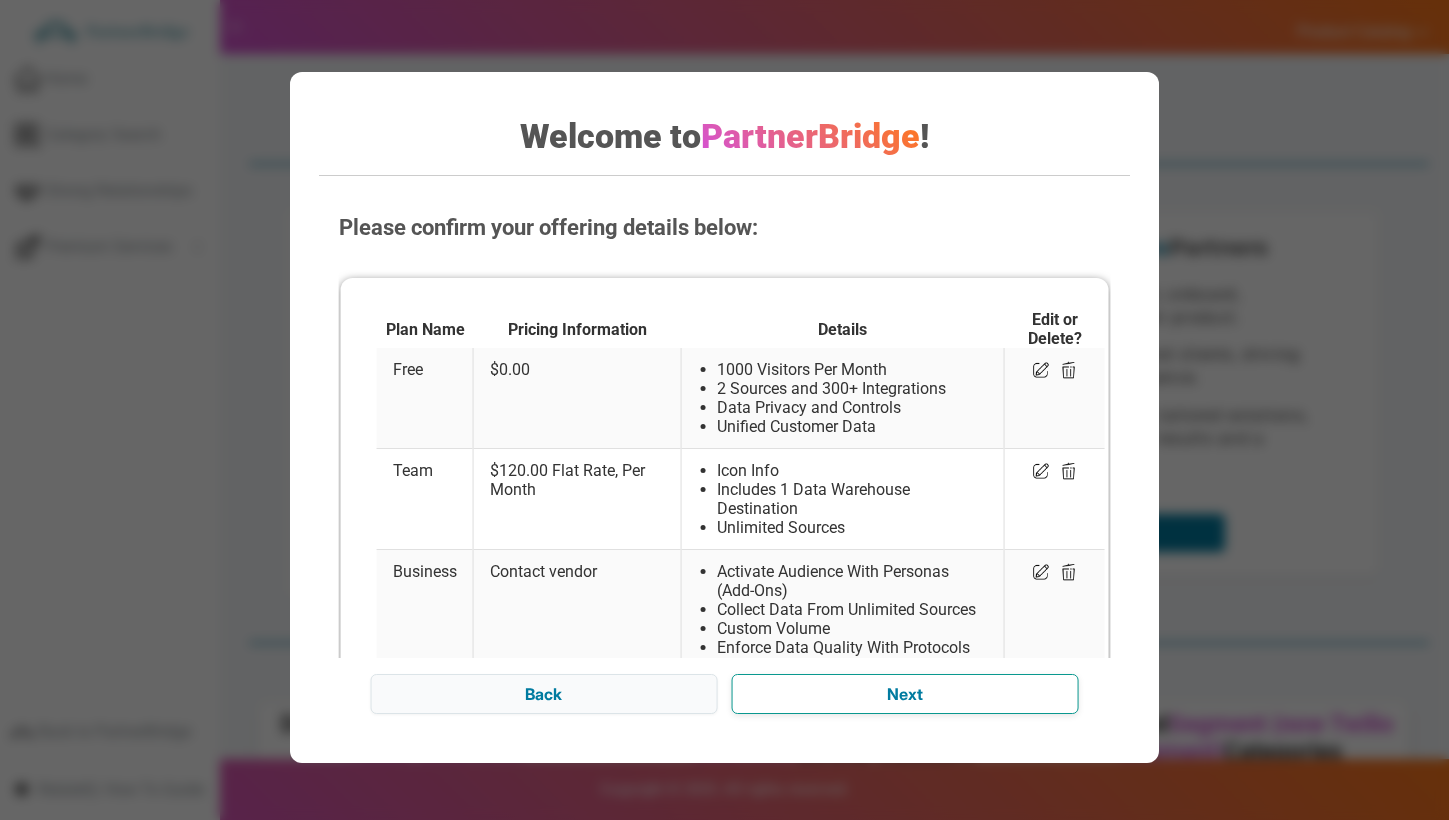 click on "Next" at bounding box center [904, 694] 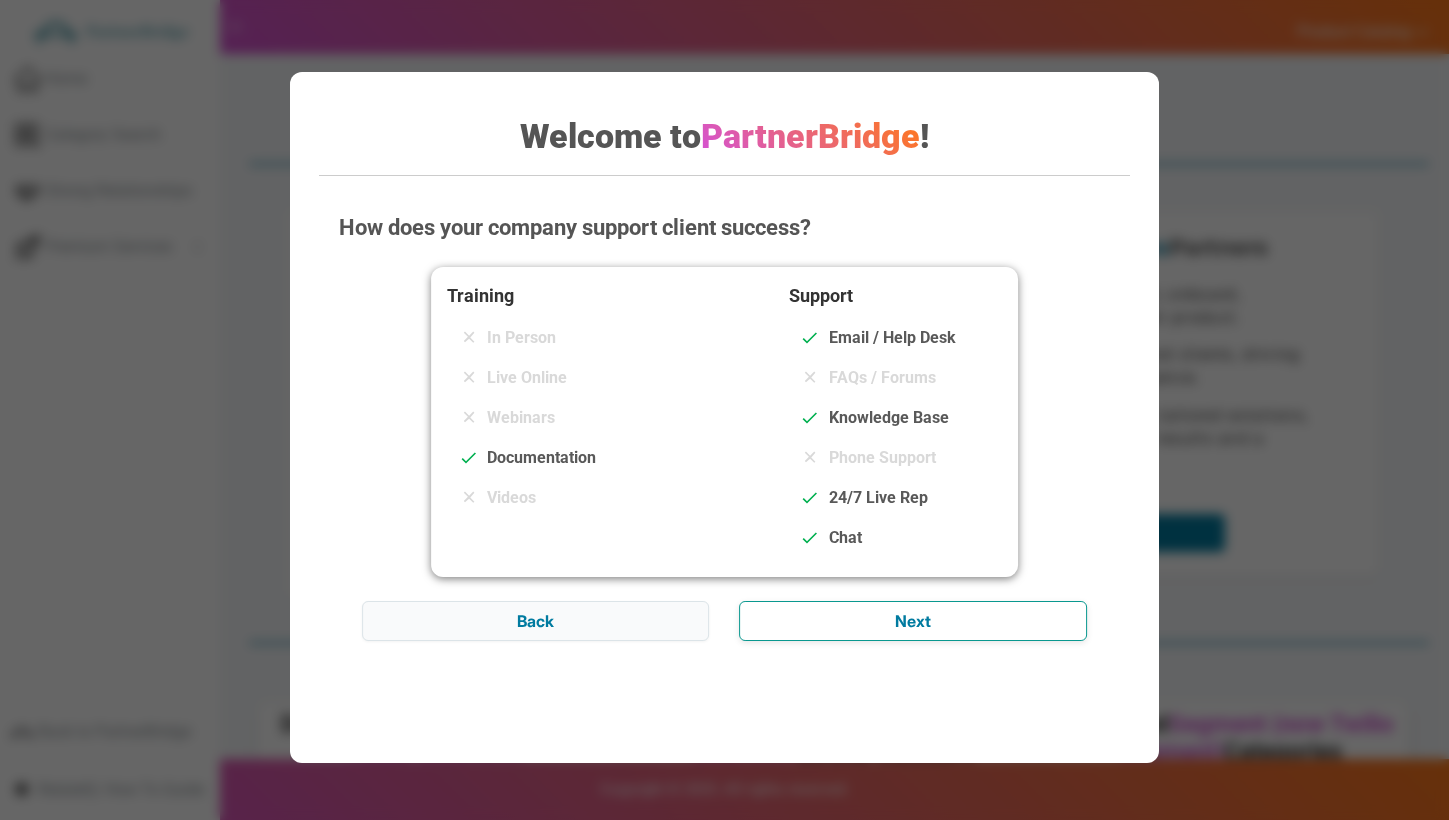 click on "Next" at bounding box center (912, 621) 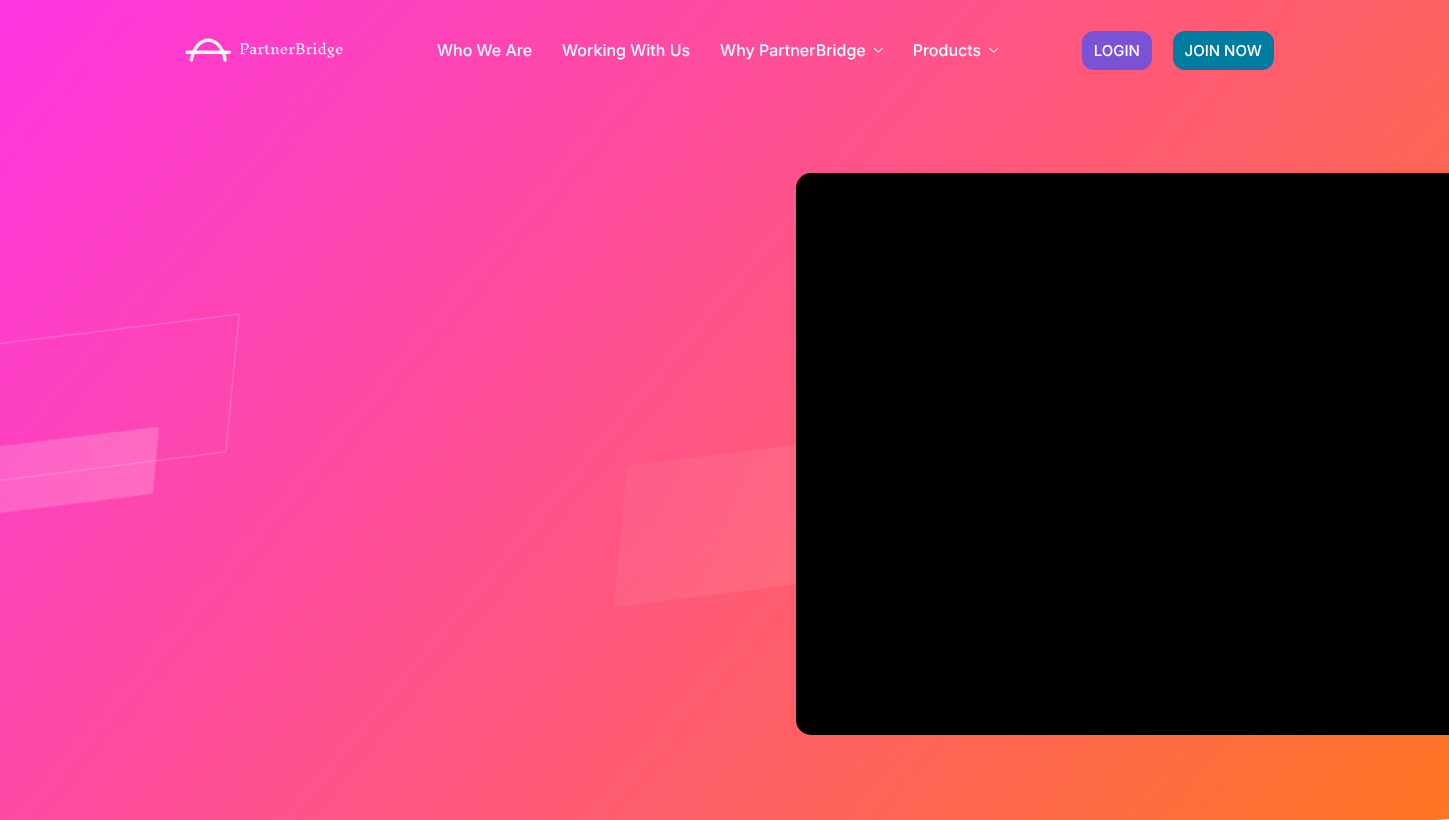 scroll, scrollTop: 0, scrollLeft: 0, axis: both 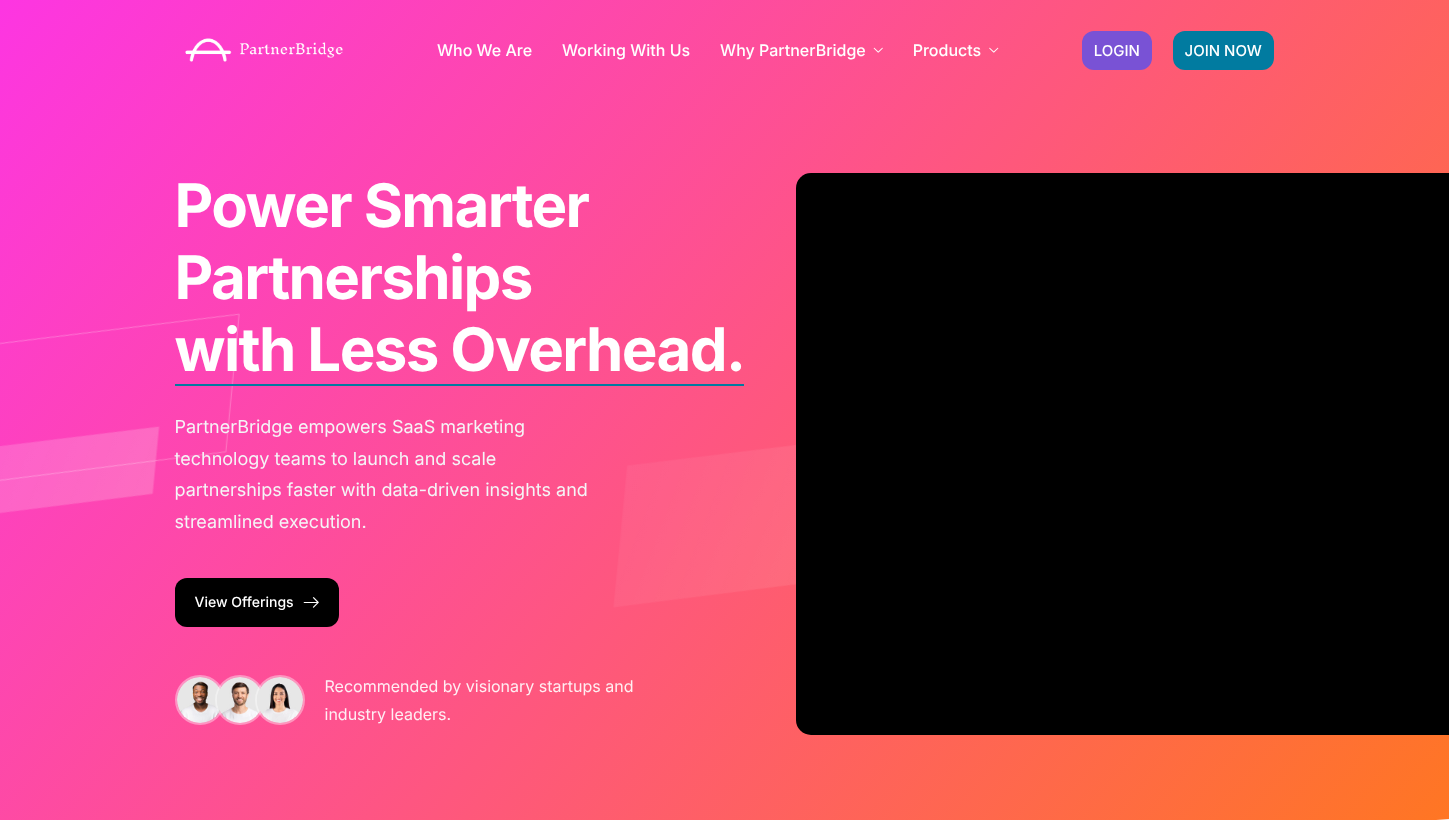click on "JOIN NOW
LOGIN" at bounding box center [1178, 50] 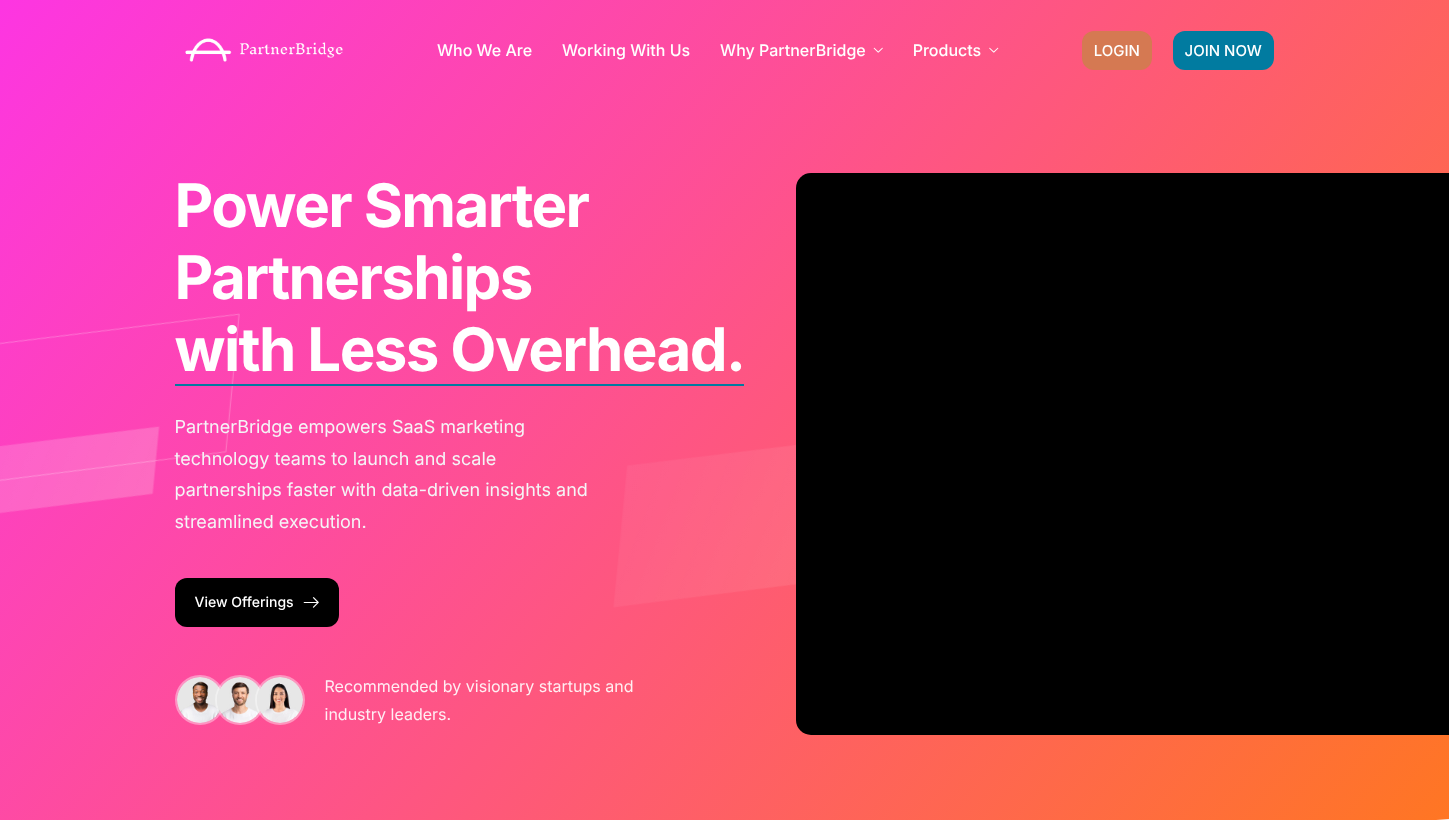 click on "LOGIN" at bounding box center [1117, 50] 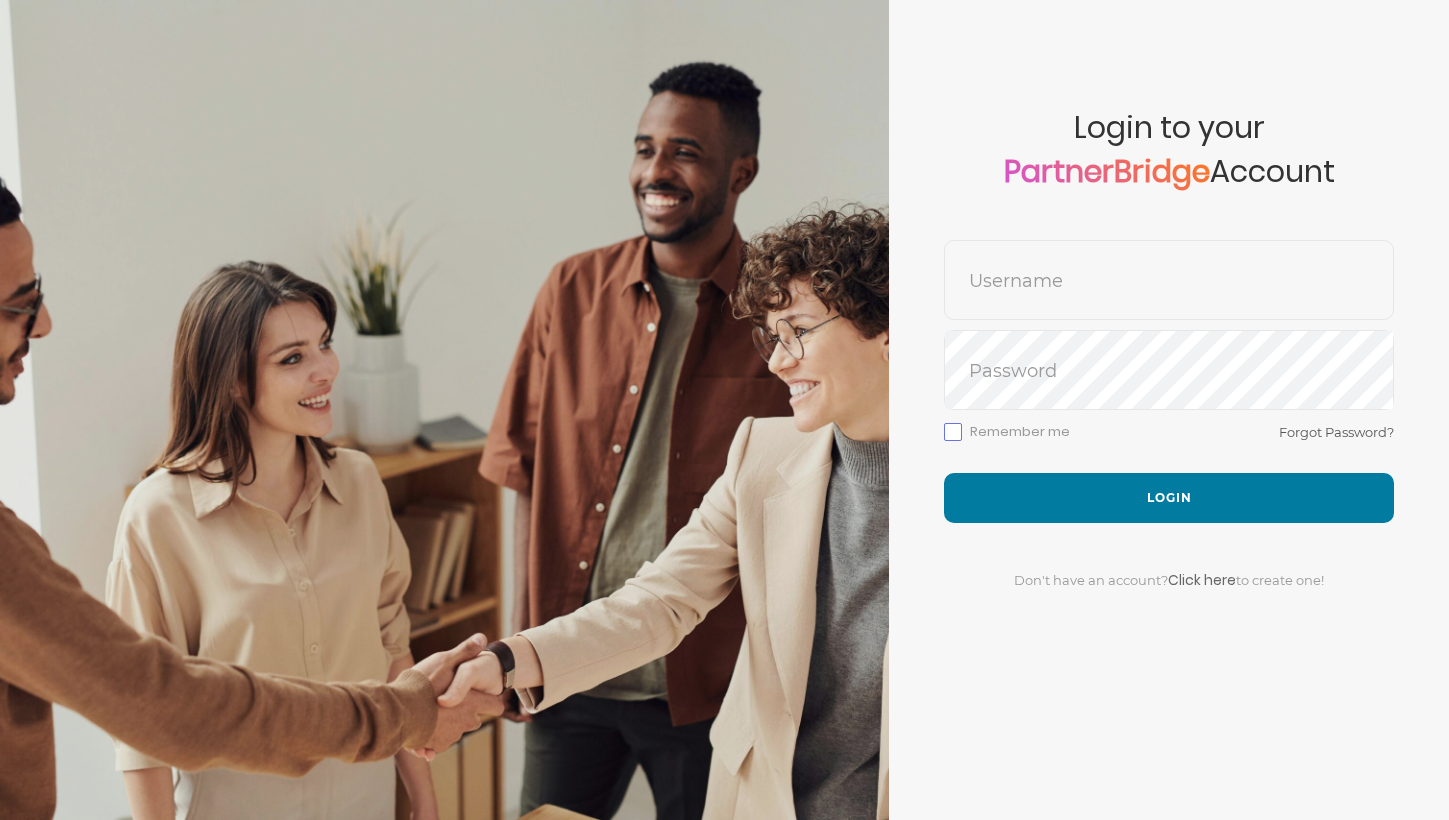 scroll, scrollTop: 0, scrollLeft: 0, axis: both 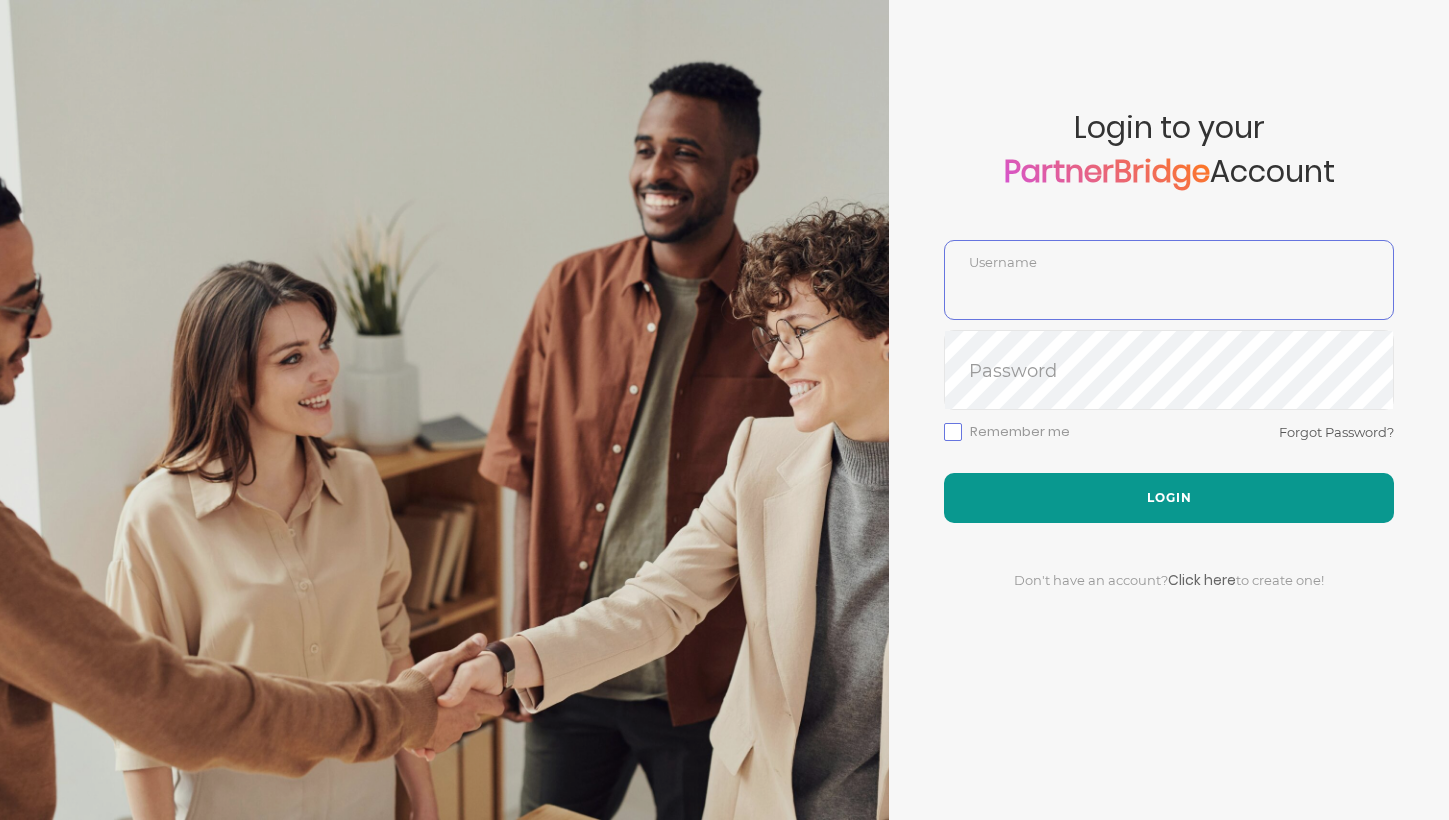 type on "DemoUser" 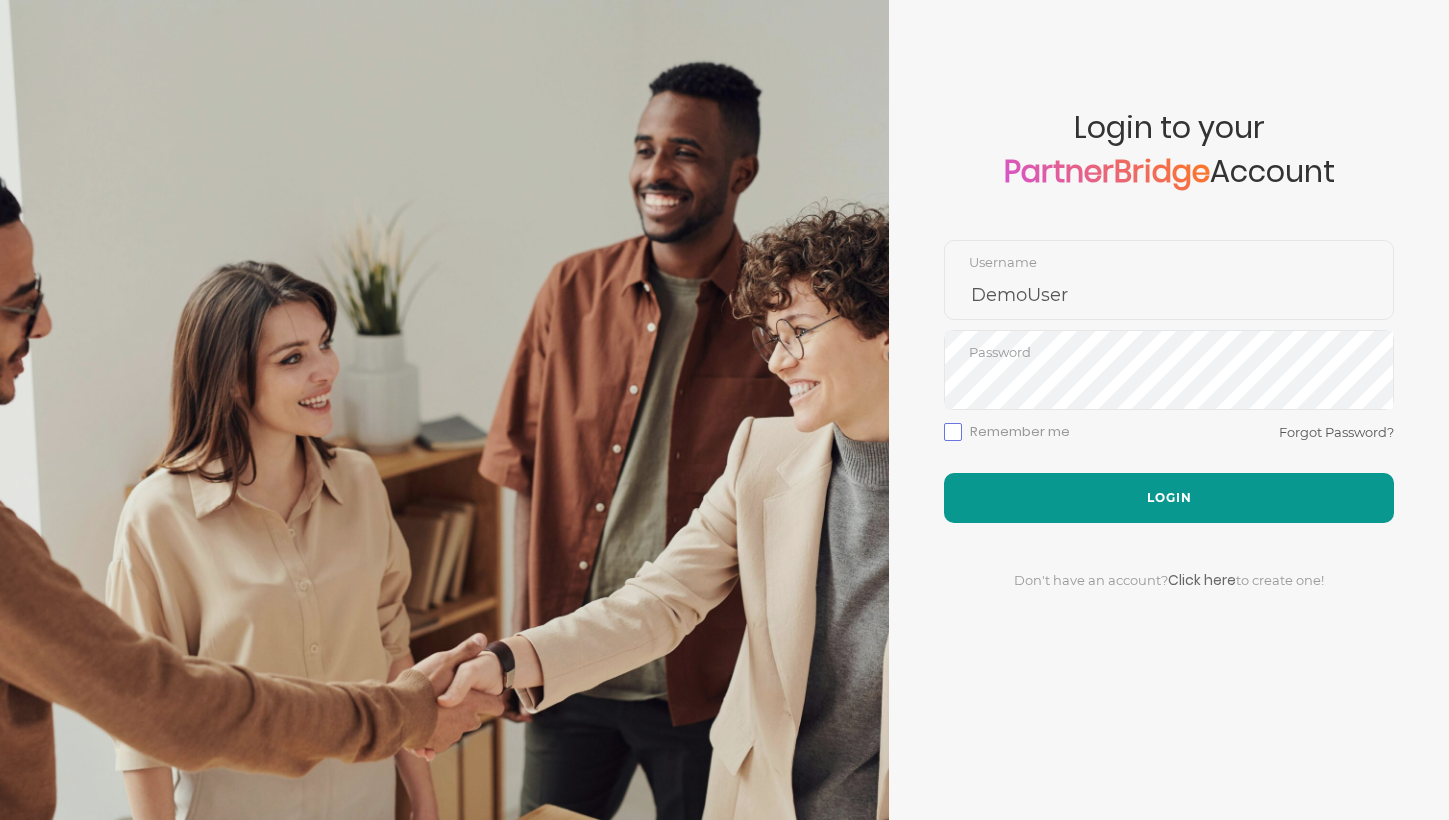 click on "Login" at bounding box center (1169, 498) 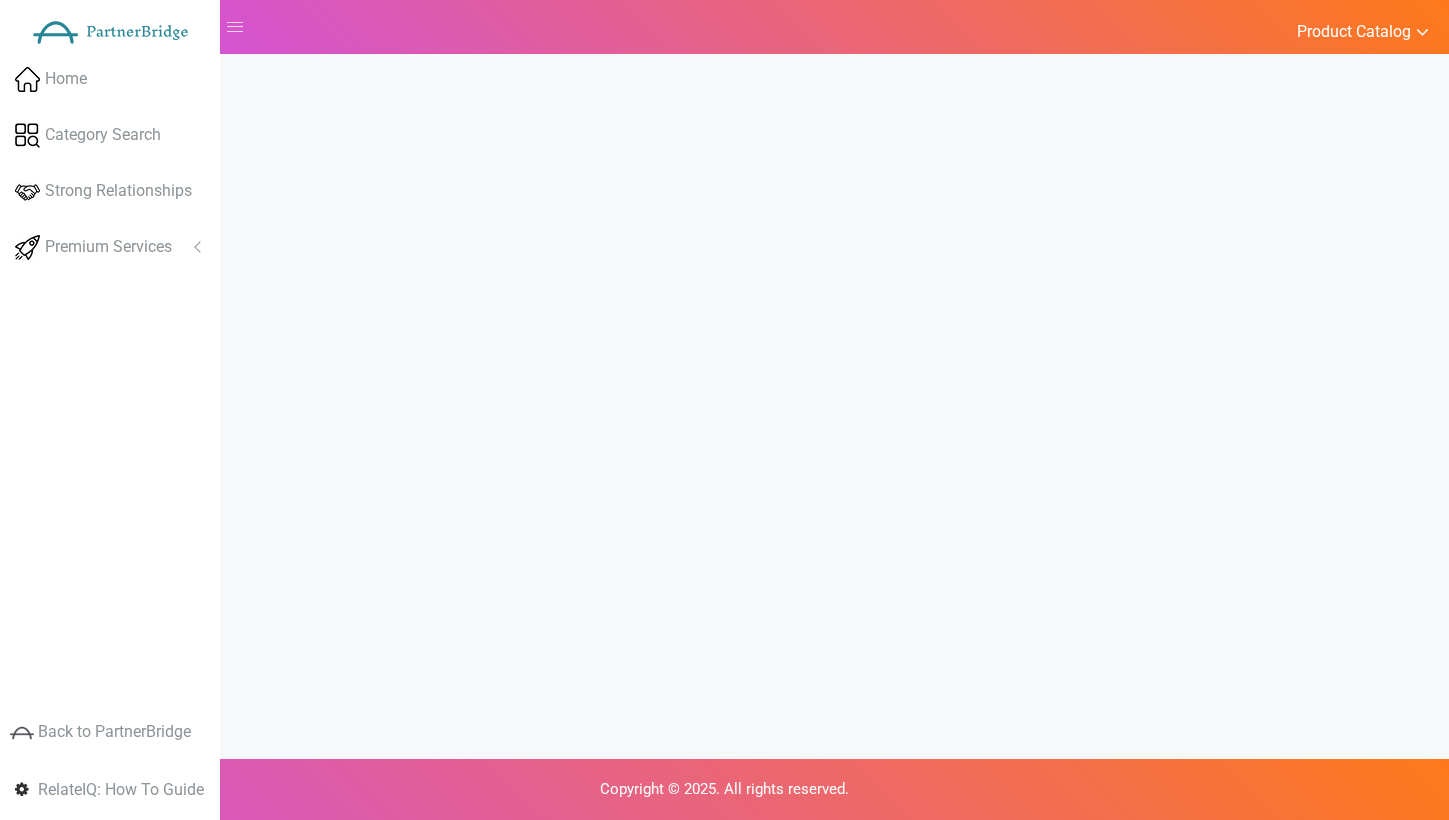 scroll, scrollTop: 0, scrollLeft: 0, axis: both 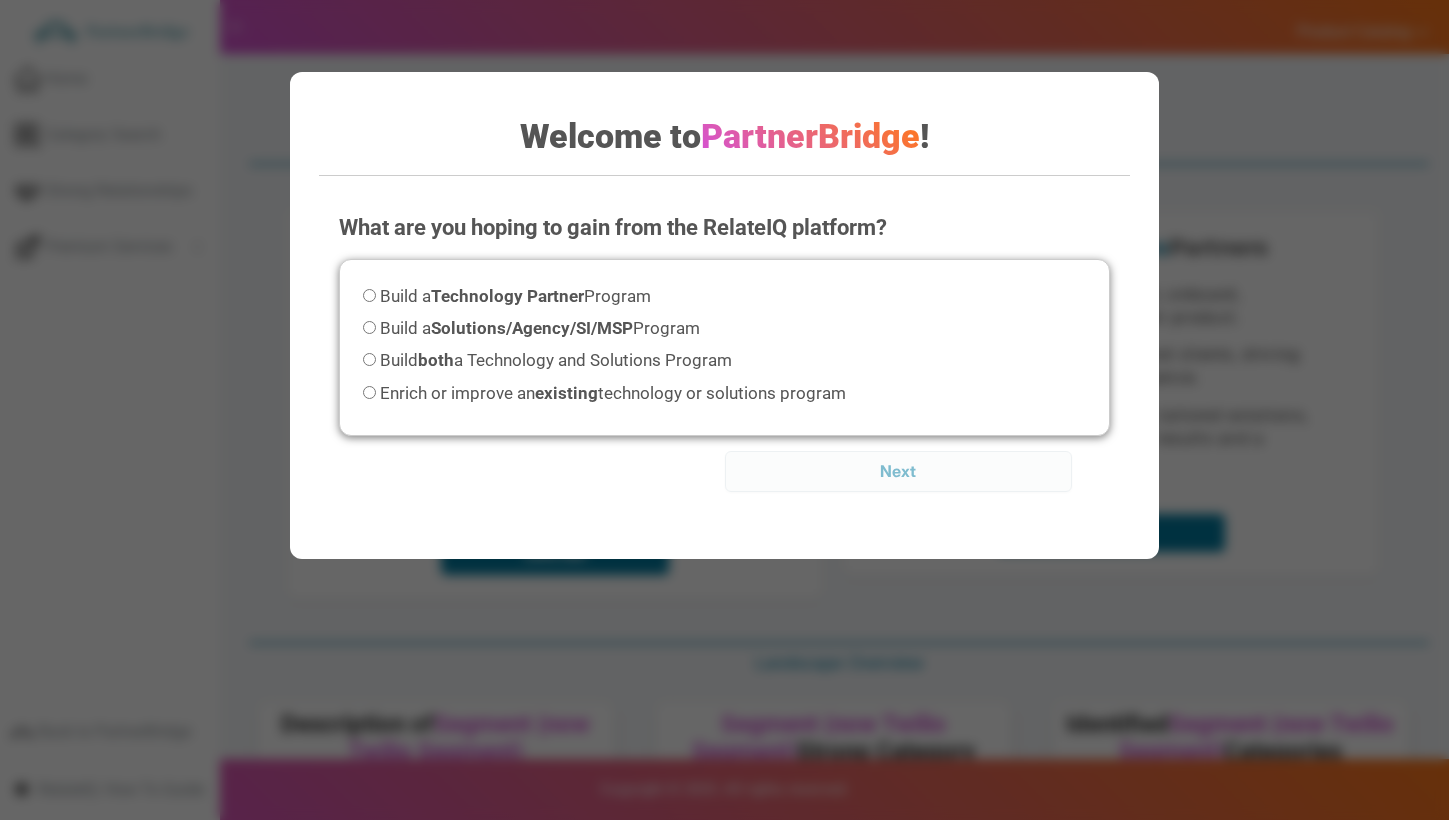 click on "Build a  Technology Partner  Program" at bounding box center [507, 296] 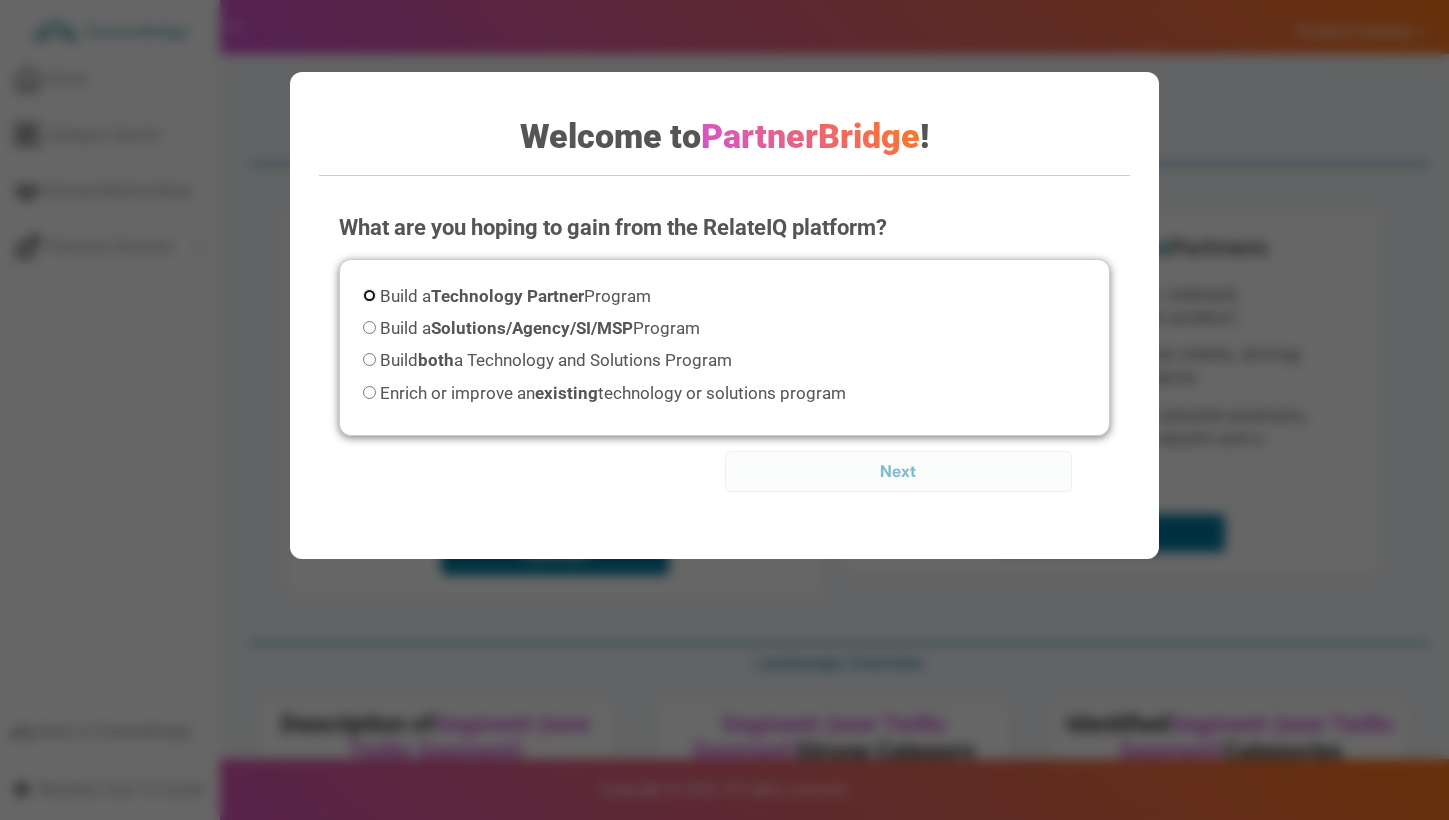 radio on "true" 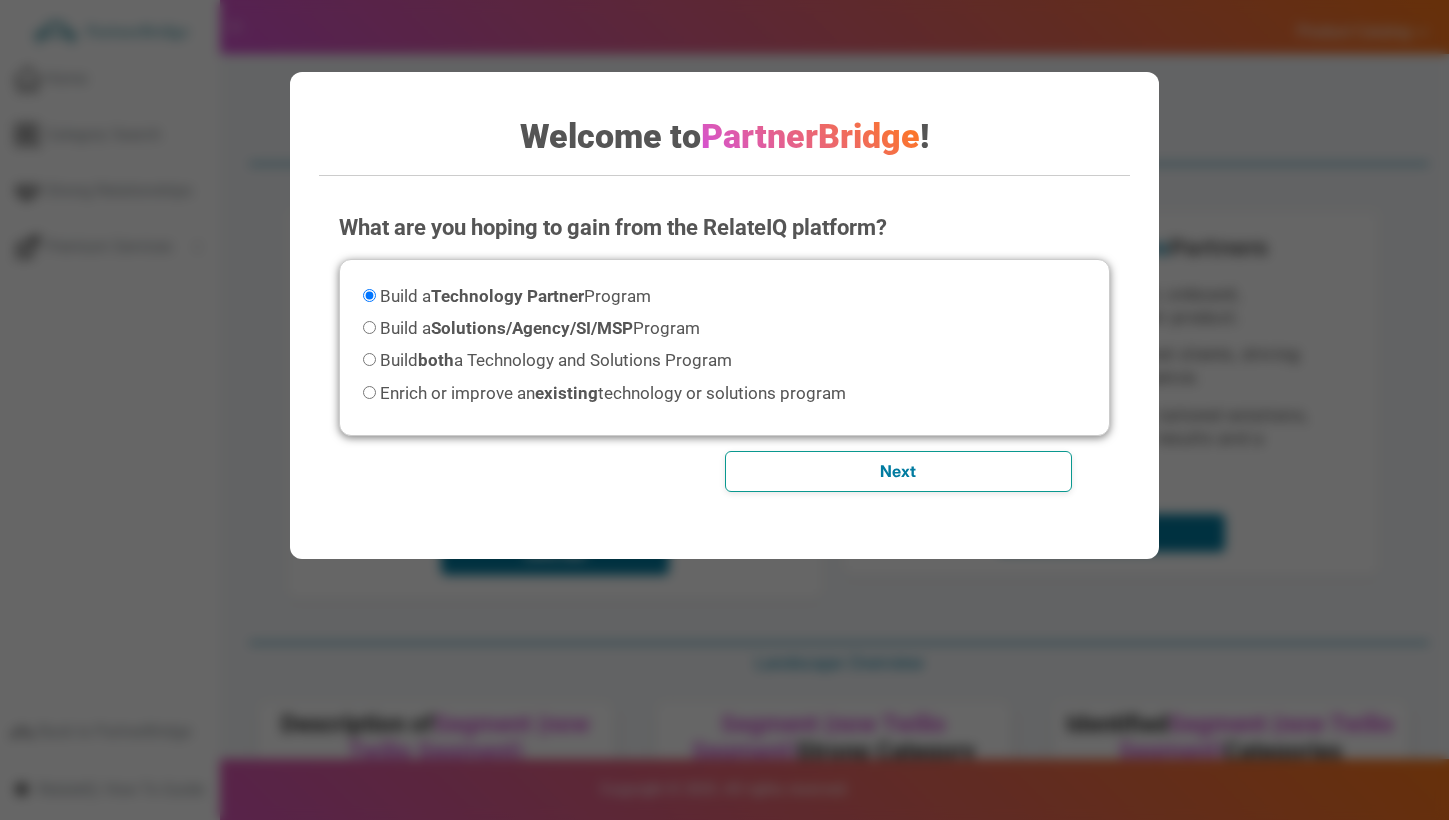click on "Next" at bounding box center (898, 471) 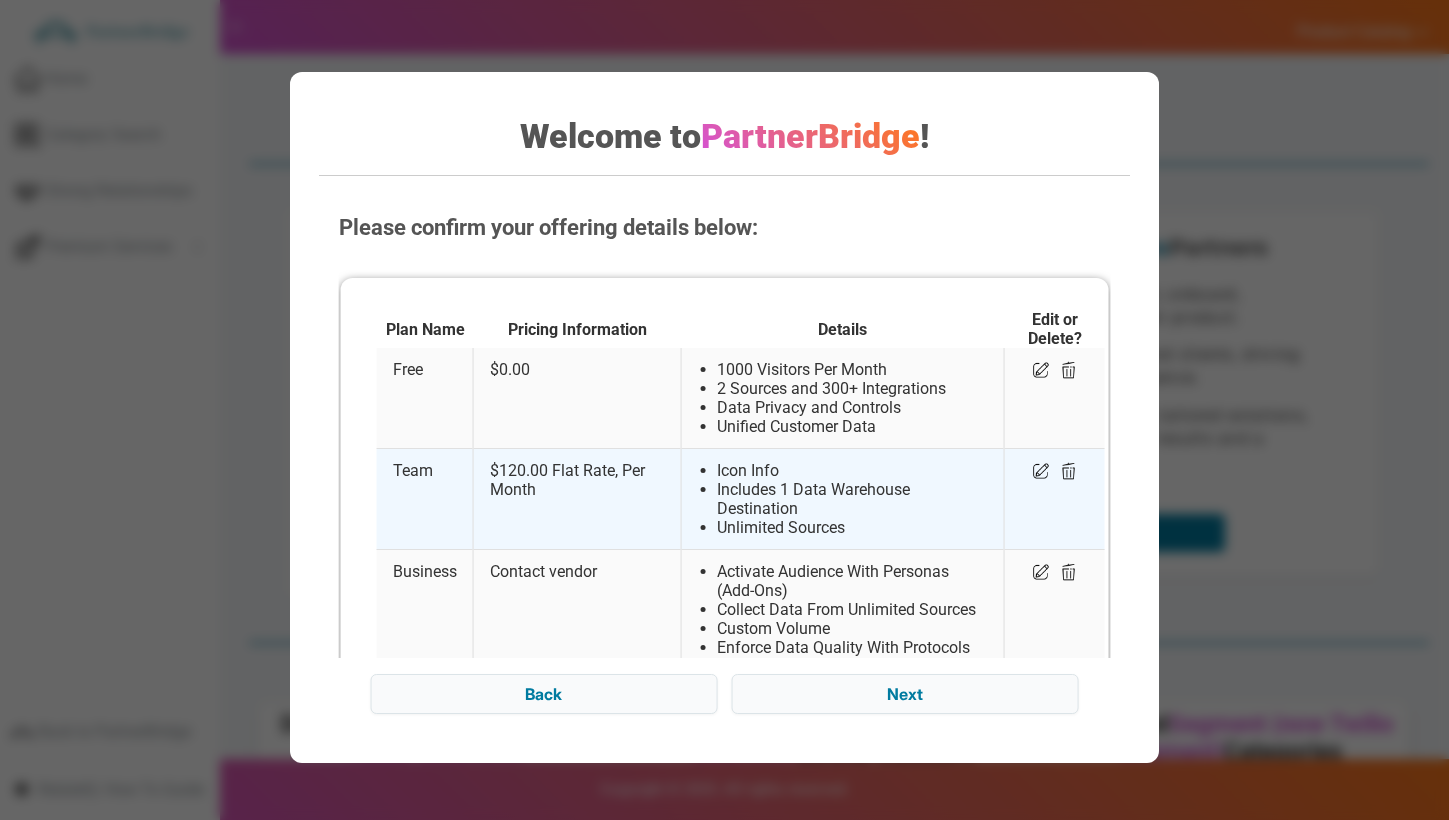scroll, scrollTop: 191, scrollLeft: 0, axis: vertical 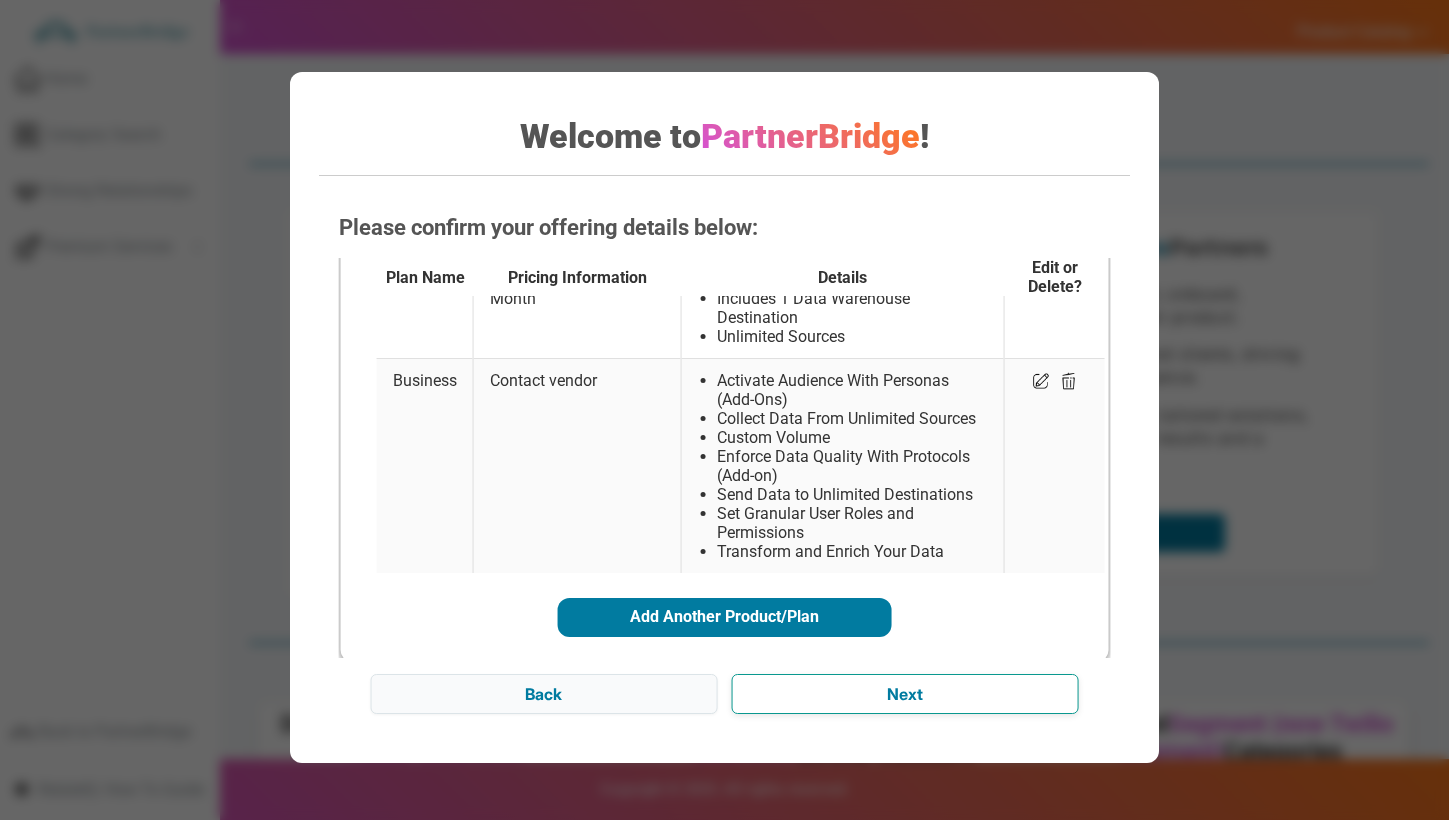 click on "Next" at bounding box center [904, 694] 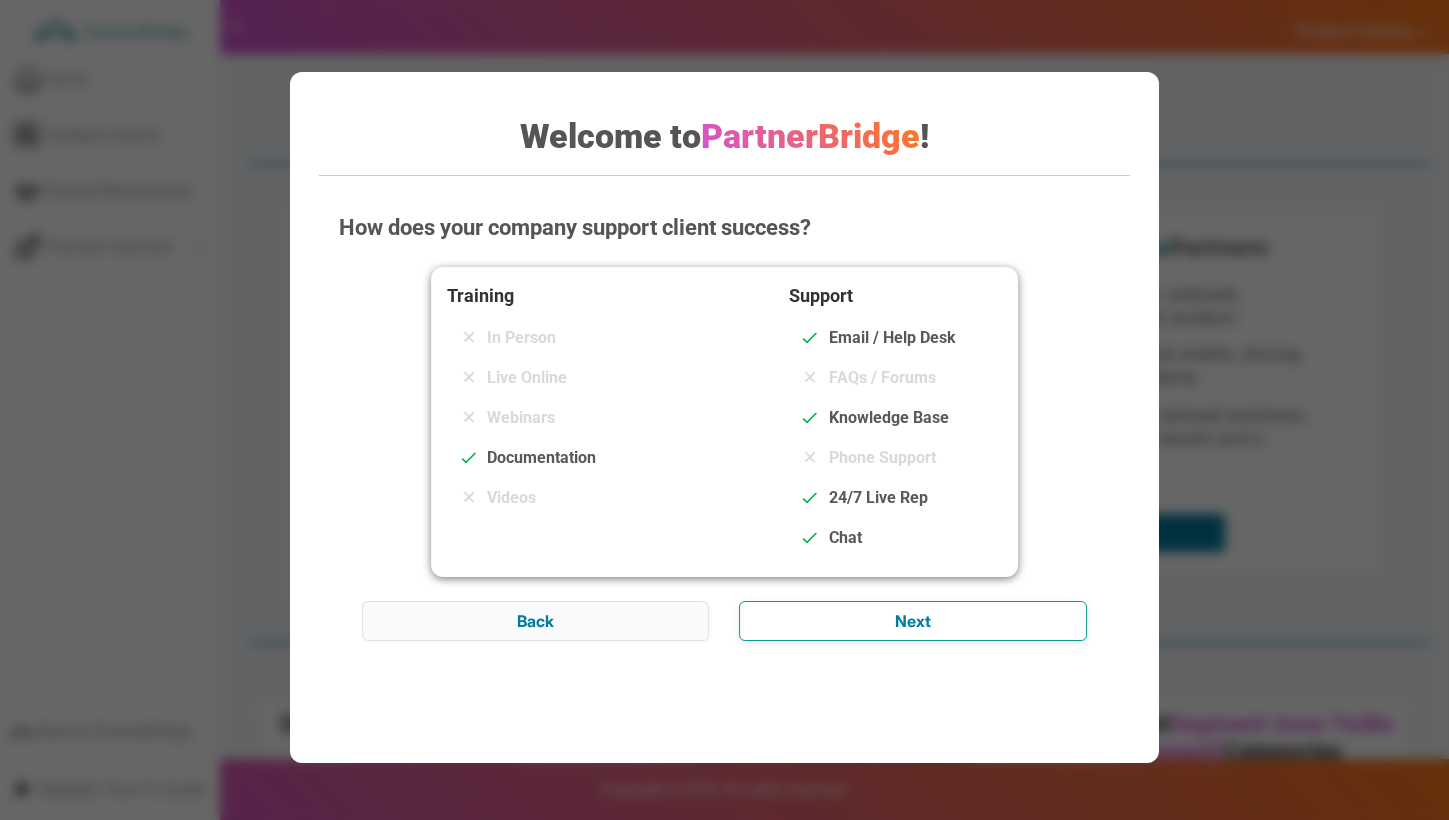 click on "Next" at bounding box center (912, 621) 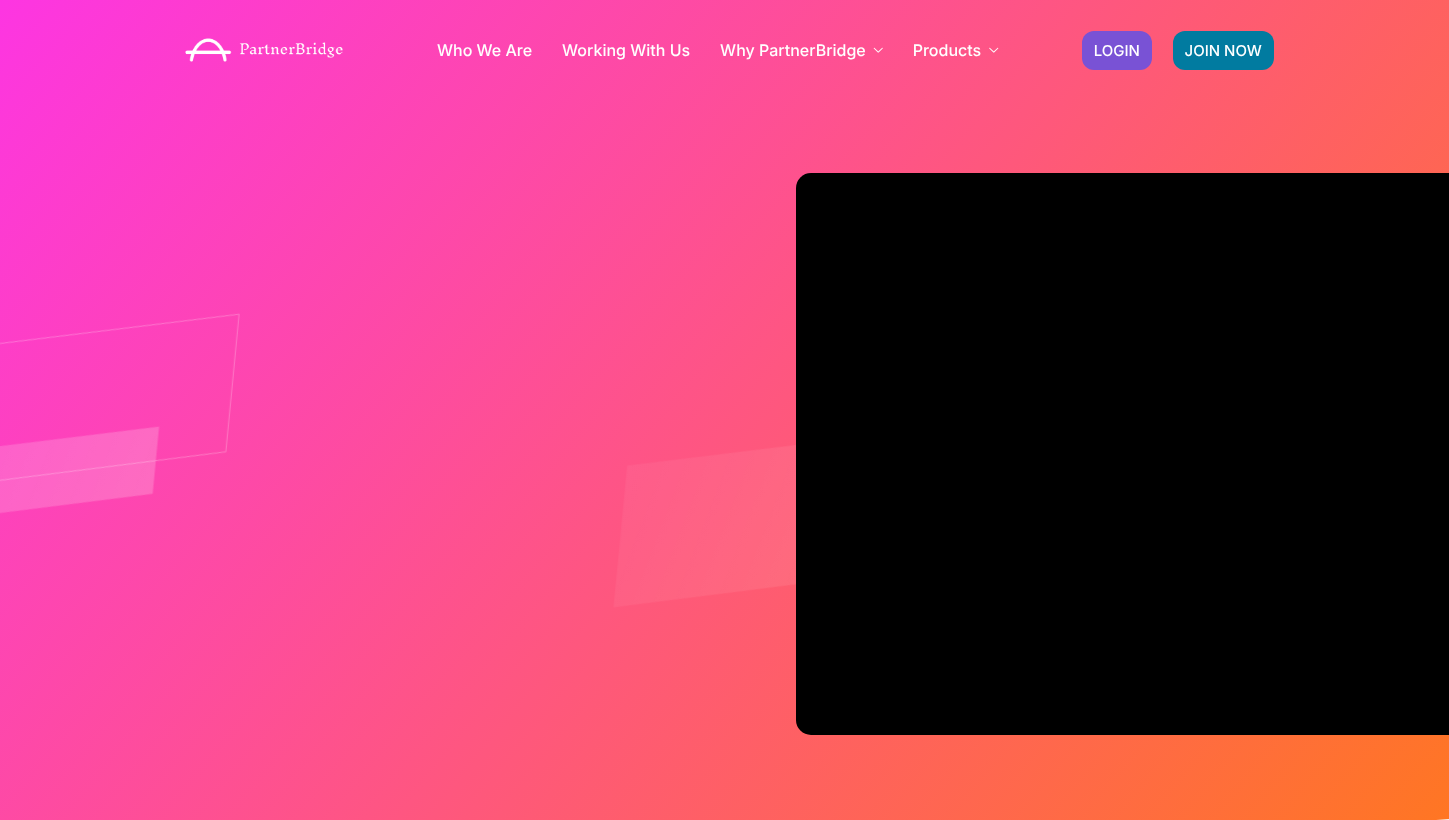 scroll, scrollTop: 0, scrollLeft: 0, axis: both 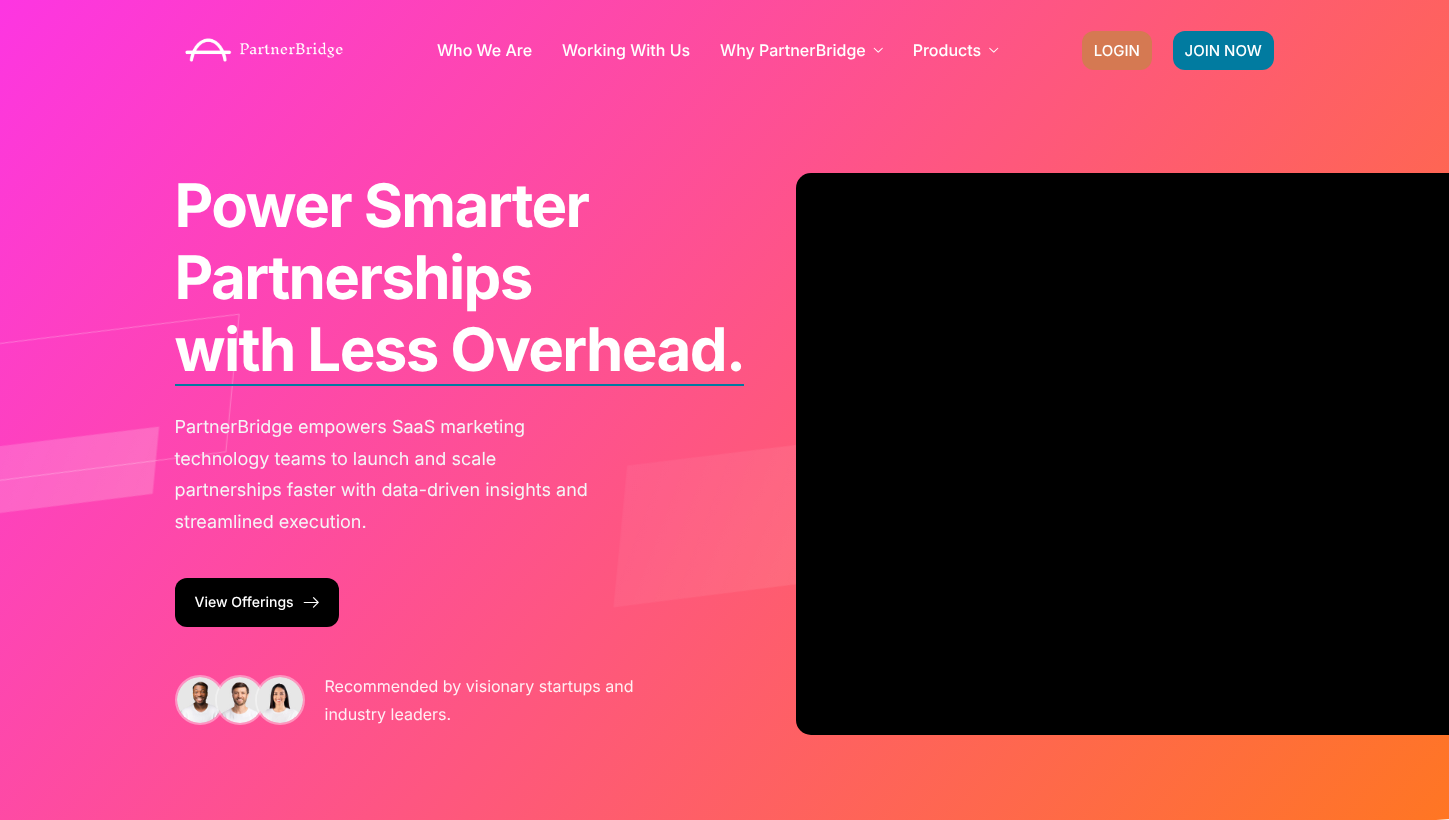 click on "LOGIN" at bounding box center [1117, 50] 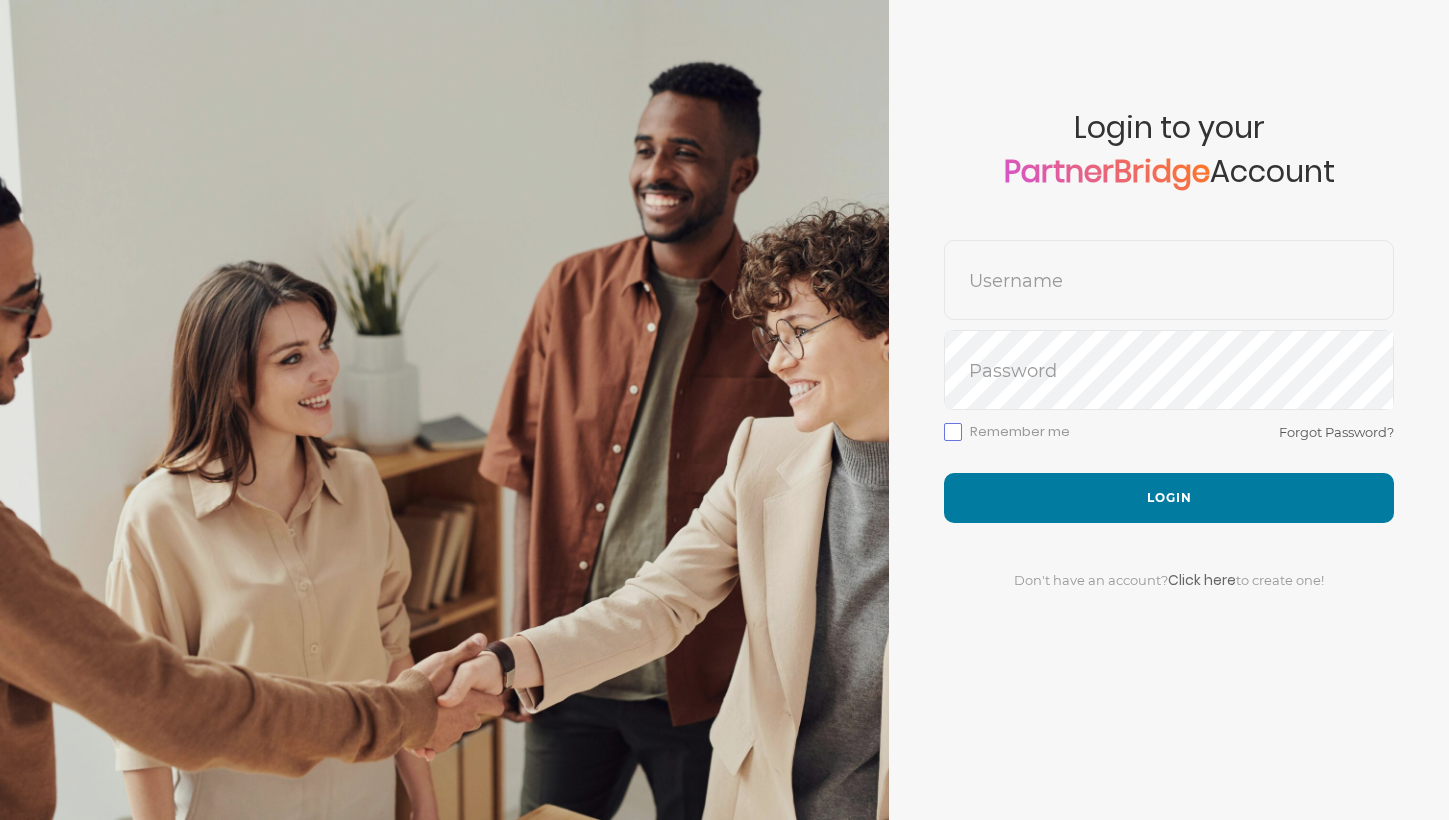 scroll, scrollTop: 0, scrollLeft: 0, axis: both 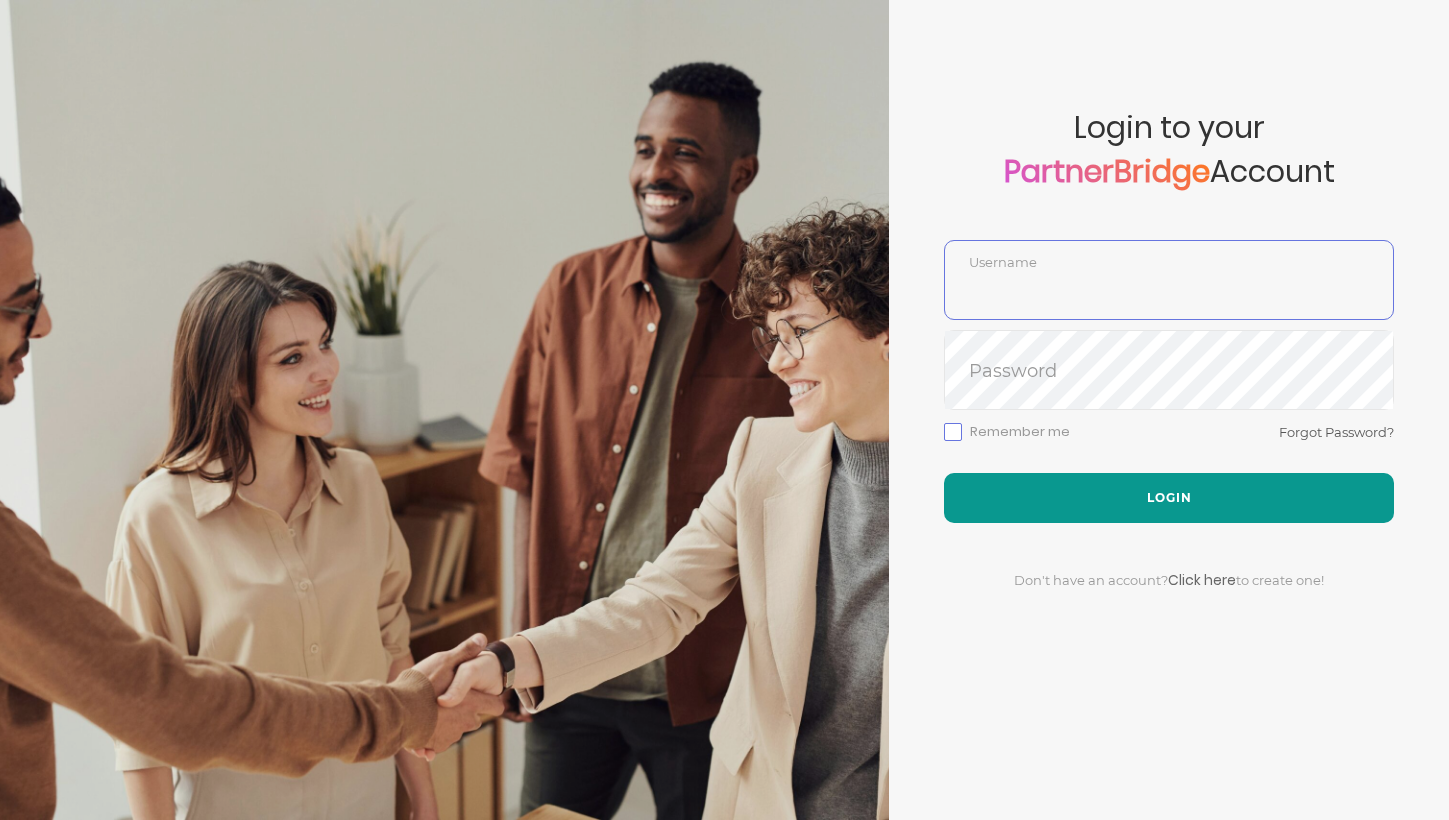 type on "DemoUser" 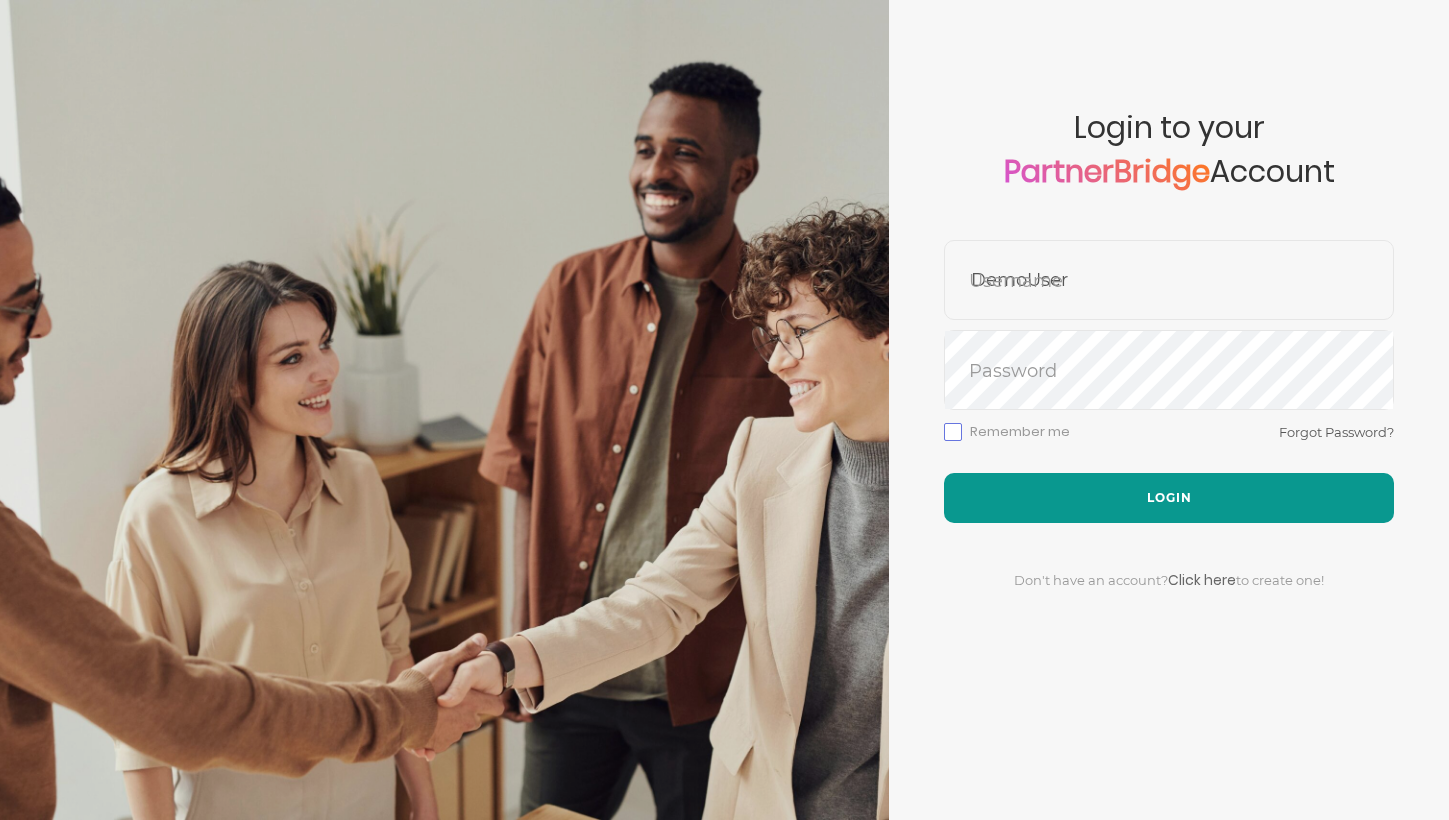 click on "Login" at bounding box center [1169, 498] 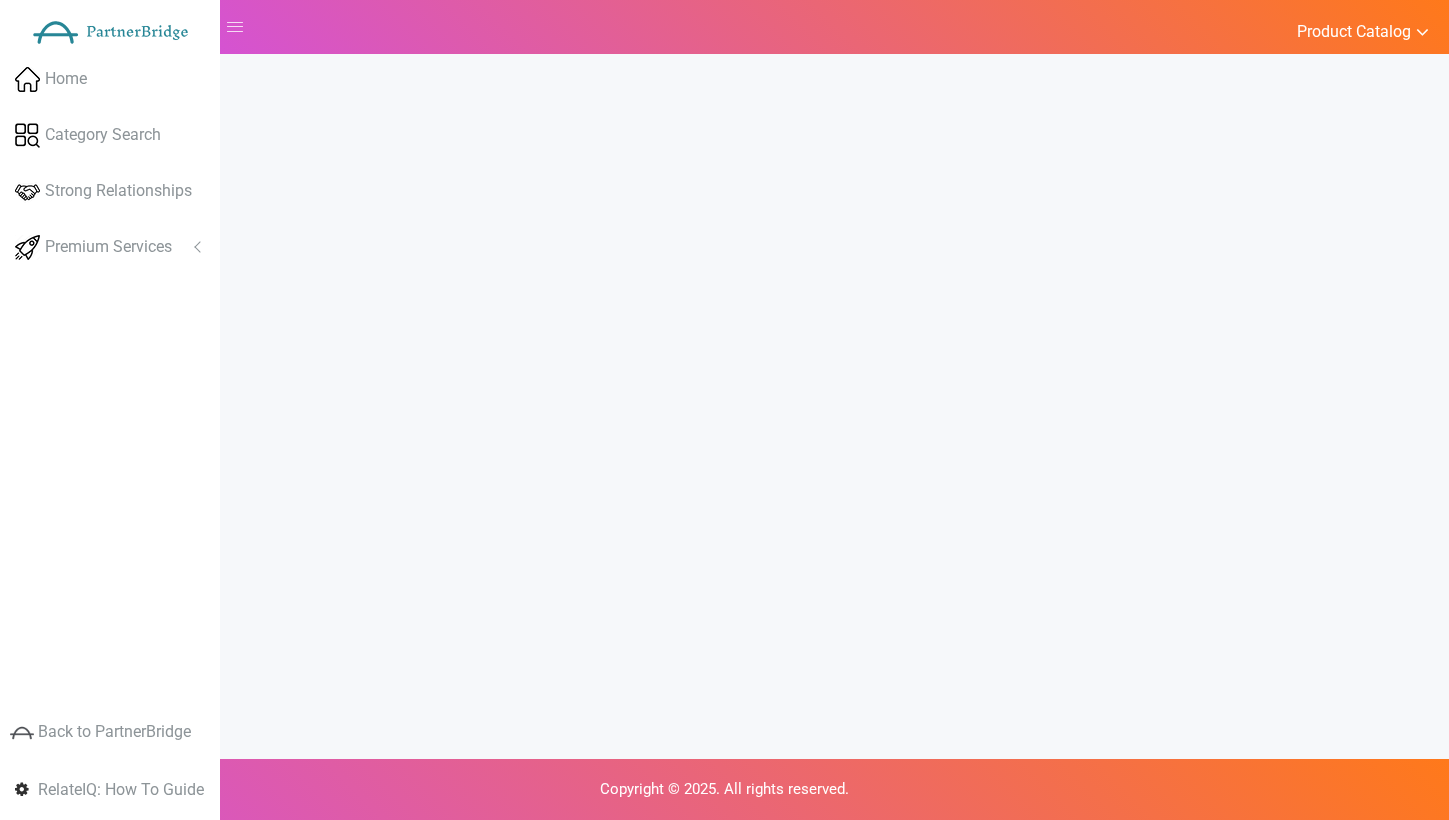 scroll, scrollTop: 0, scrollLeft: 0, axis: both 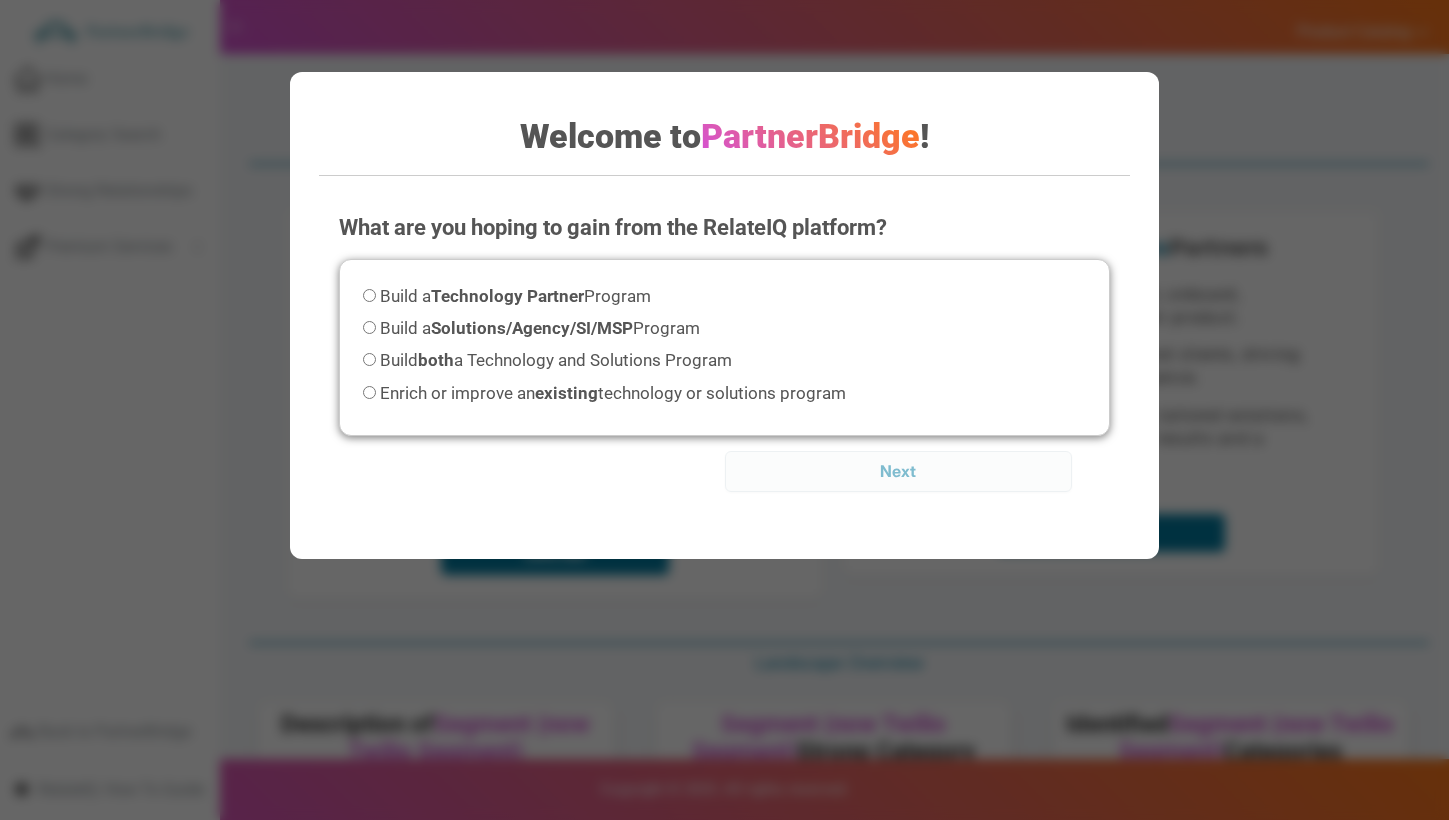 click on "Build a  Solutions/Agency/SI/MSP  Program" at bounding box center [531, 328] 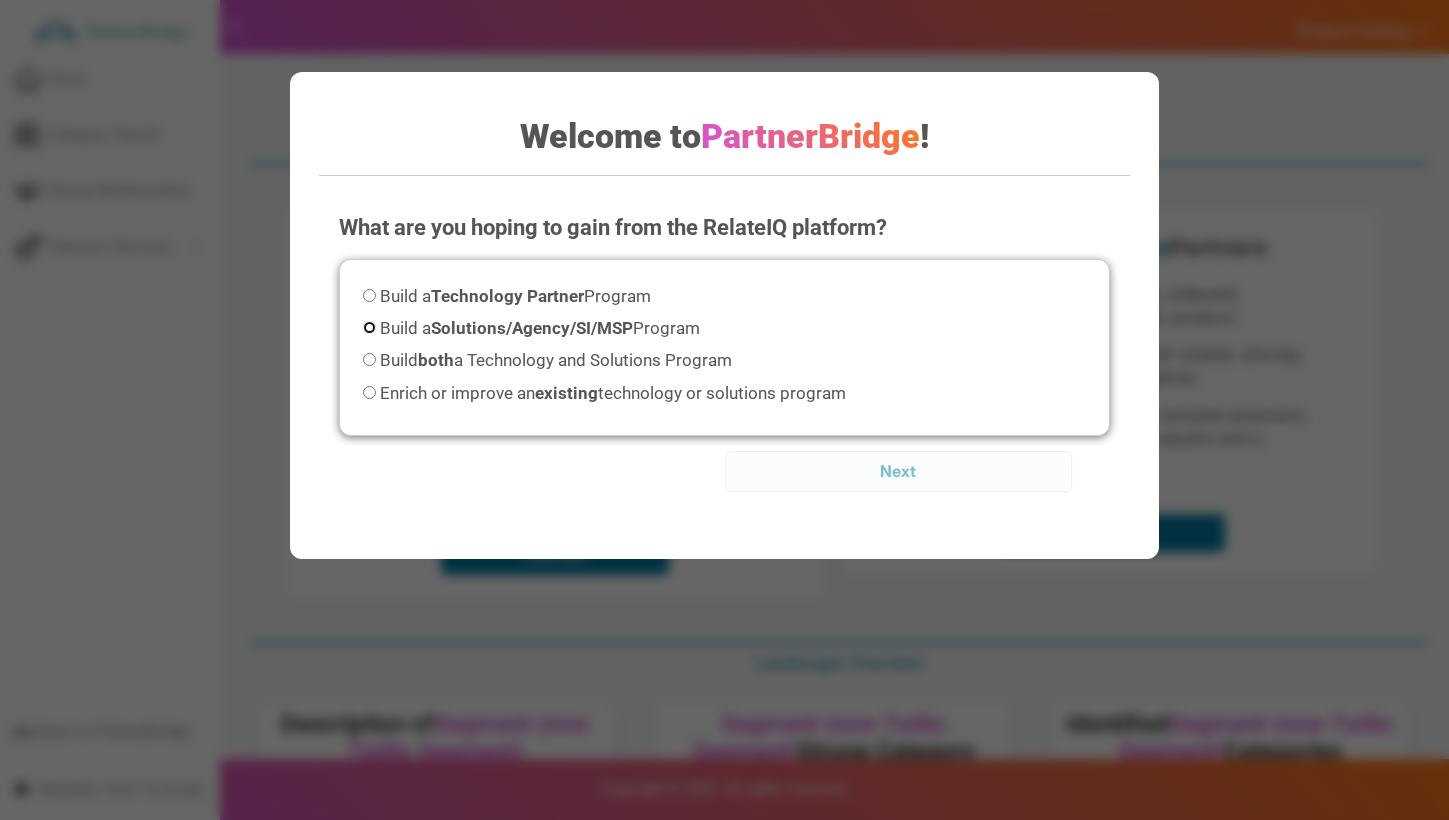 click on "Build a  Solutions/Agency/SI/MSP  Program" at bounding box center (369, 327) 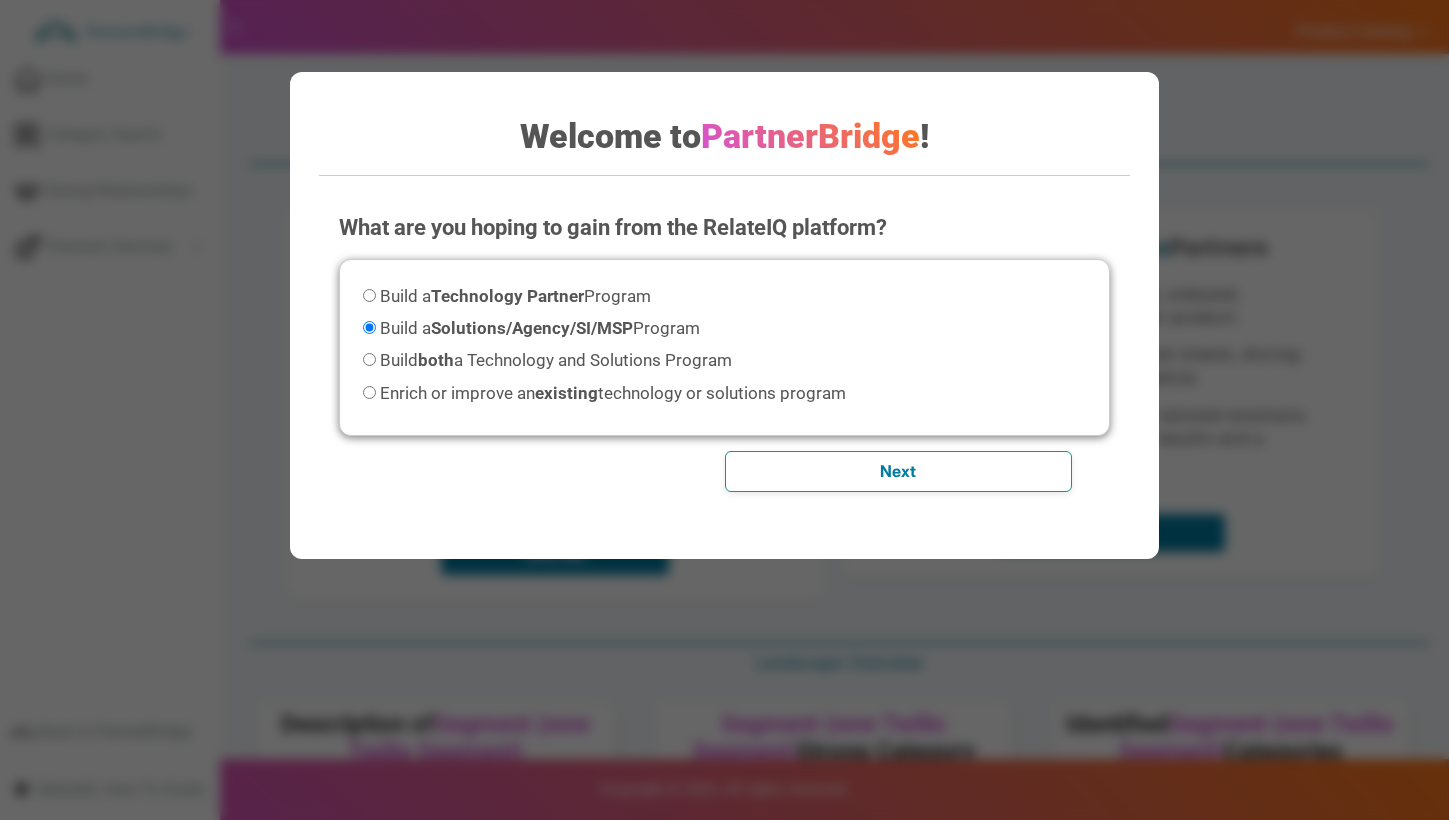 click on "Next" at bounding box center (898, 471) 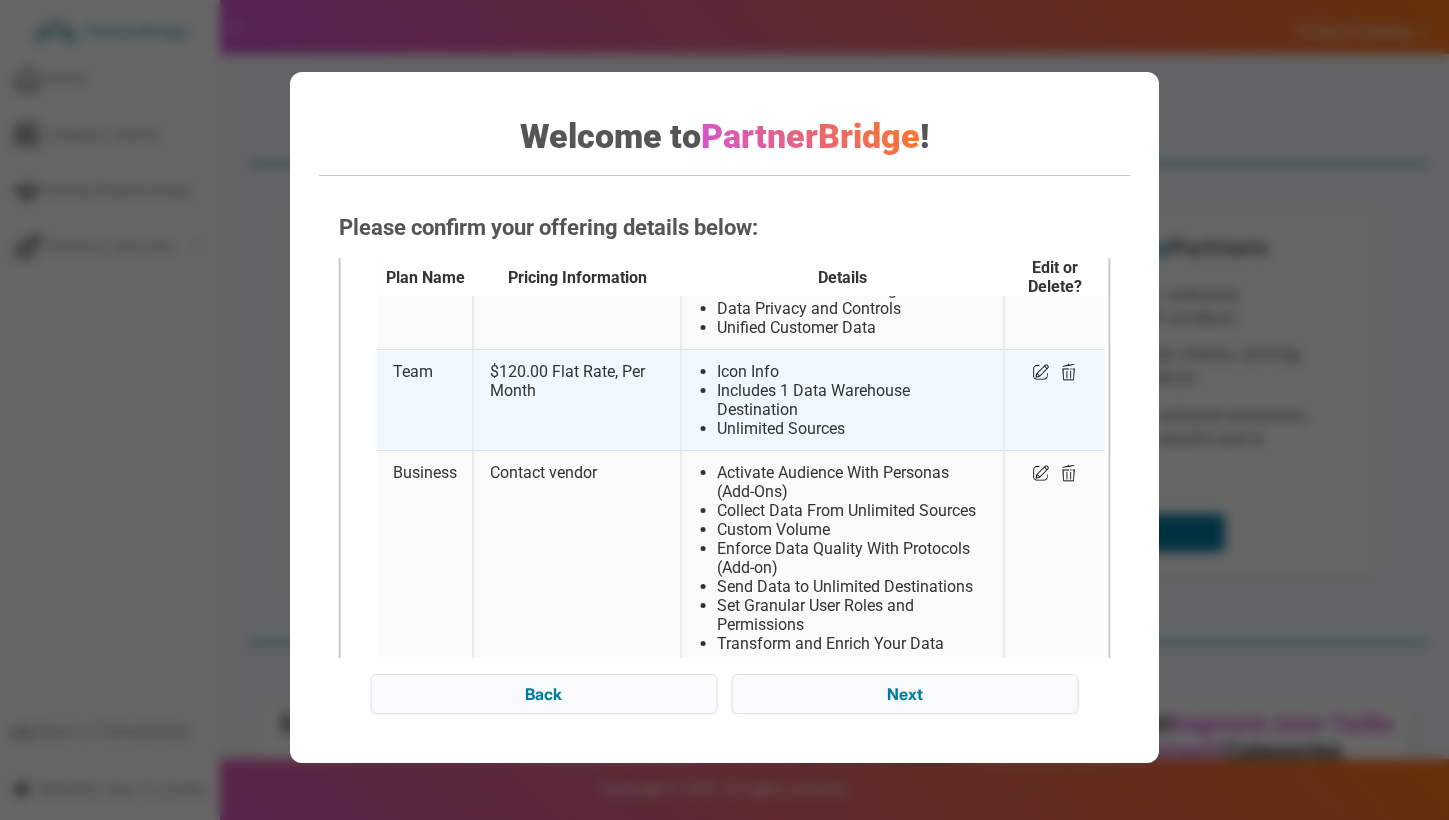 scroll, scrollTop: 214, scrollLeft: 0, axis: vertical 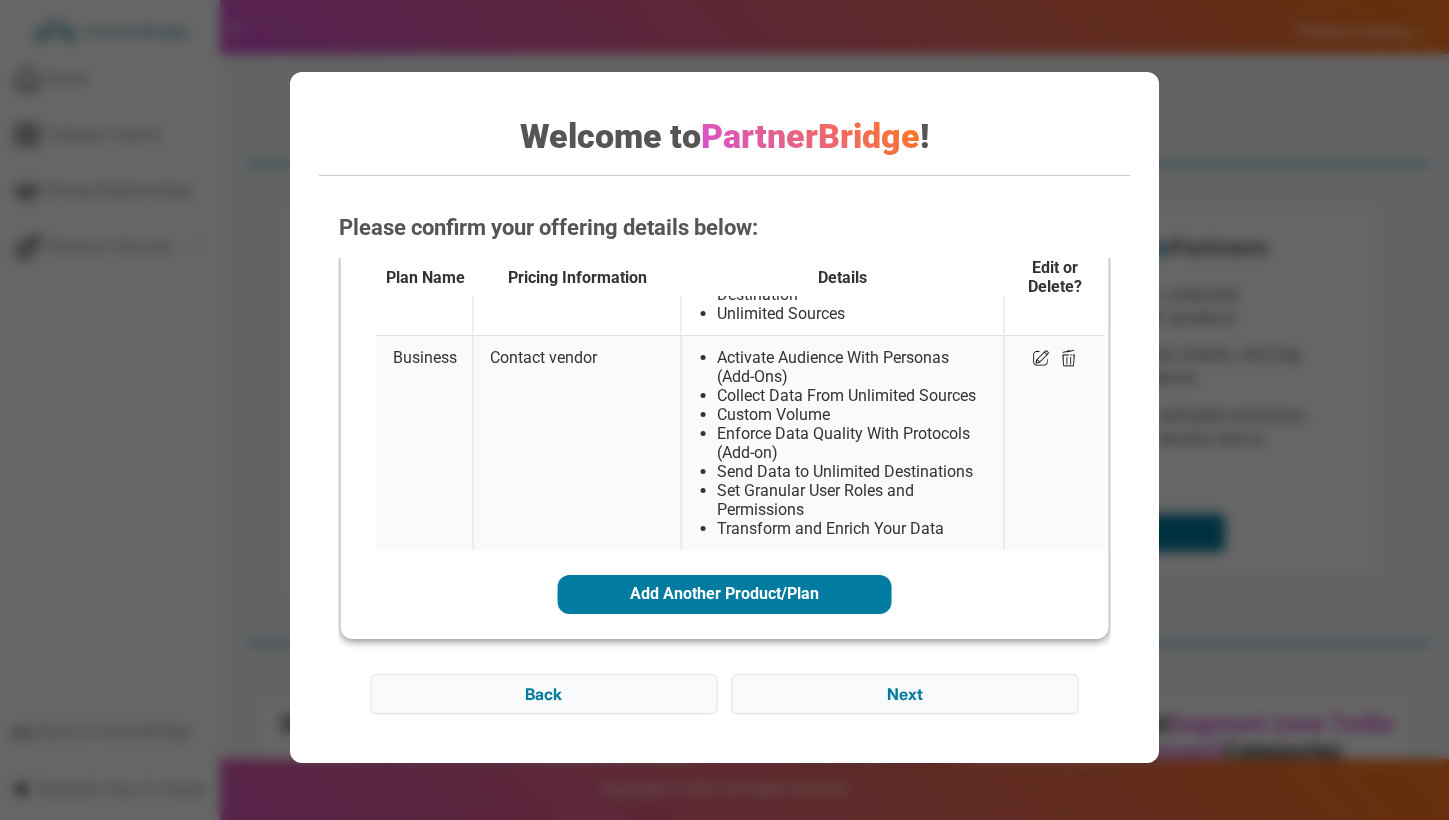 click on "Please confirm your offering details below:
Plan Name
Pricing Information
Details
Edit or Delete?
Free
$0.00
1000 Visitors Per Month 2 Sources and 300+ Integrations Data Privacy and Controls Unified Customer Data
Team Back" at bounding box center (724, 463) 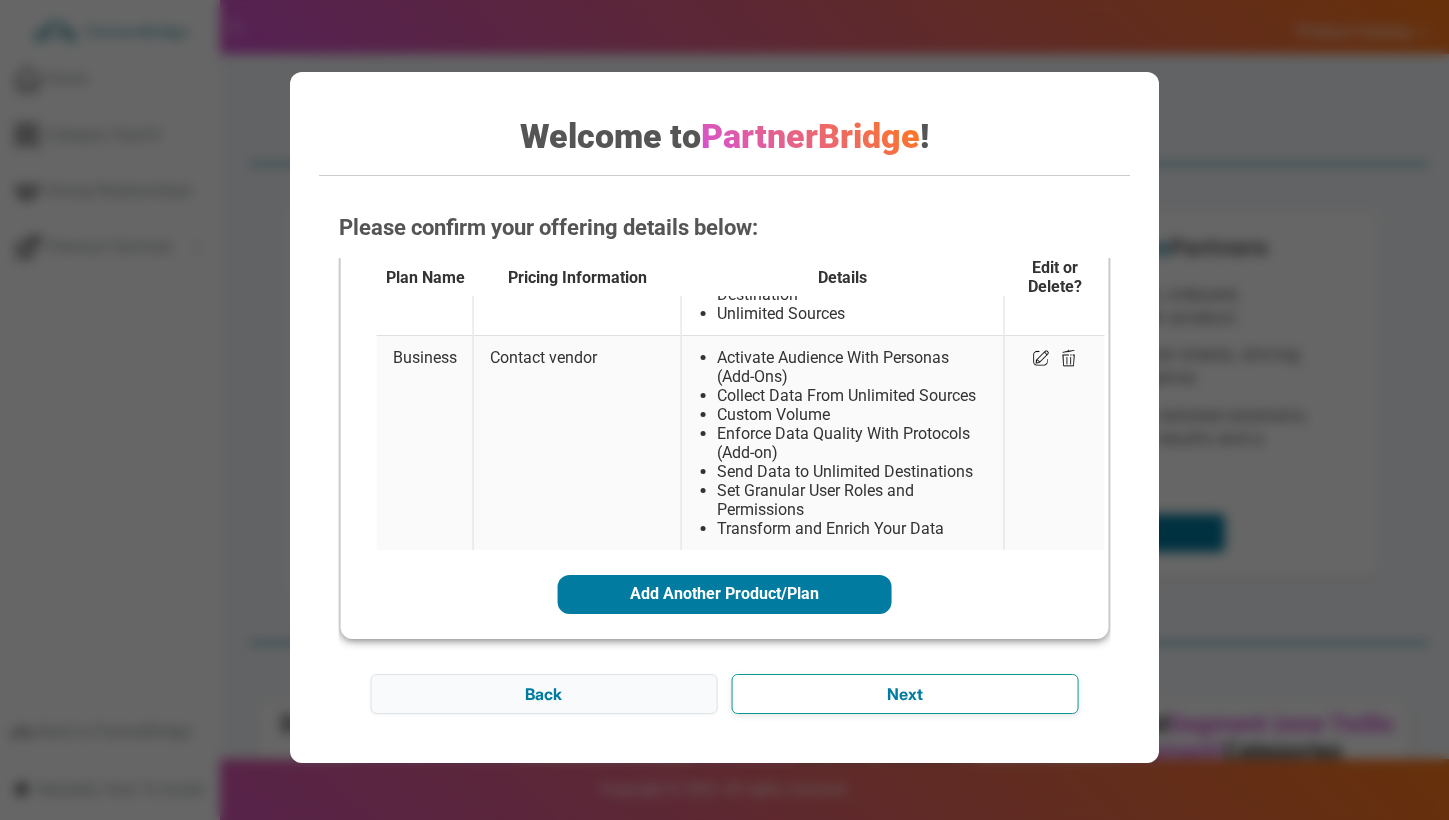 click on "Next" at bounding box center [904, 694] 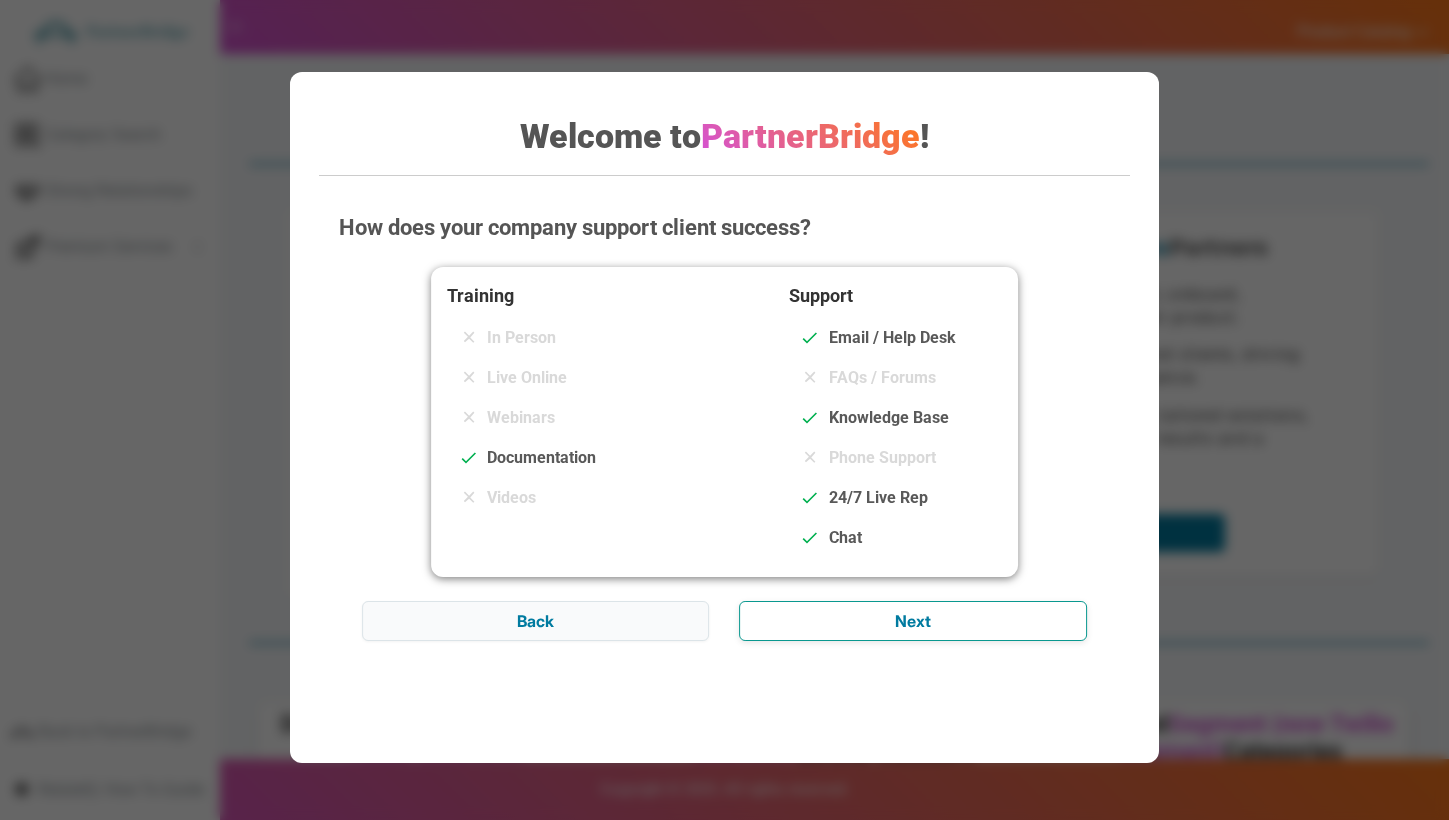 click on "Next" at bounding box center (912, 621) 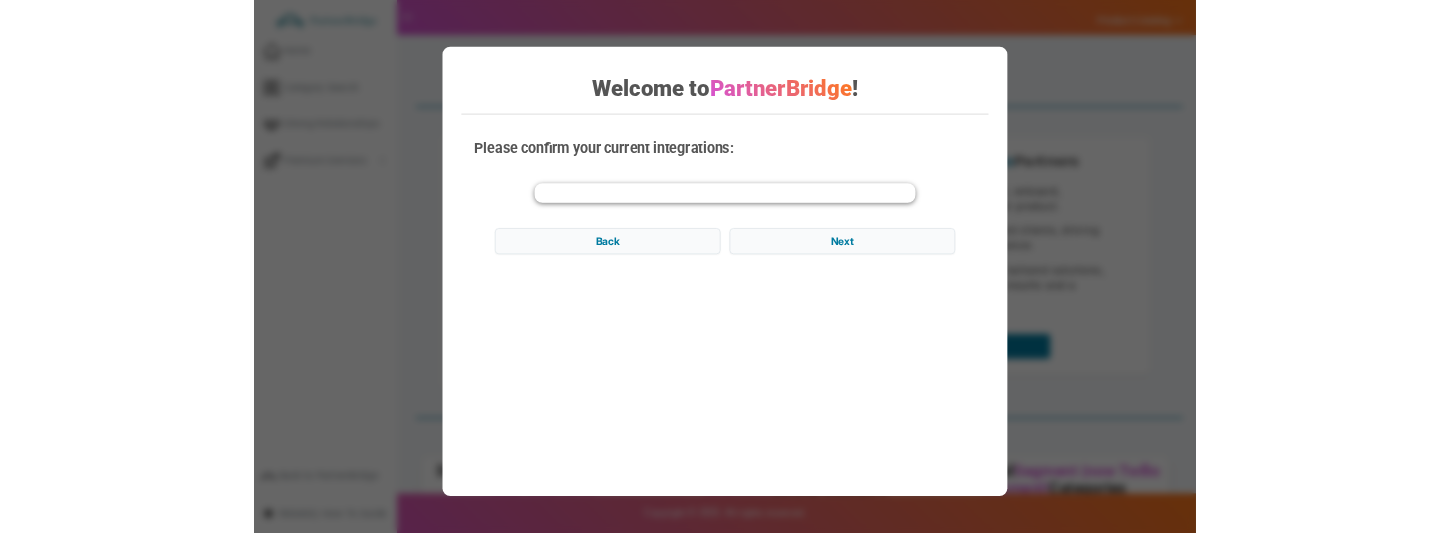scroll, scrollTop: 17, scrollLeft: 0, axis: vertical 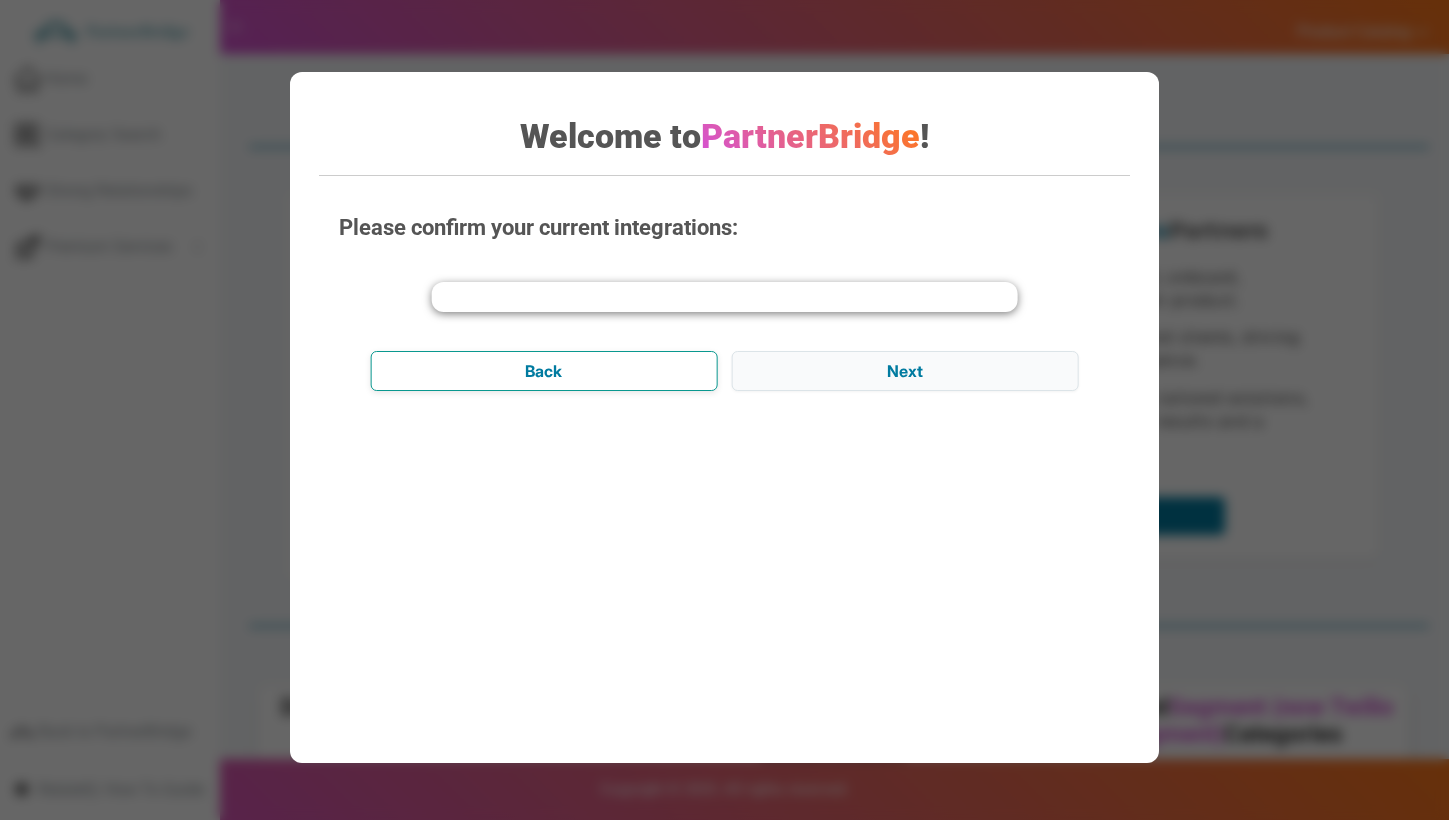 click on "Back" at bounding box center (-1080, 694) 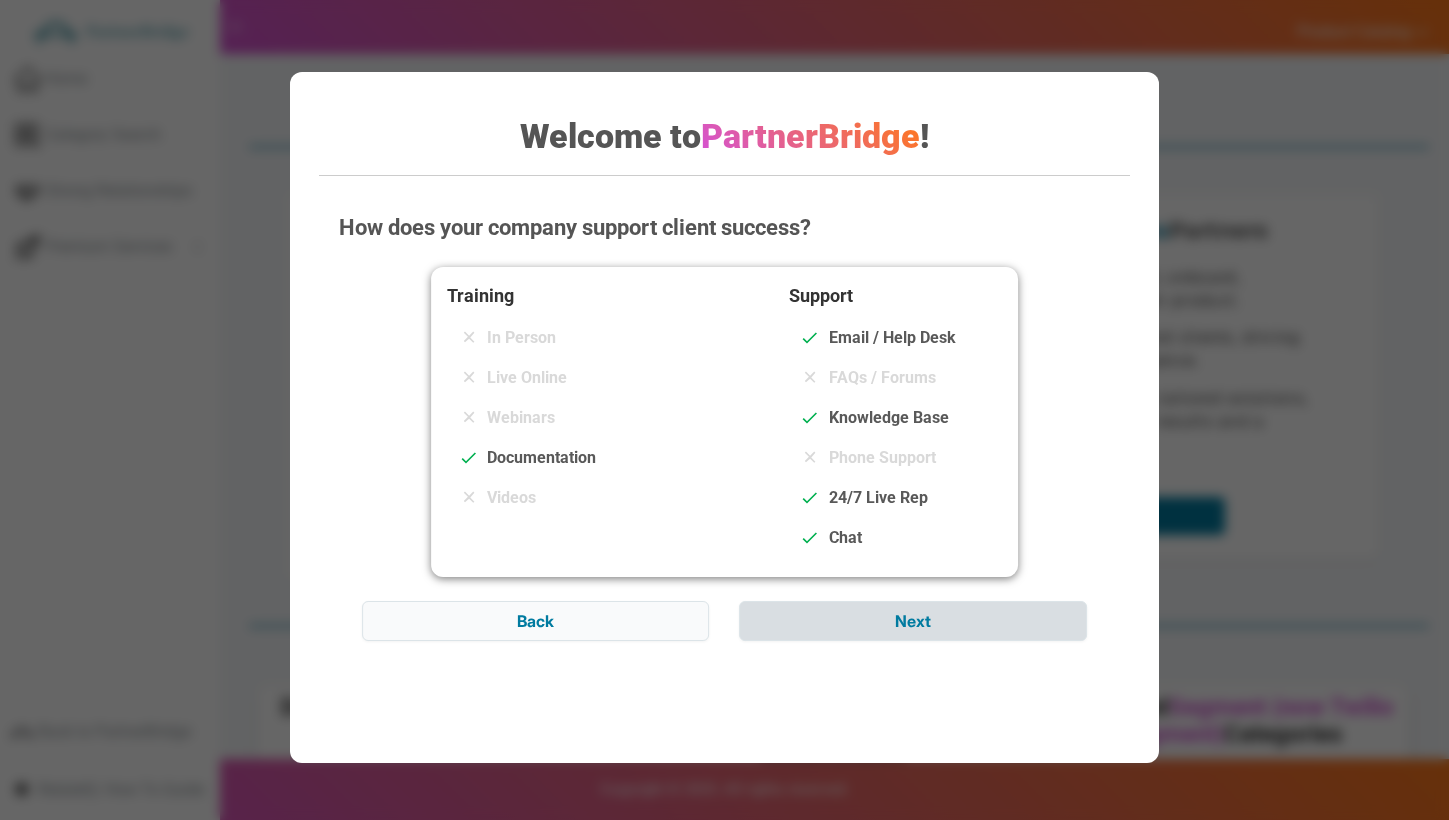 click on "How does your company support client success?
Training In Person Live Online Webinars Documentation Videos Support Email / Help Desk FAQs / Forums Knowledge Base Phone Support 24/7 Live Rep Chat
Back
Next" at bounding box center [724, 463] 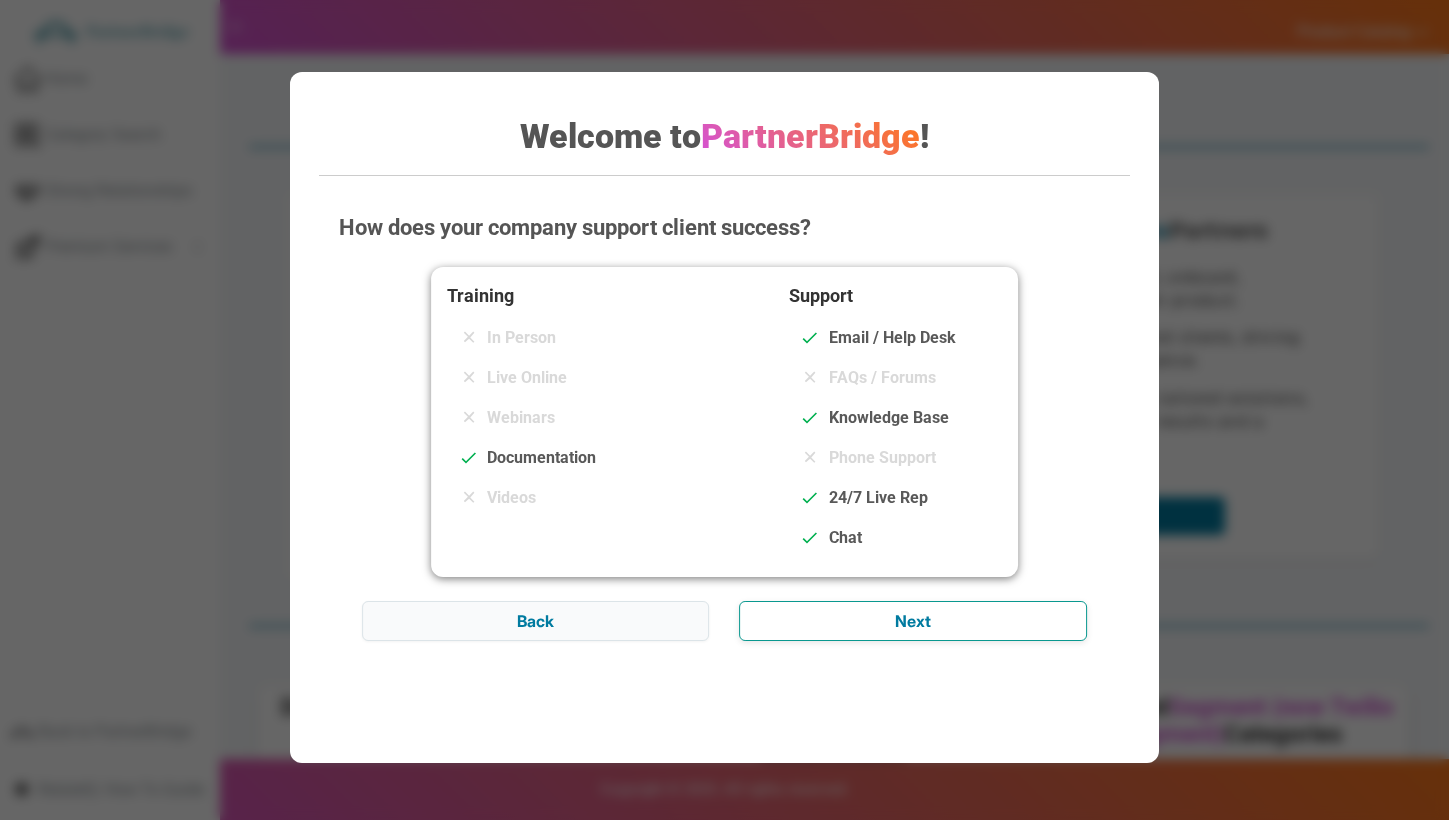 click on "Next" at bounding box center [912, 621] 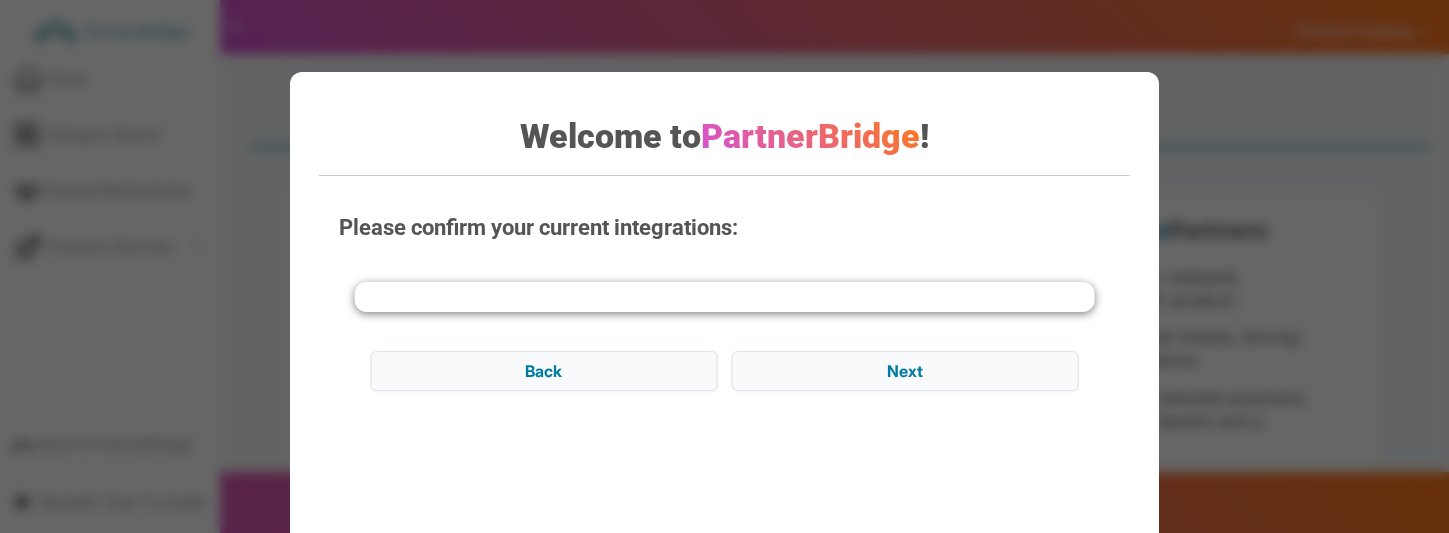 click on "Please confirm your current integrations:
Back
Next" at bounding box center (724, 463) 